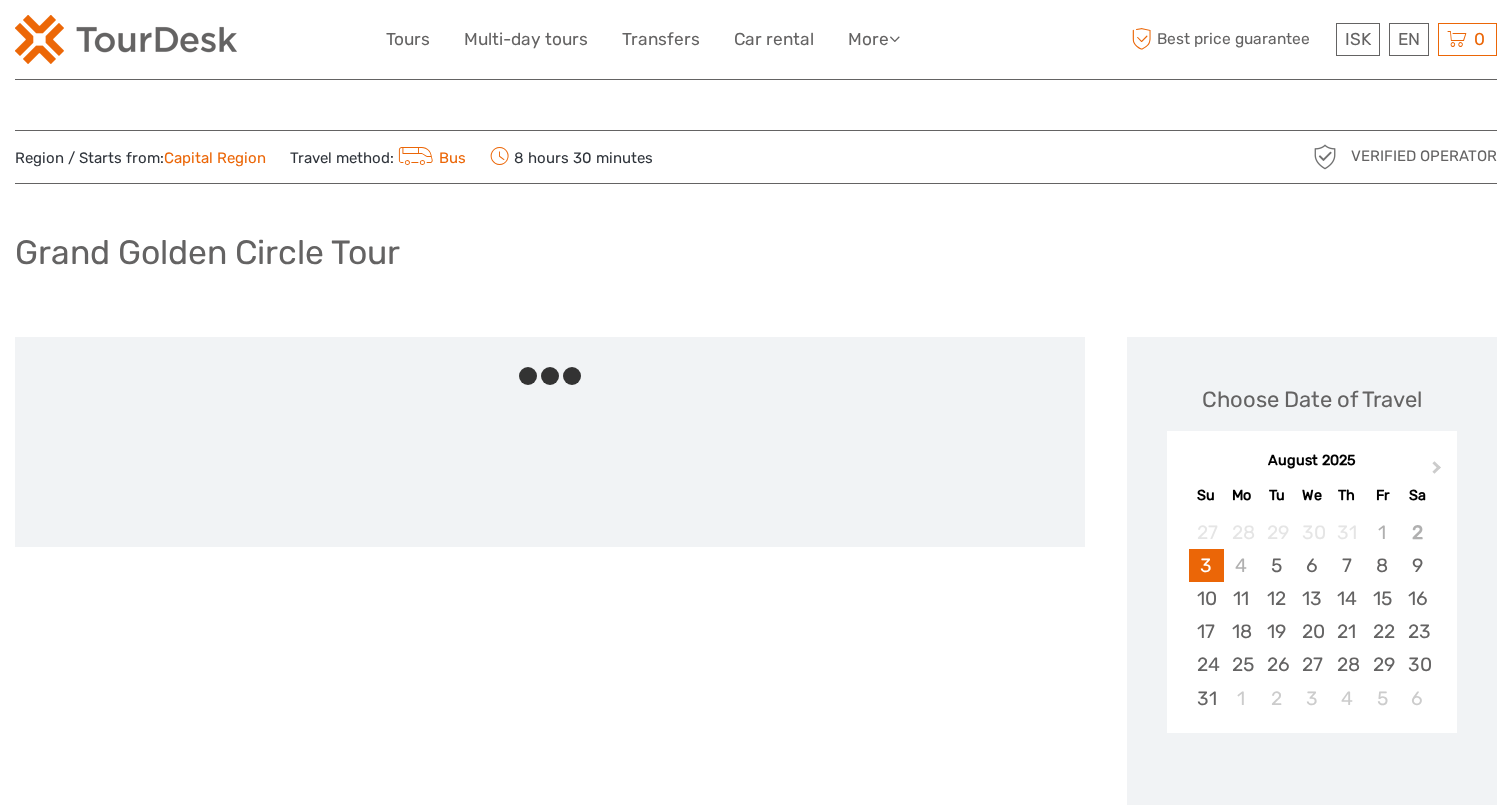 scroll, scrollTop: 0, scrollLeft: 0, axis: both 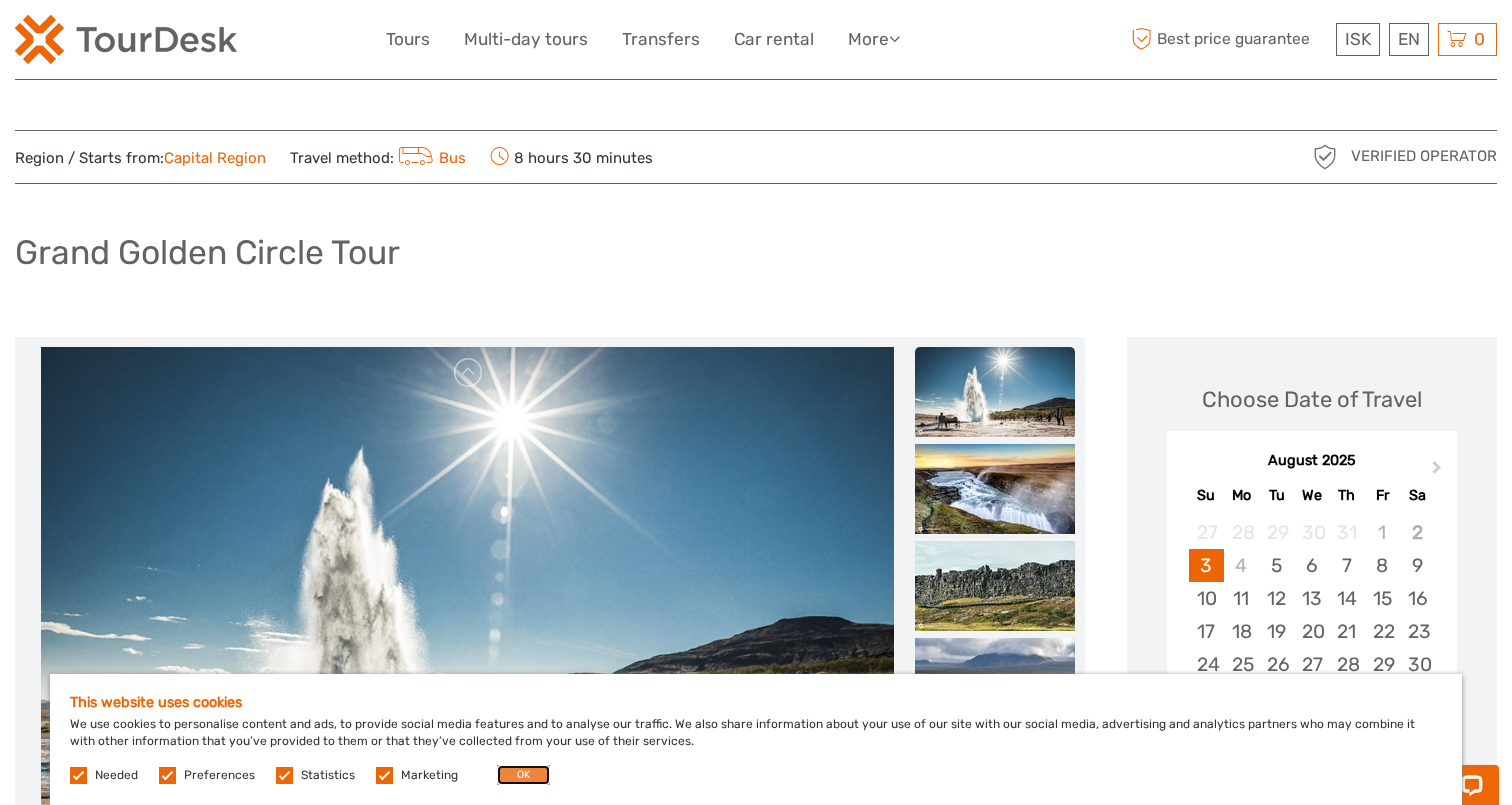 click on "OK" at bounding box center (523, 775) 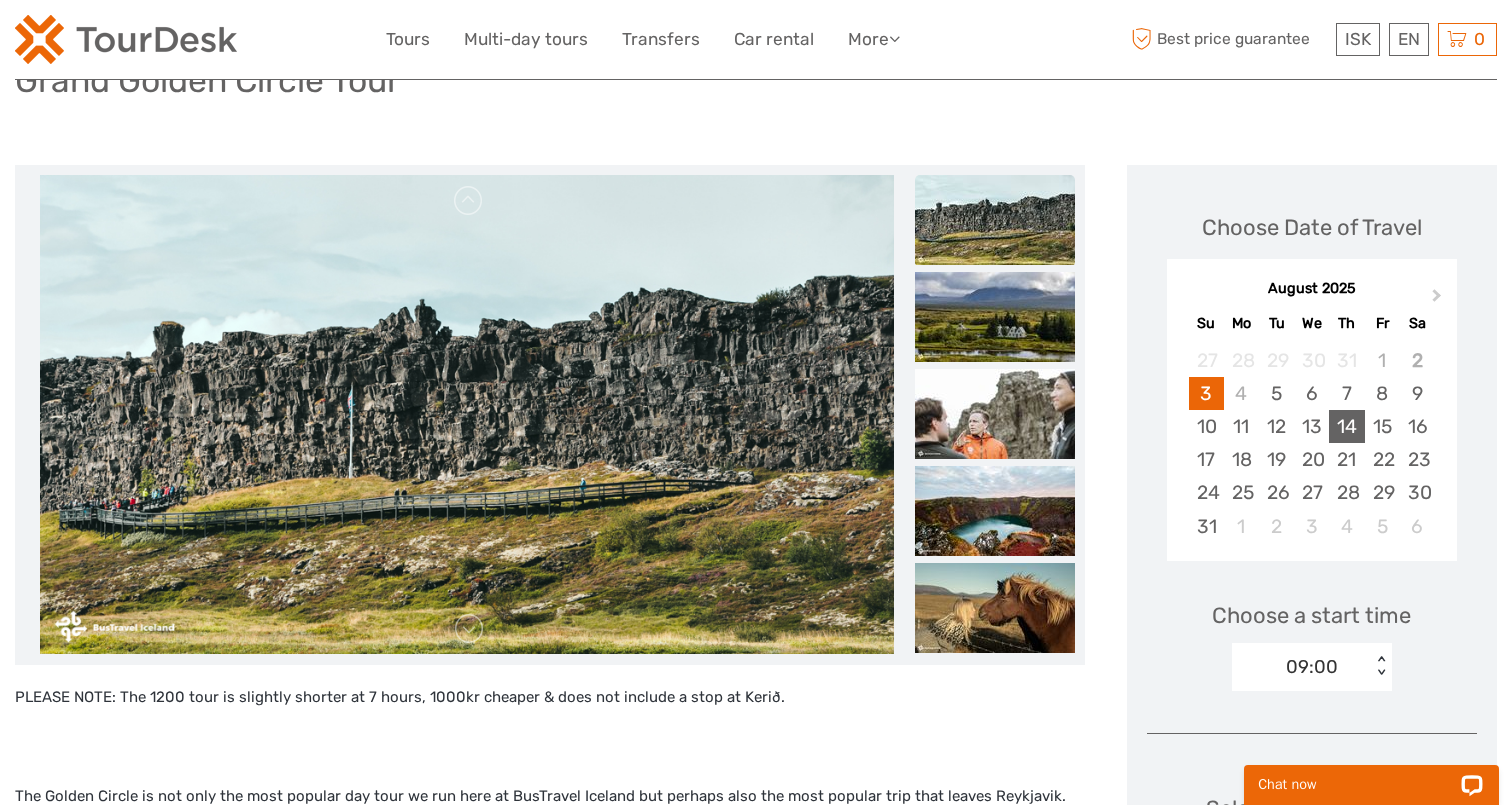 scroll, scrollTop: 180, scrollLeft: 0, axis: vertical 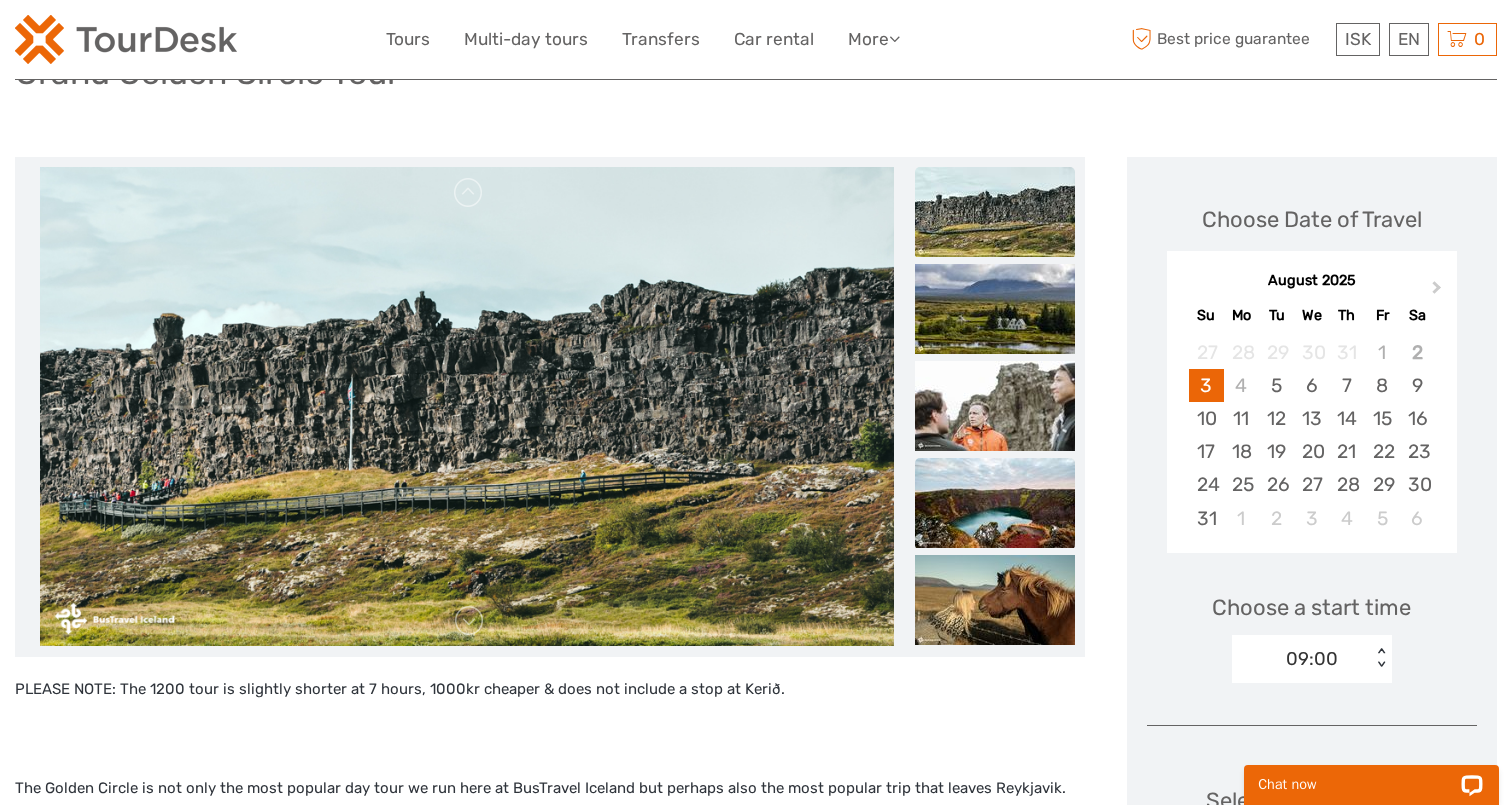 click at bounding box center (995, 503) 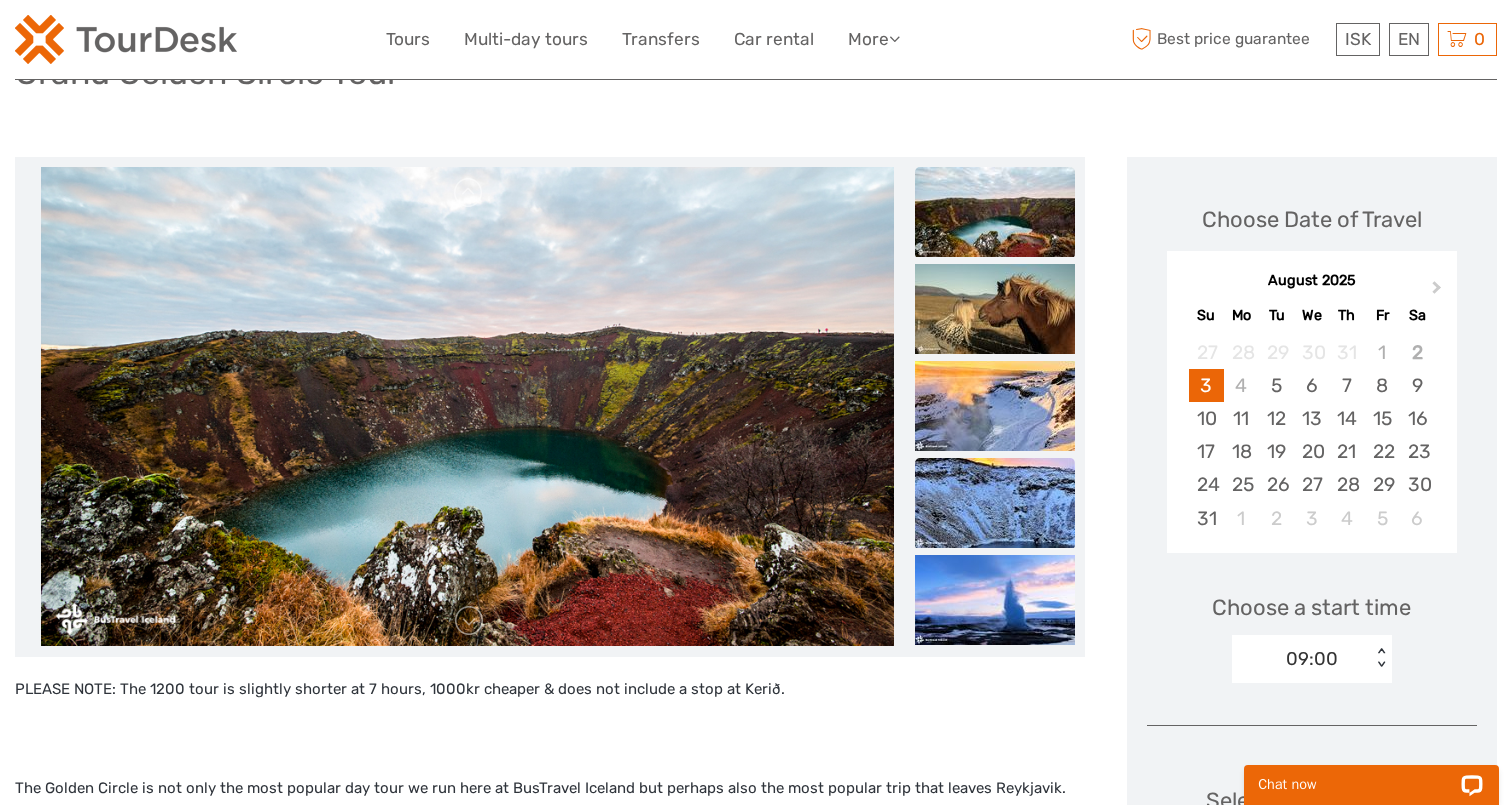 click at bounding box center (995, 503) 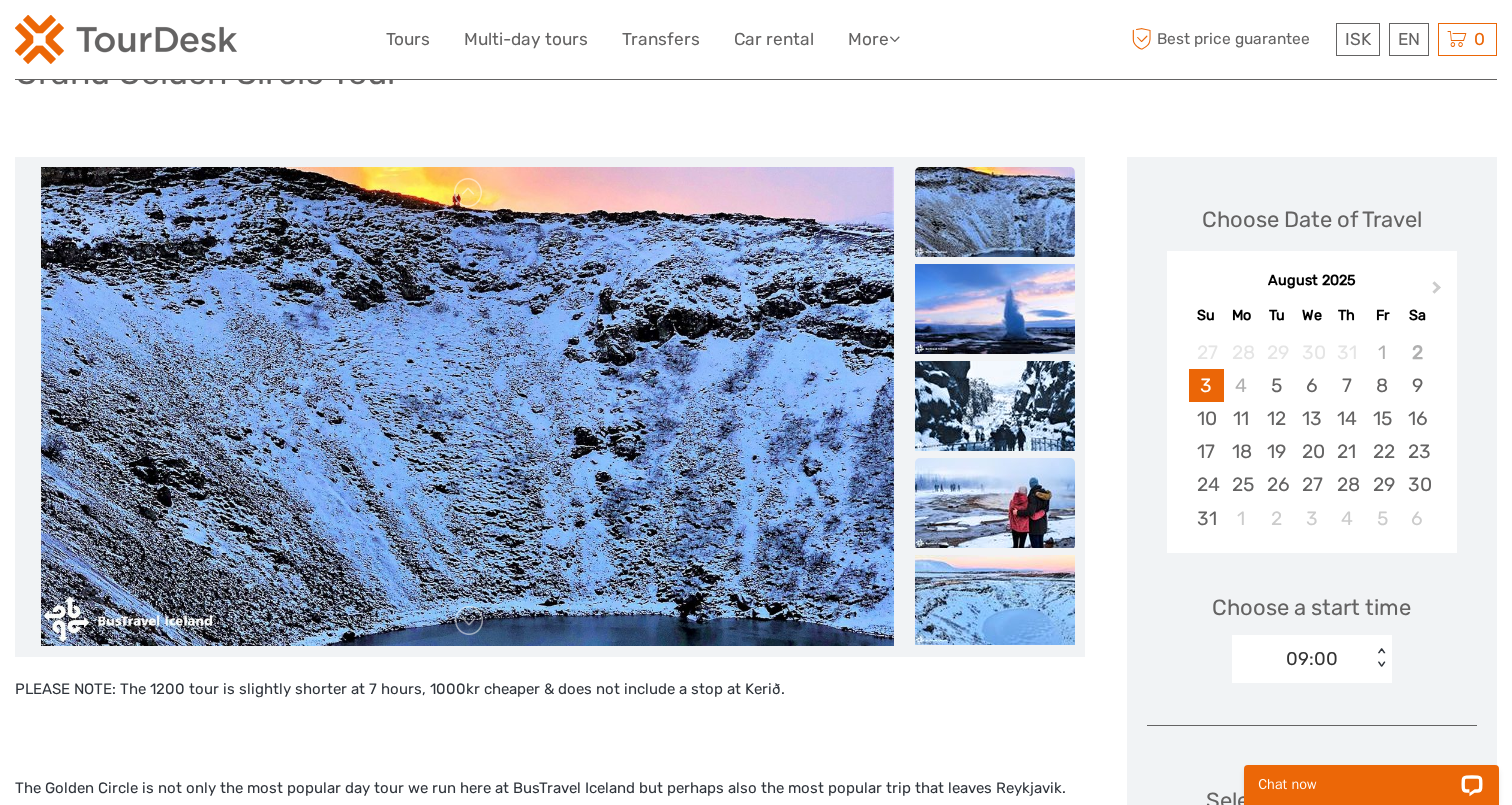click at bounding box center (995, 503) 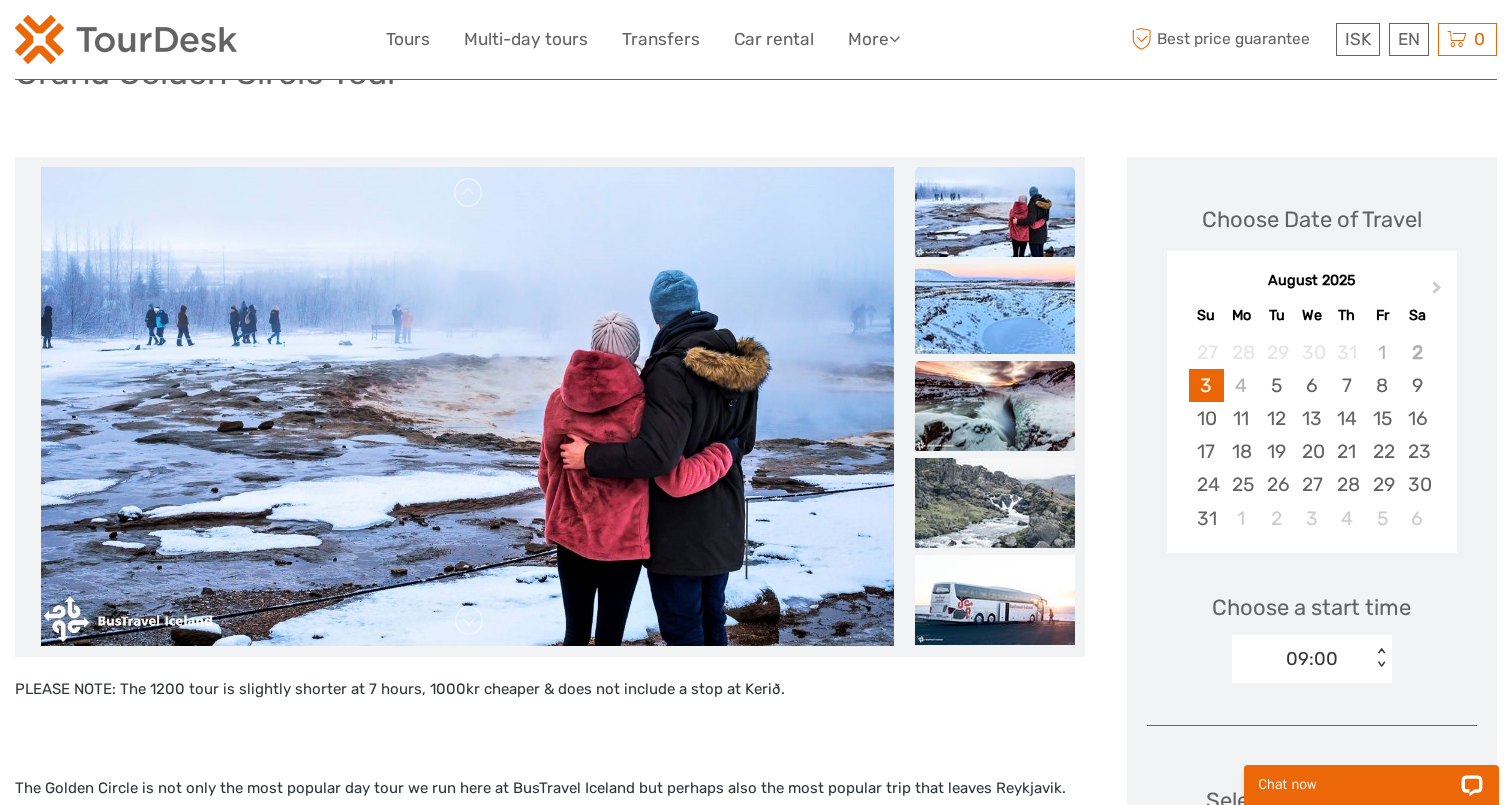 click at bounding box center (995, 406) 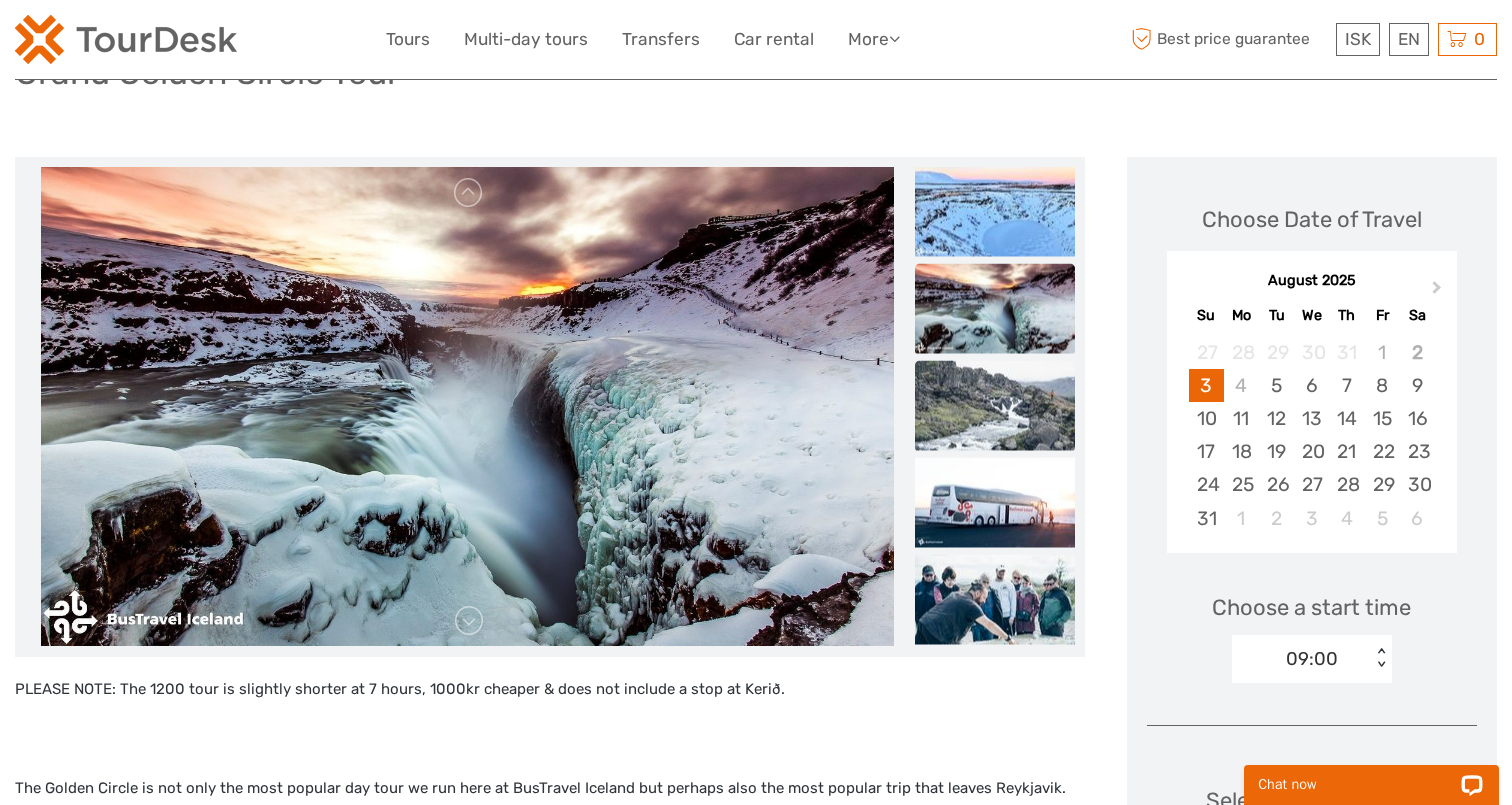 click at bounding box center [995, 405] 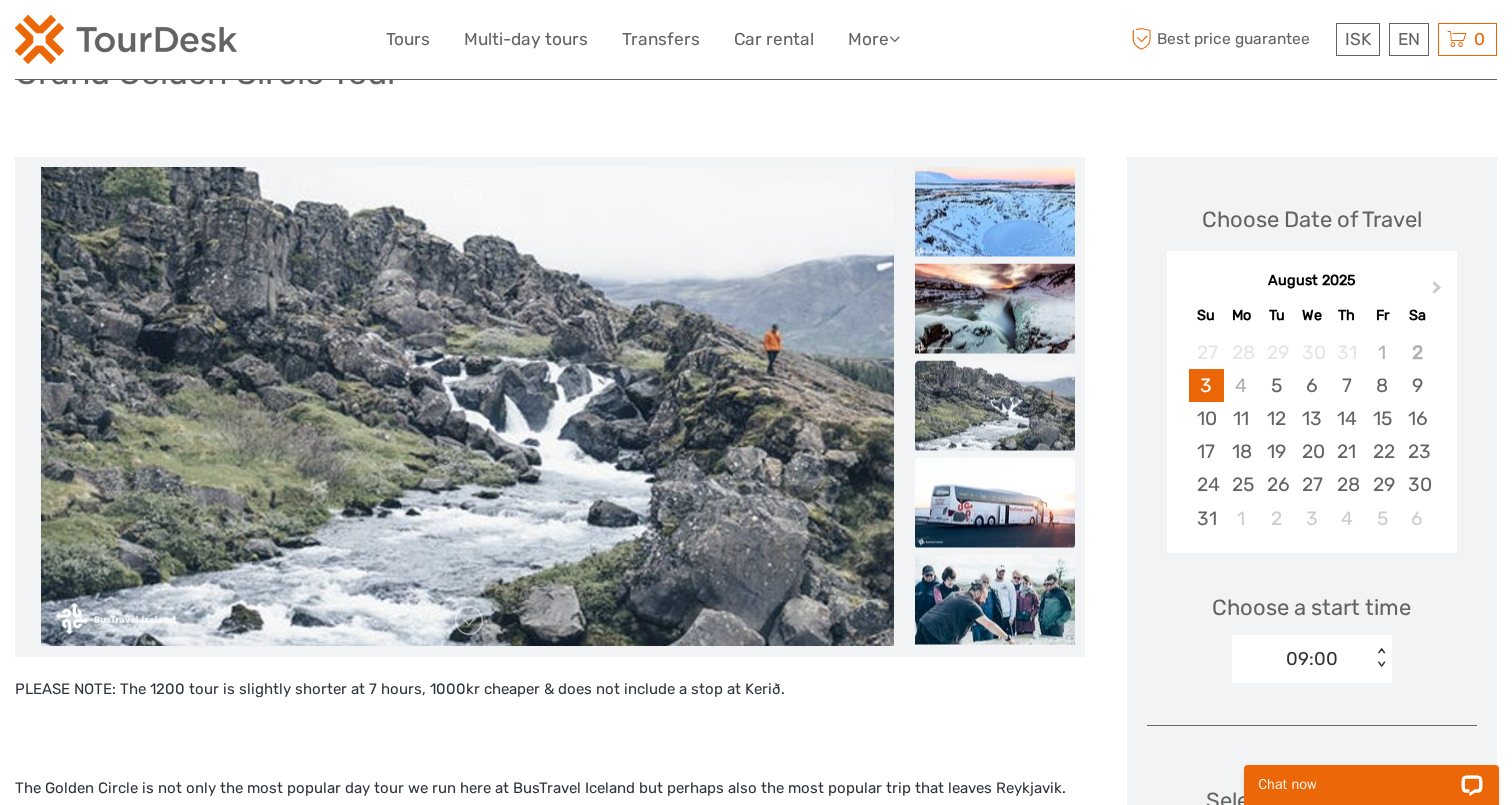 click at bounding box center [995, 502] 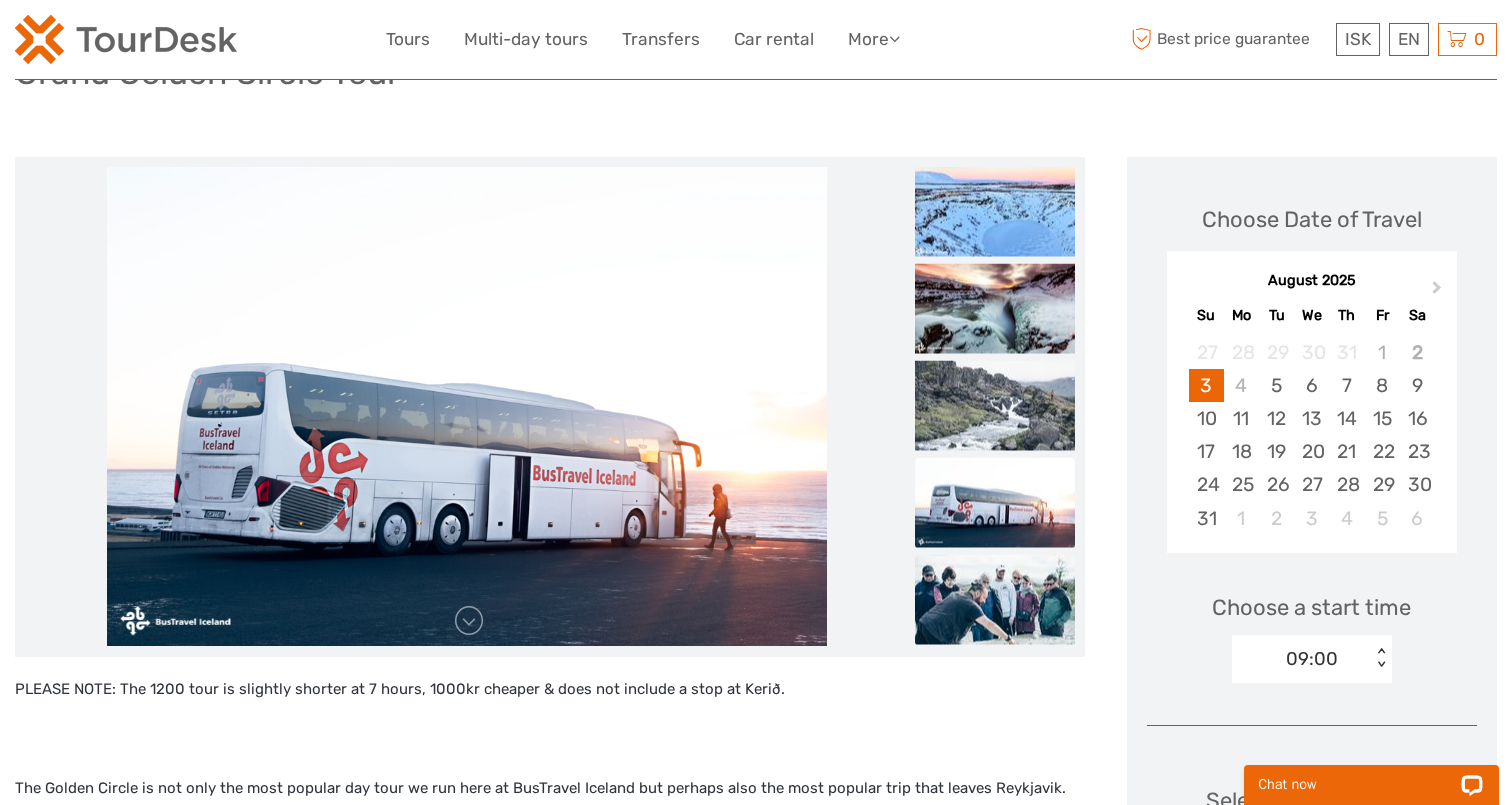 click at bounding box center [995, 599] 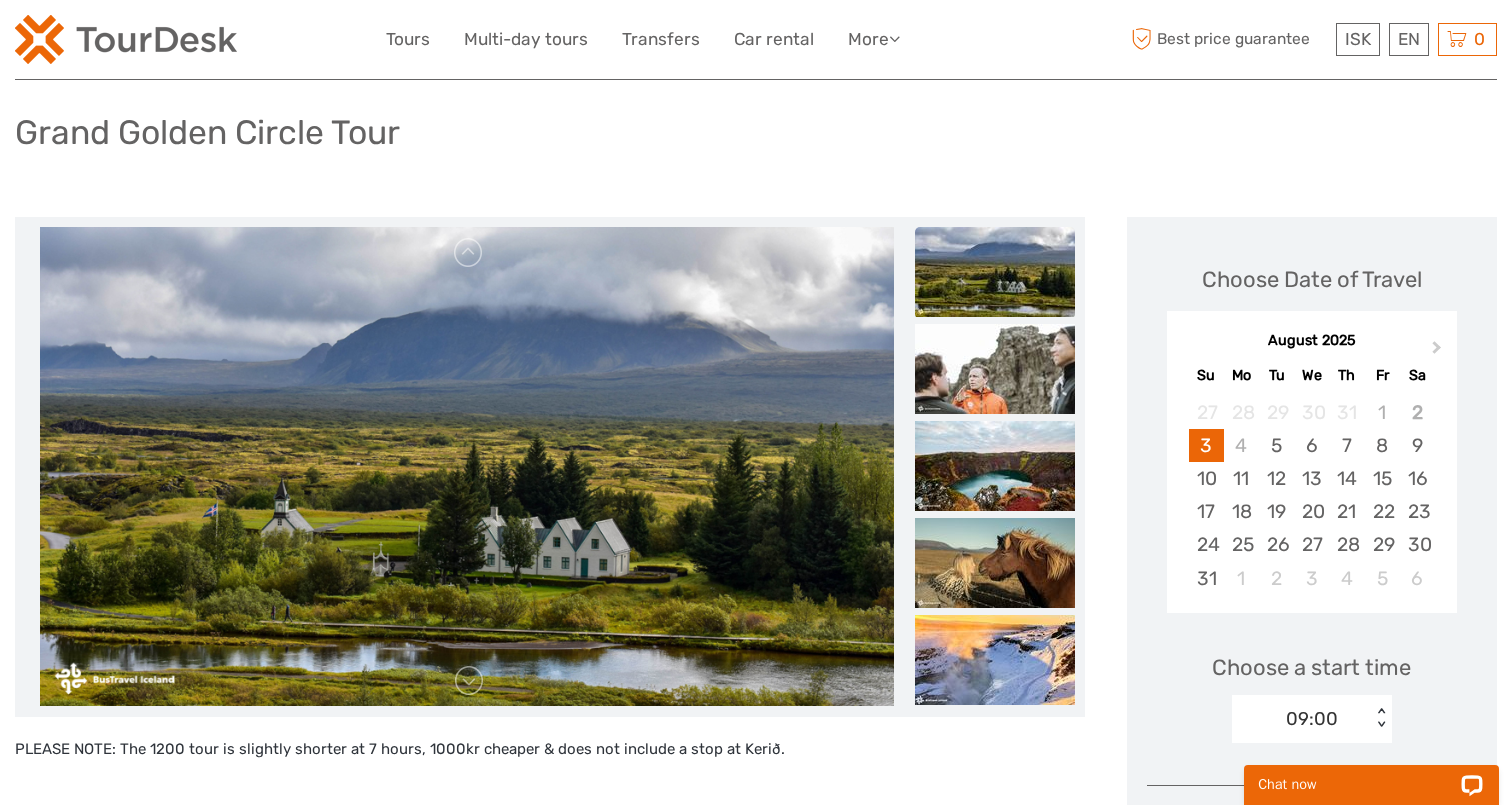 scroll, scrollTop: 134, scrollLeft: 0, axis: vertical 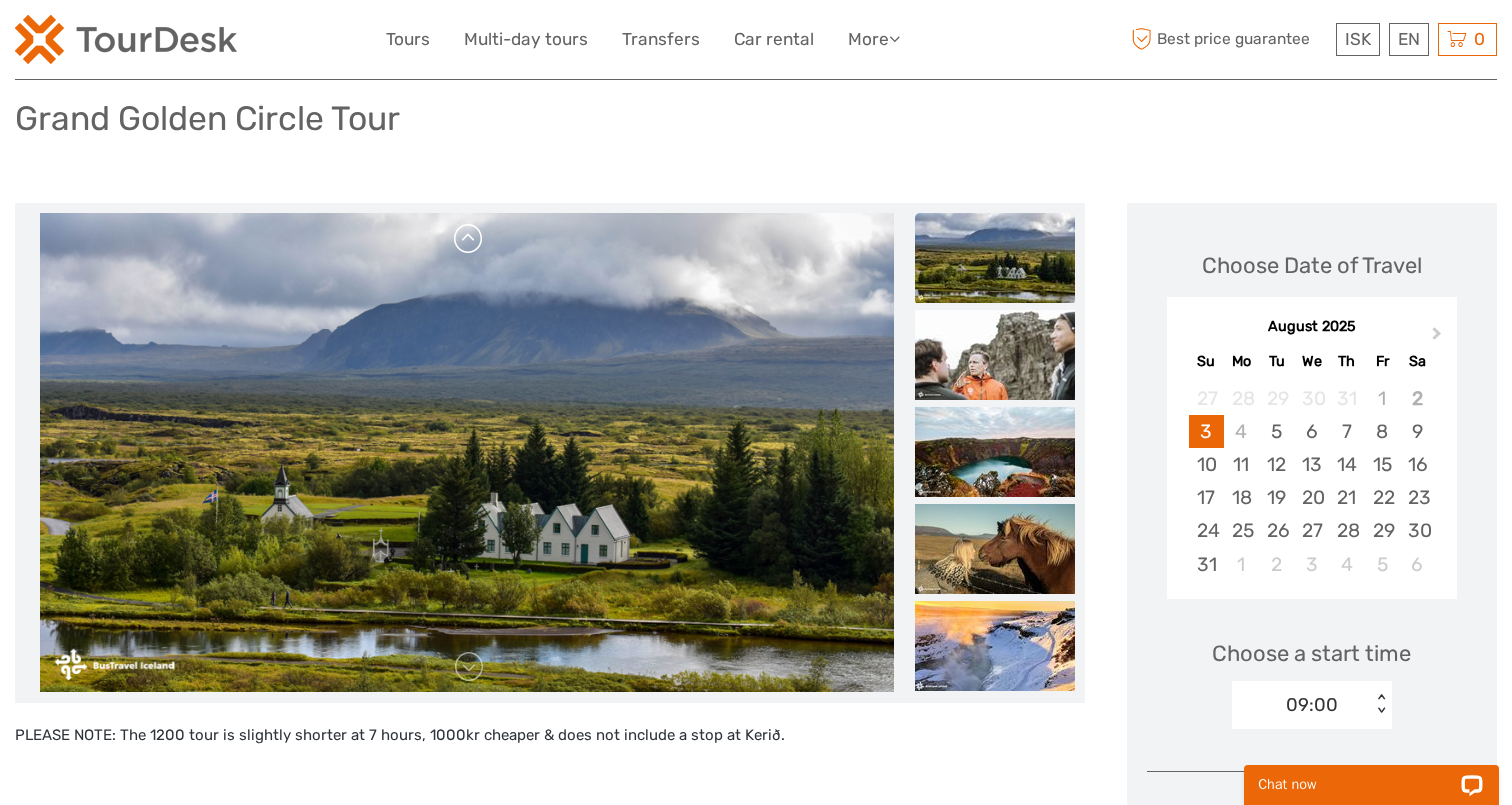 click at bounding box center [469, 239] 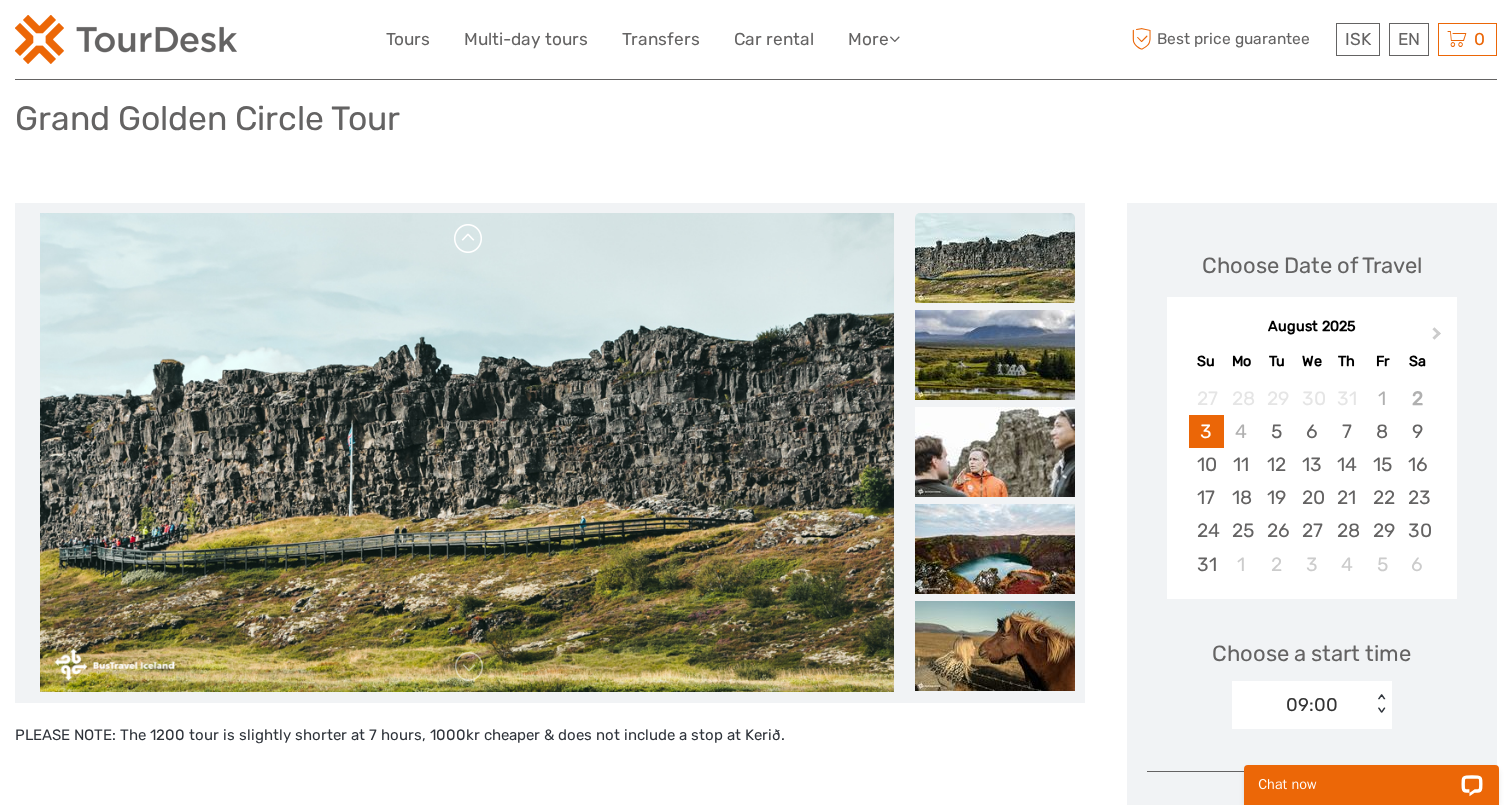 click at bounding box center [469, 239] 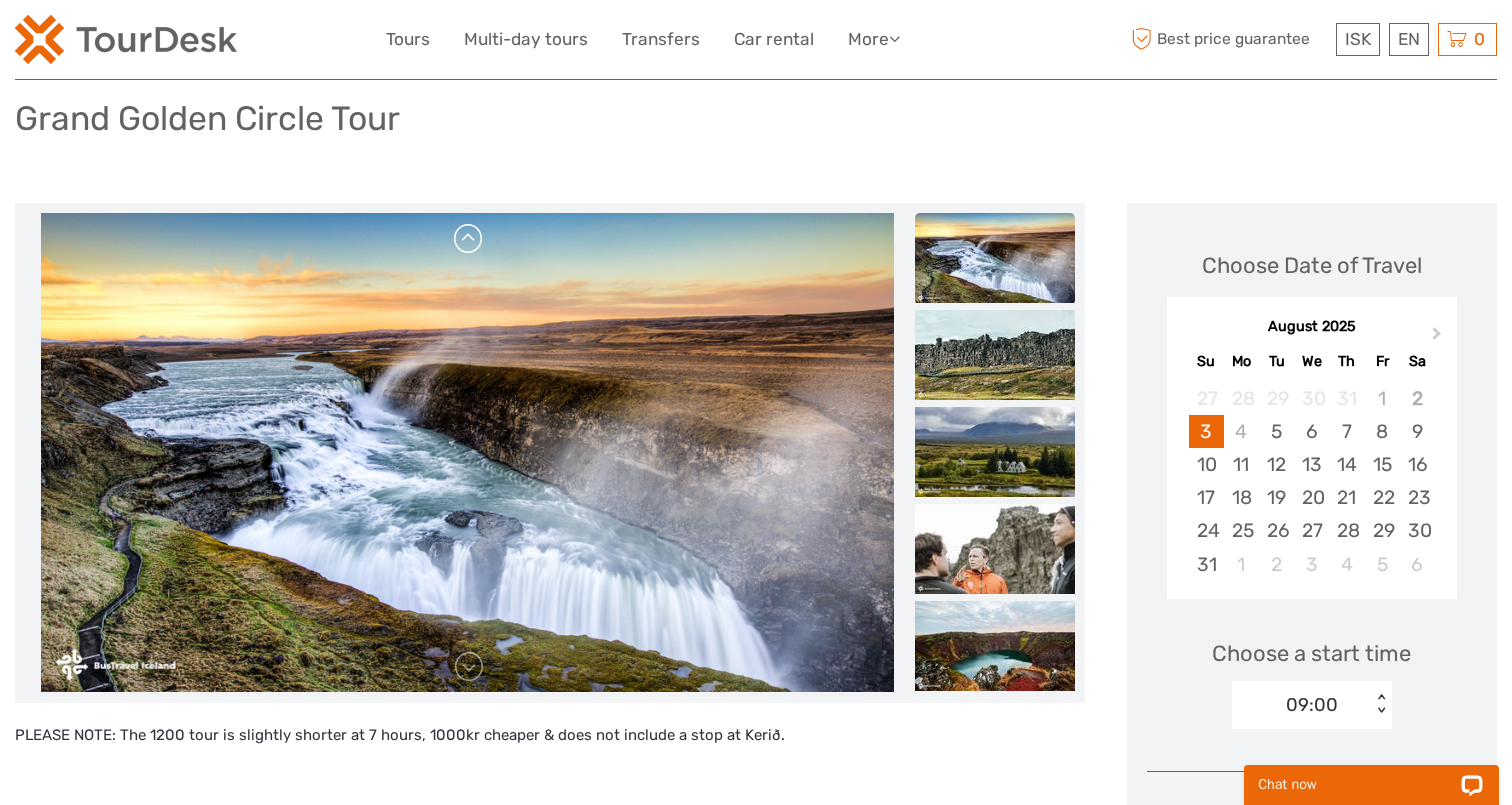 click at bounding box center (469, 239) 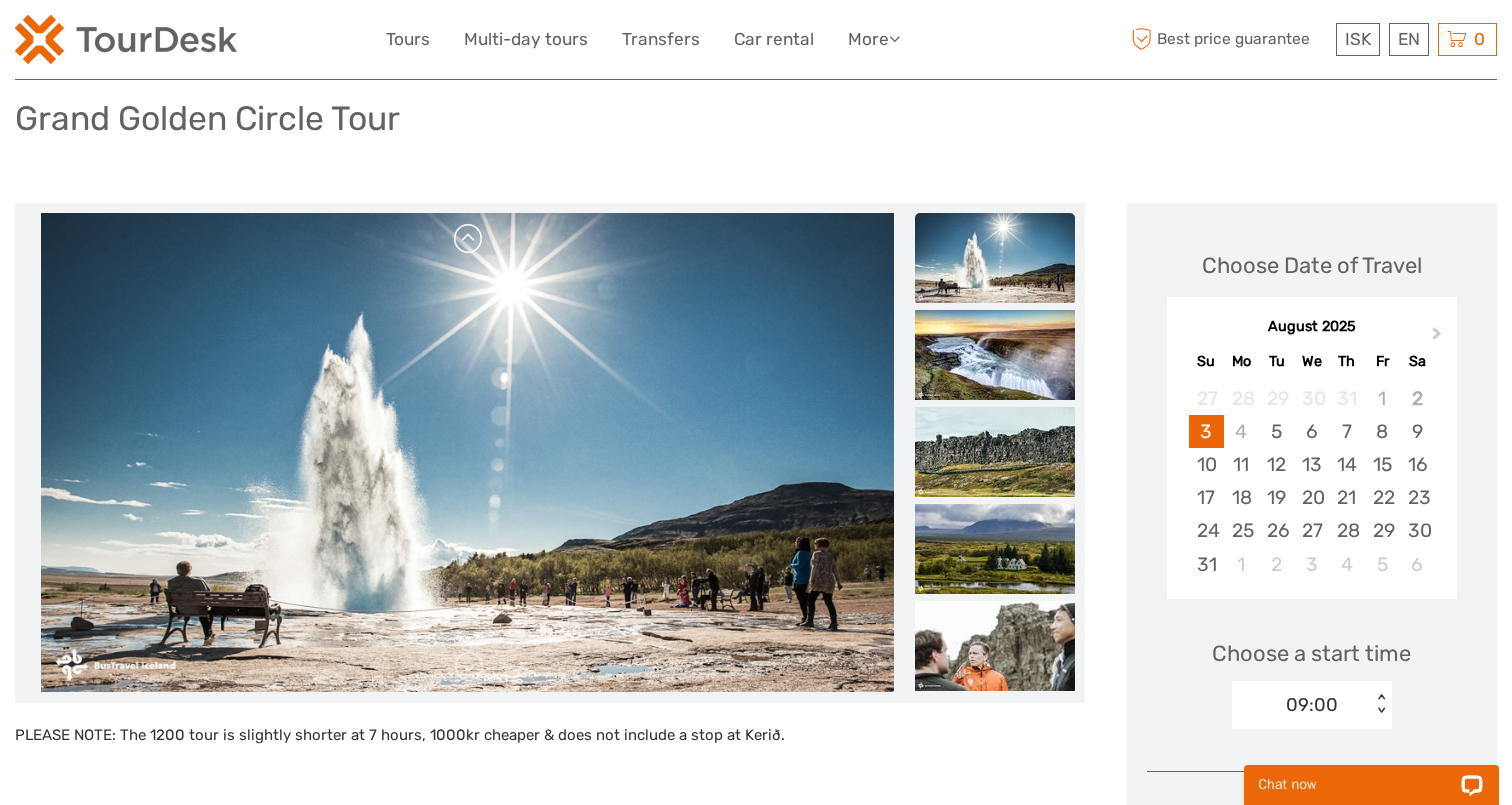 click at bounding box center [469, 239] 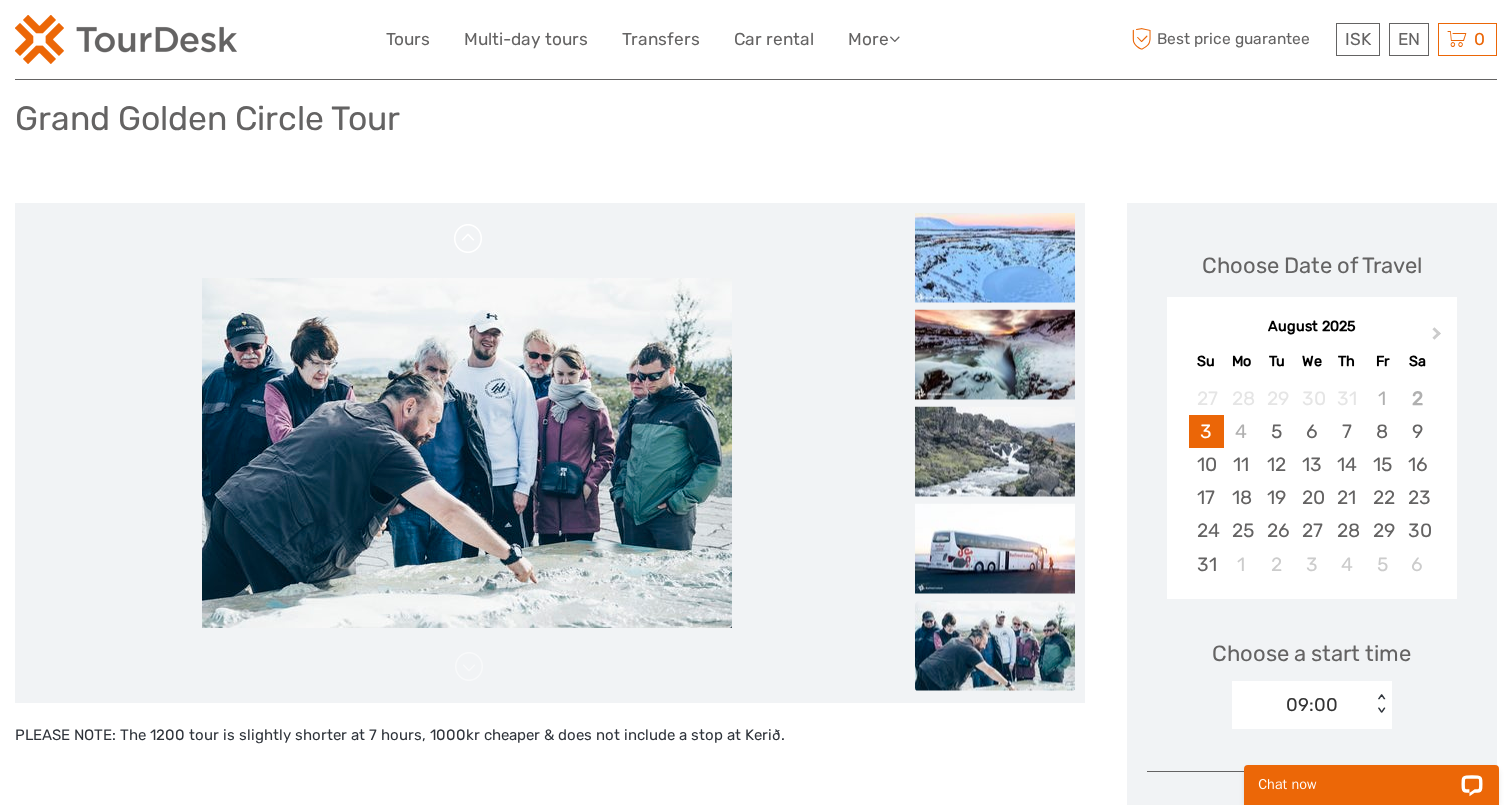 click at bounding box center (469, 239) 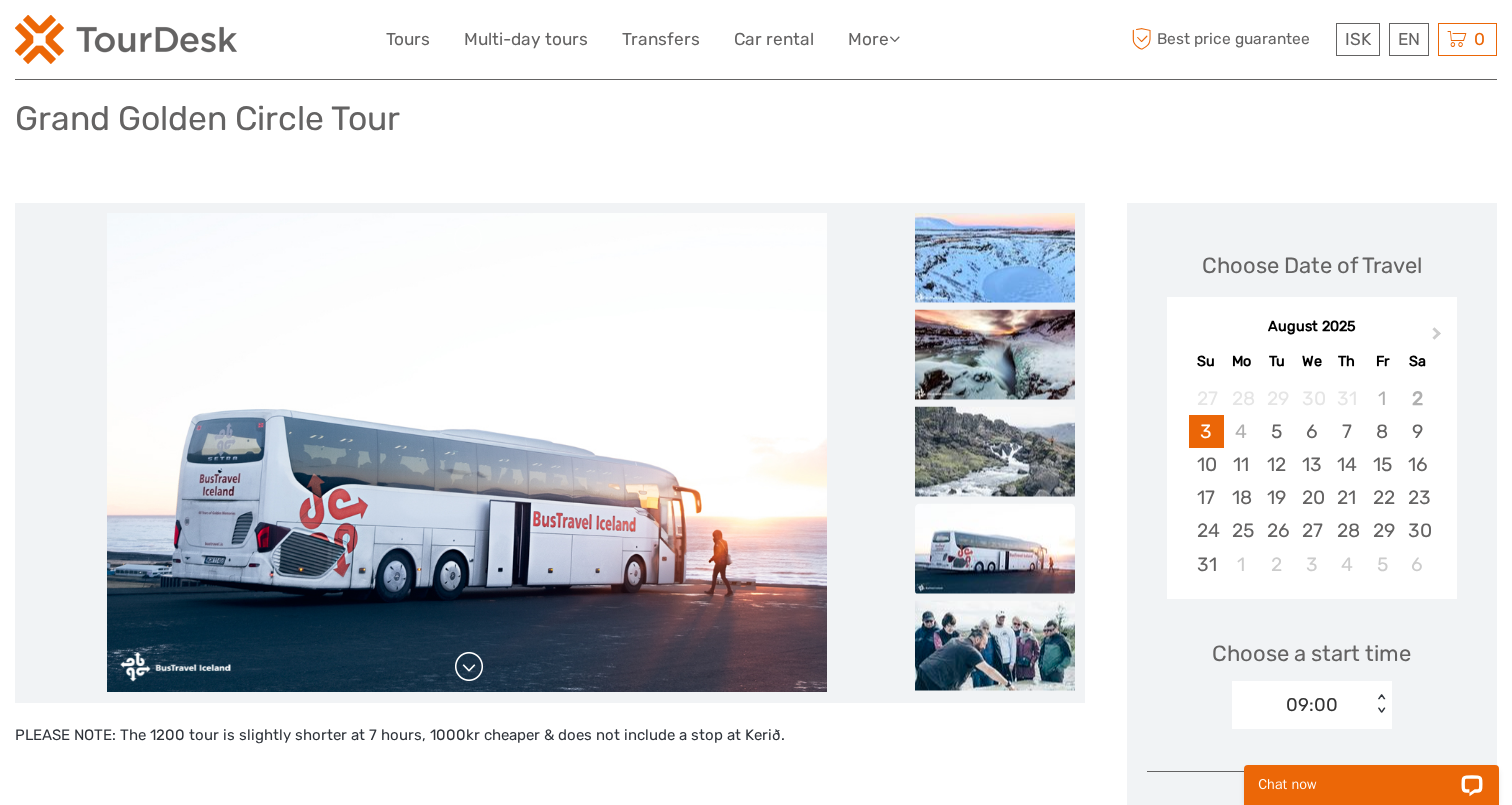 click at bounding box center [469, 667] 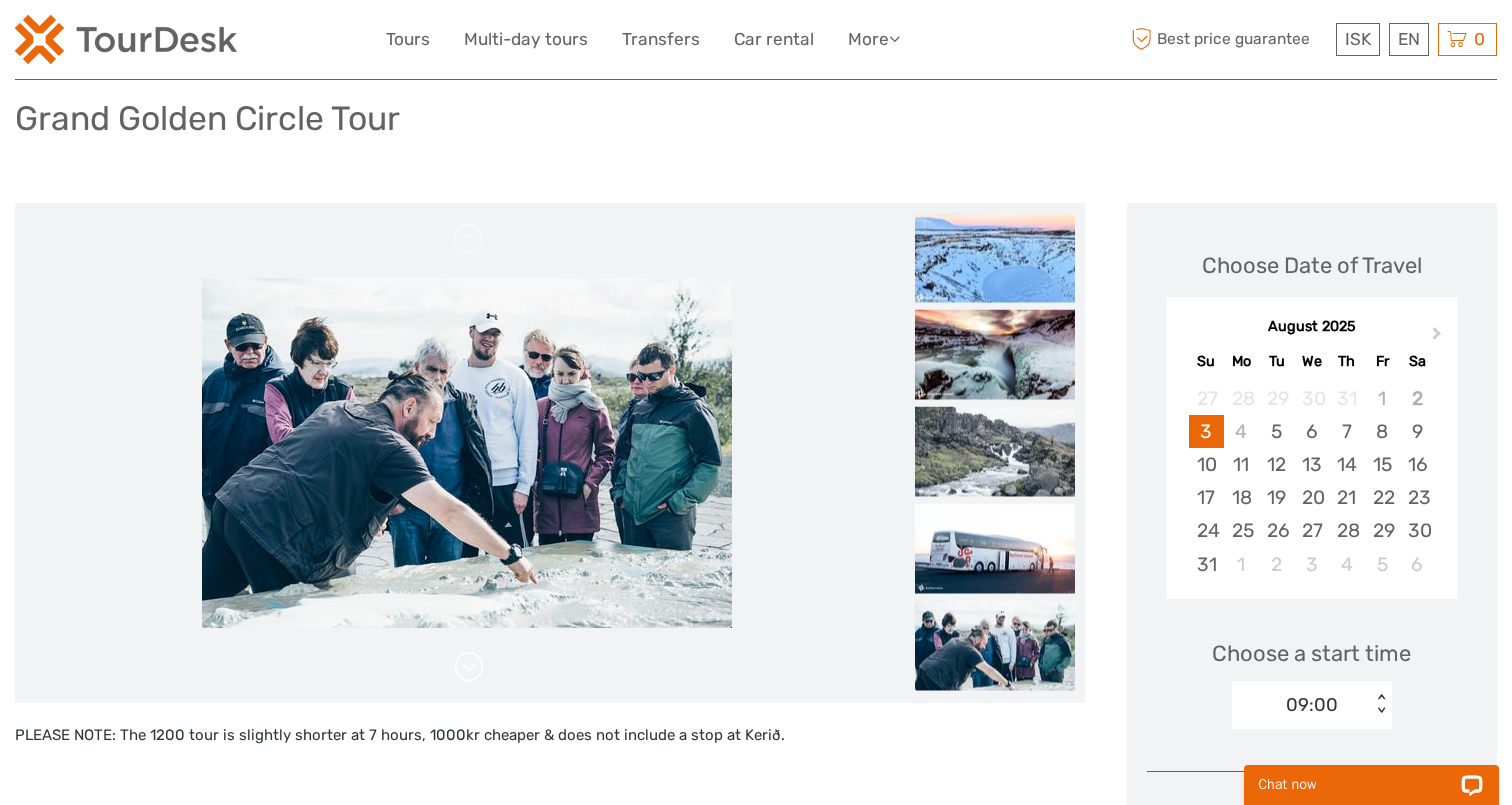 click at bounding box center [469, 667] 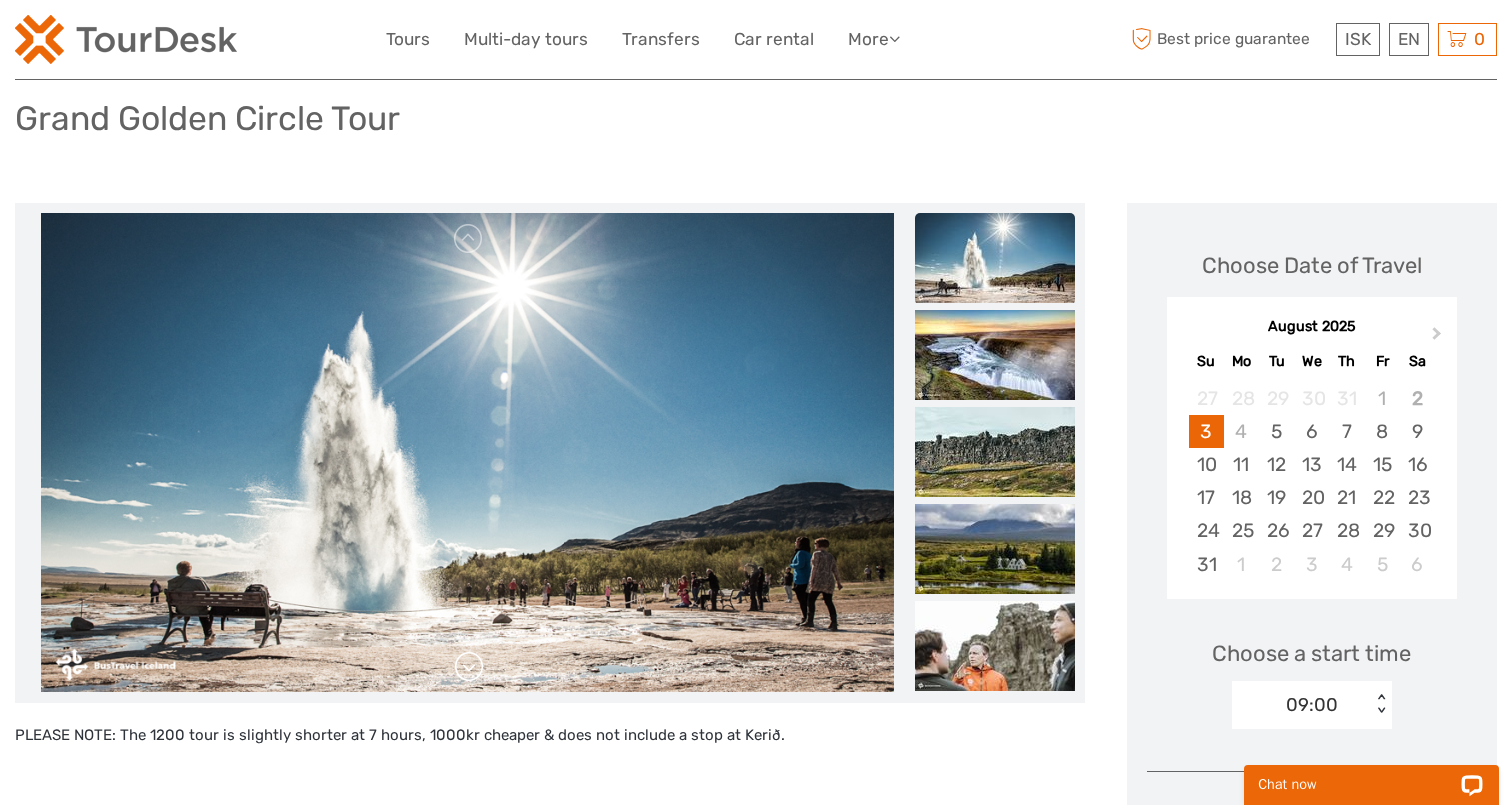 click at bounding box center (469, 667) 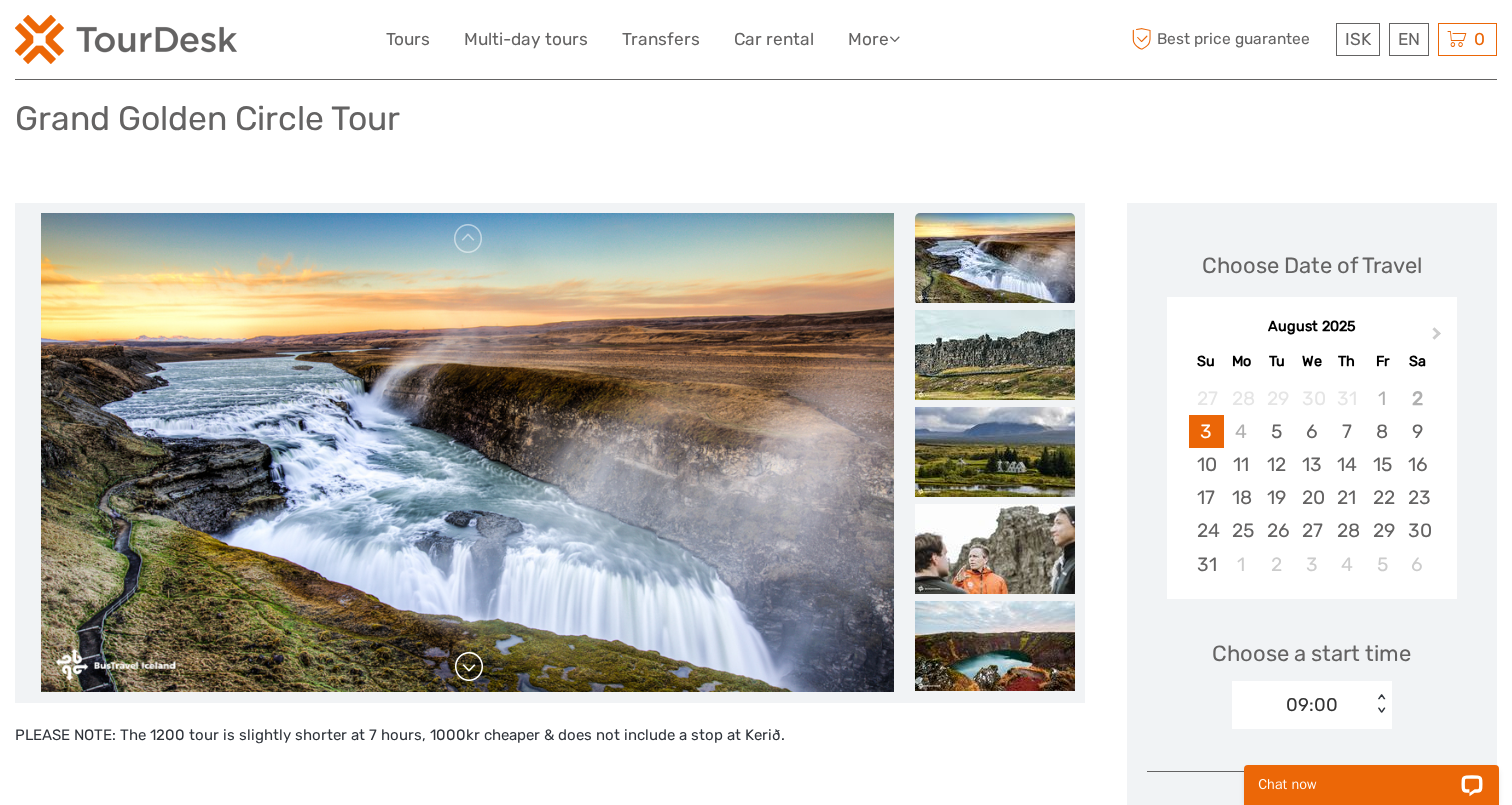 click at bounding box center [469, 667] 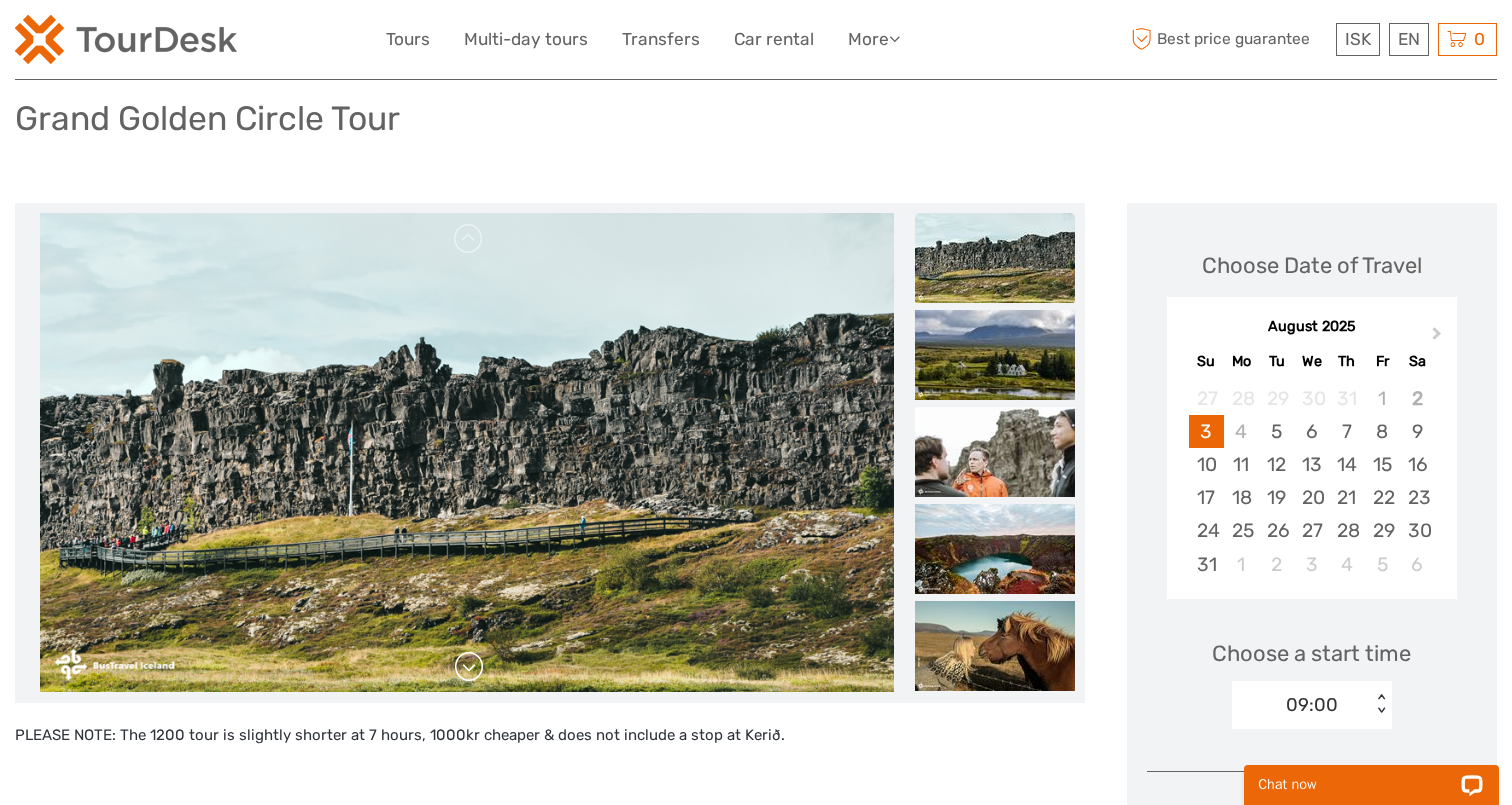 click at bounding box center [469, 667] 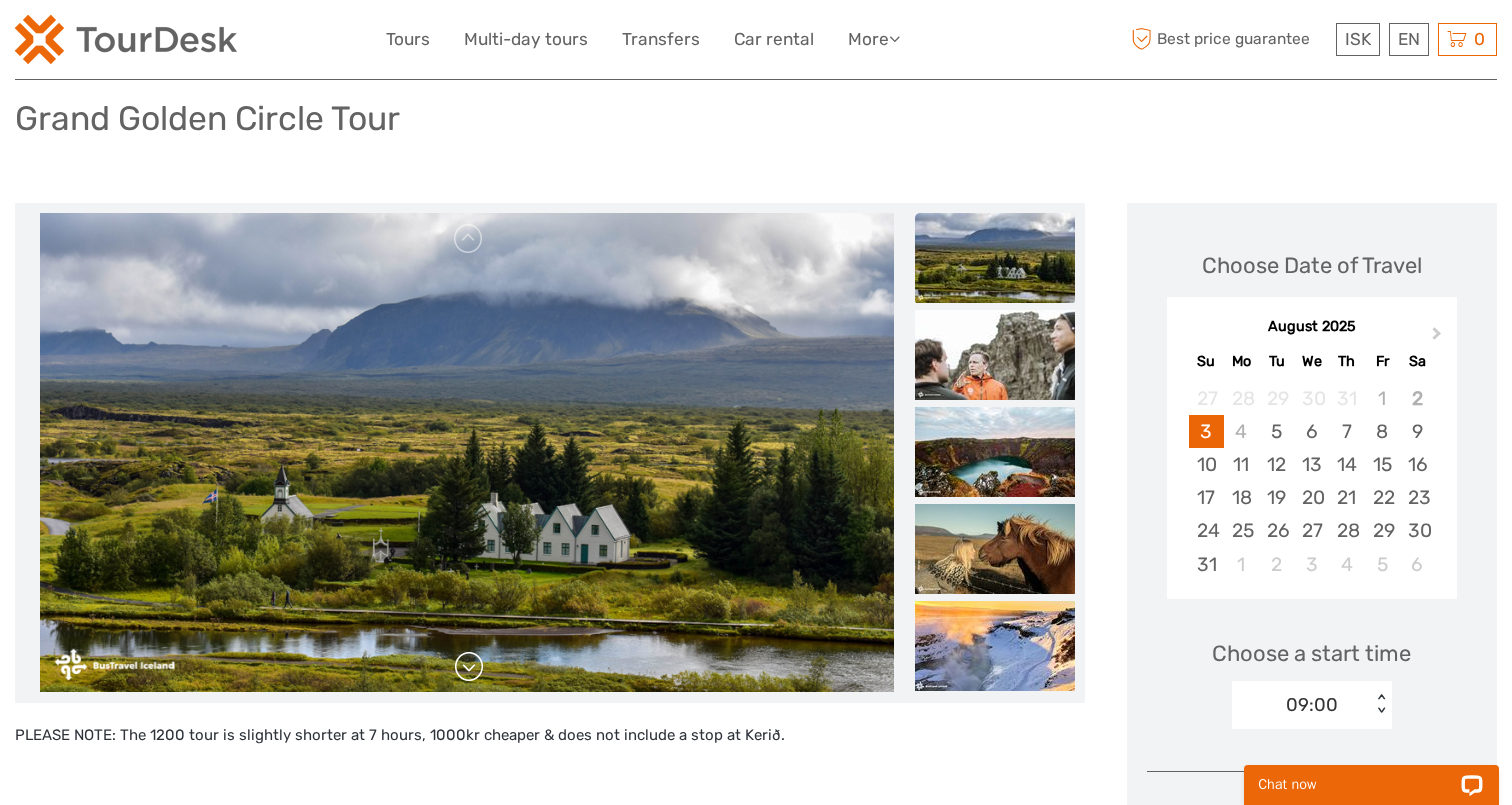 click at bounding box center [469, 667] 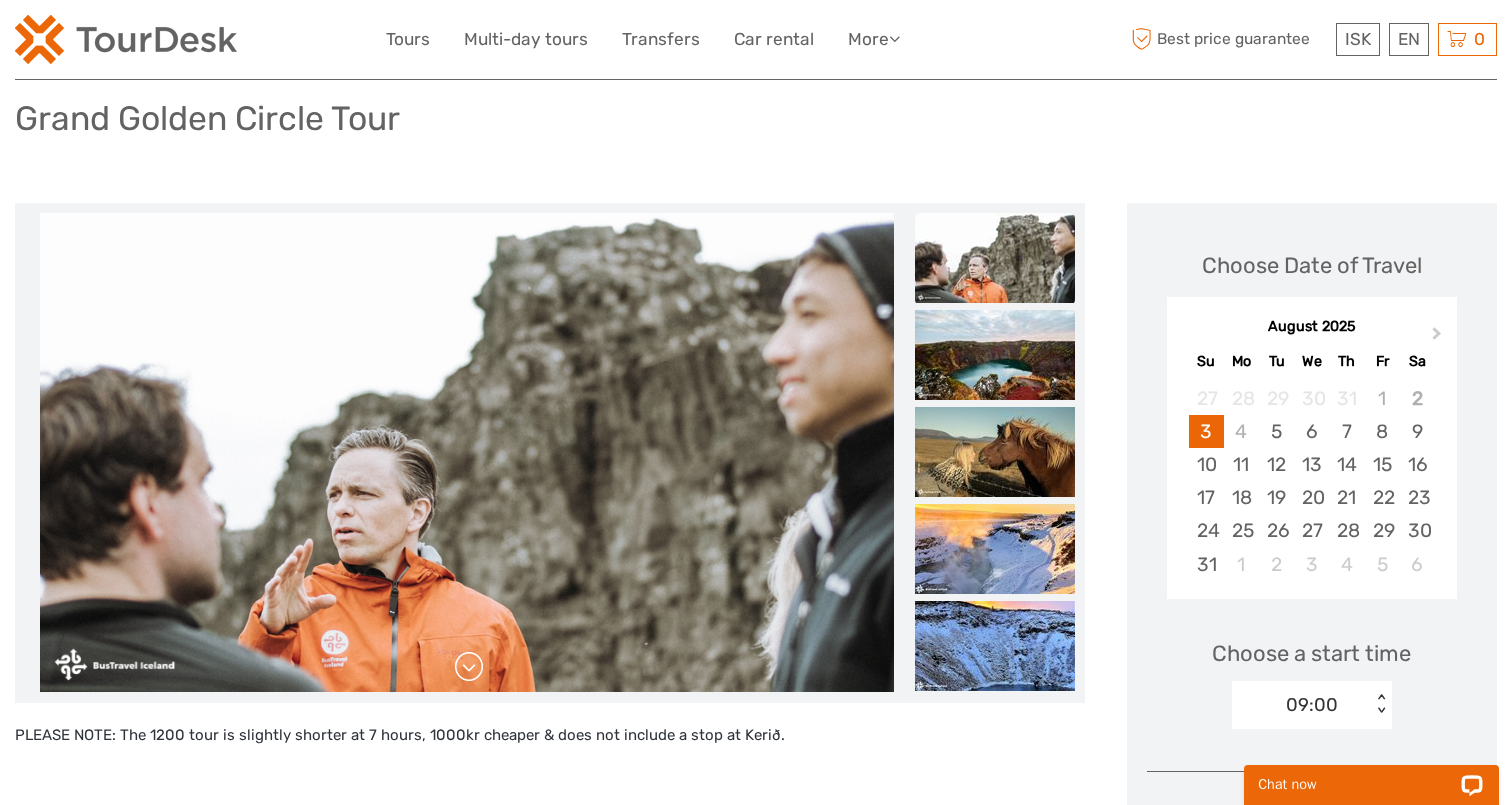 click at bounding box center [469, 667] 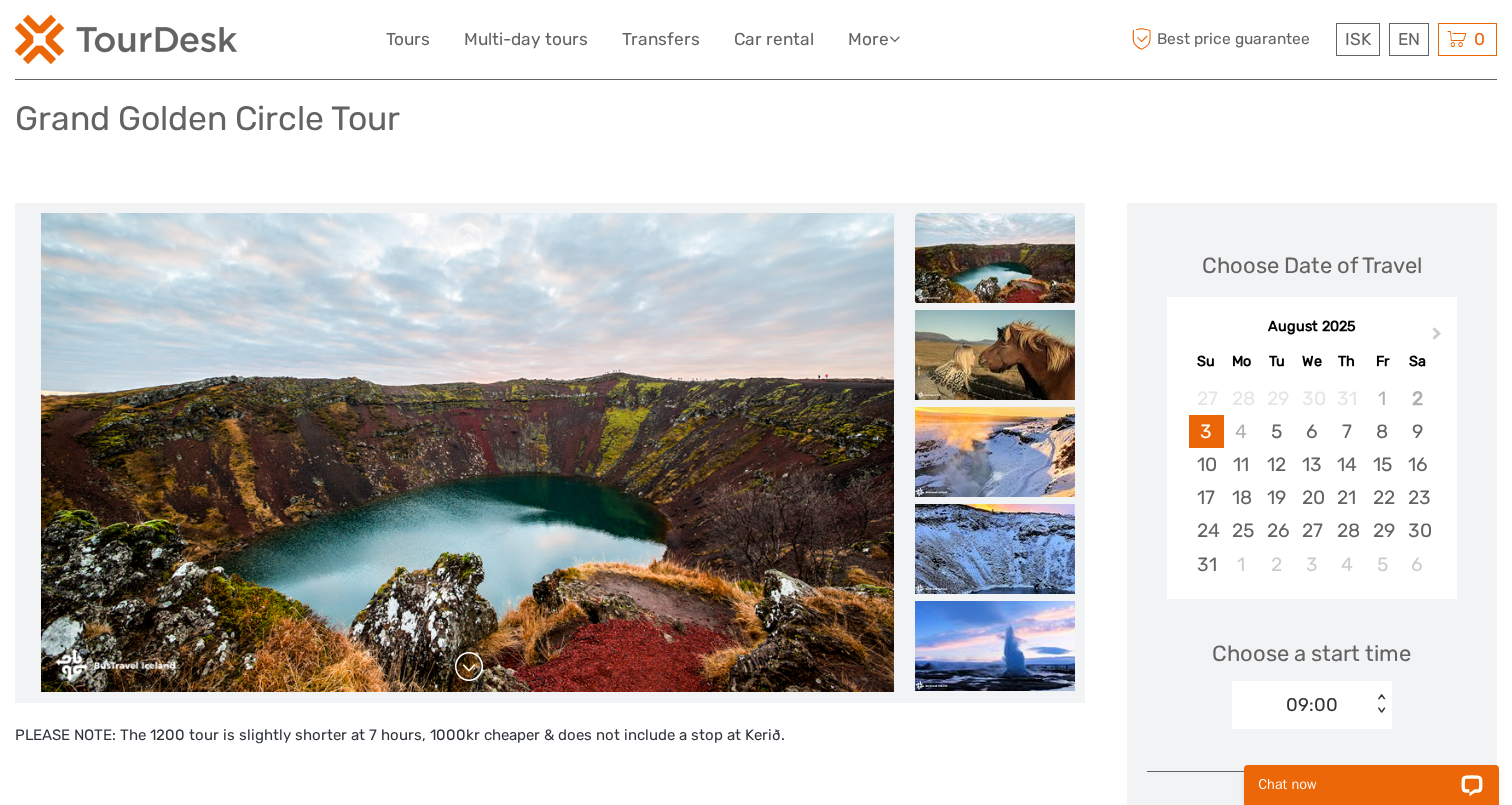 click at bounding box center [469, 667] 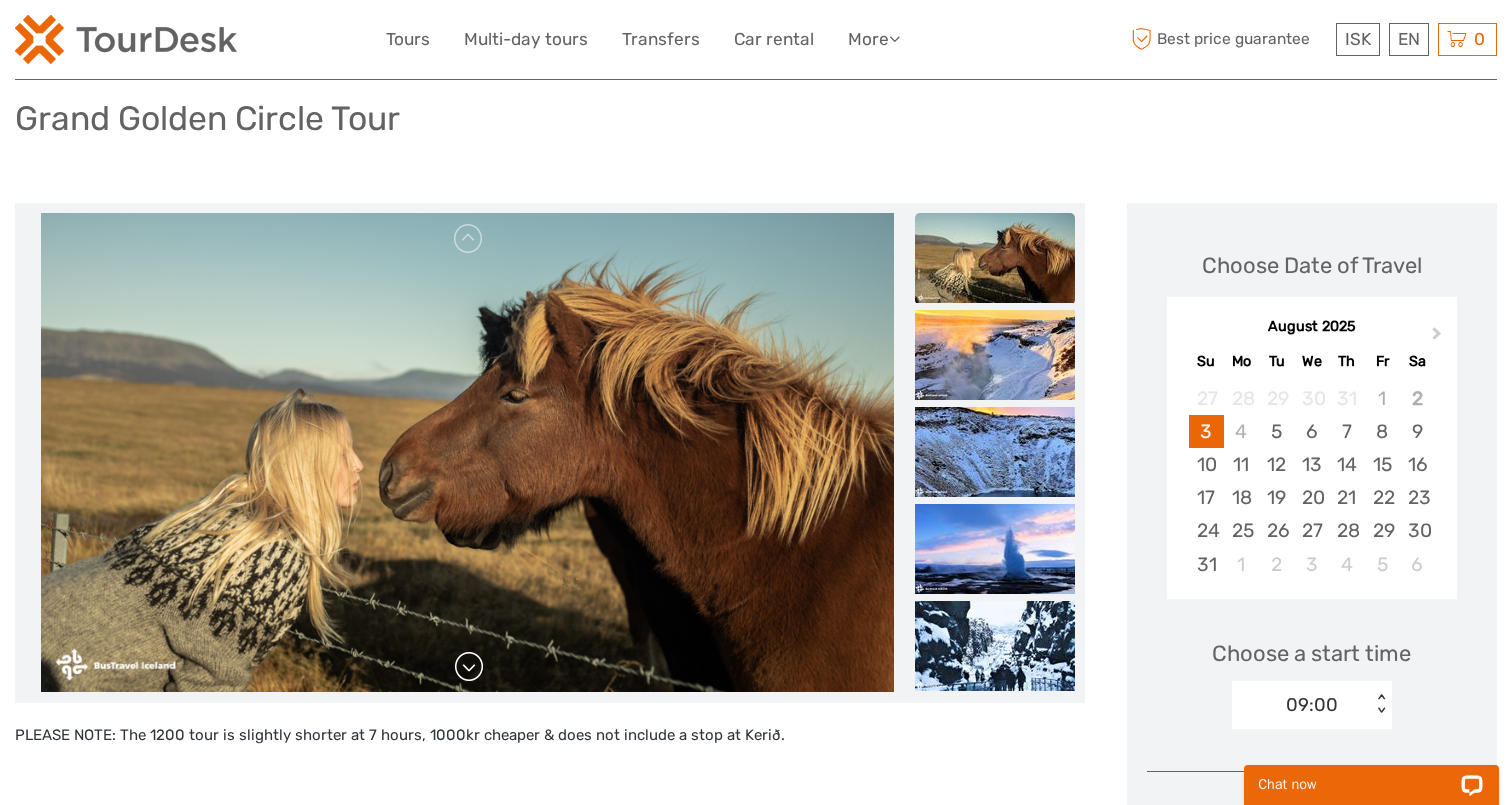 click at bounding box center [469, 667] 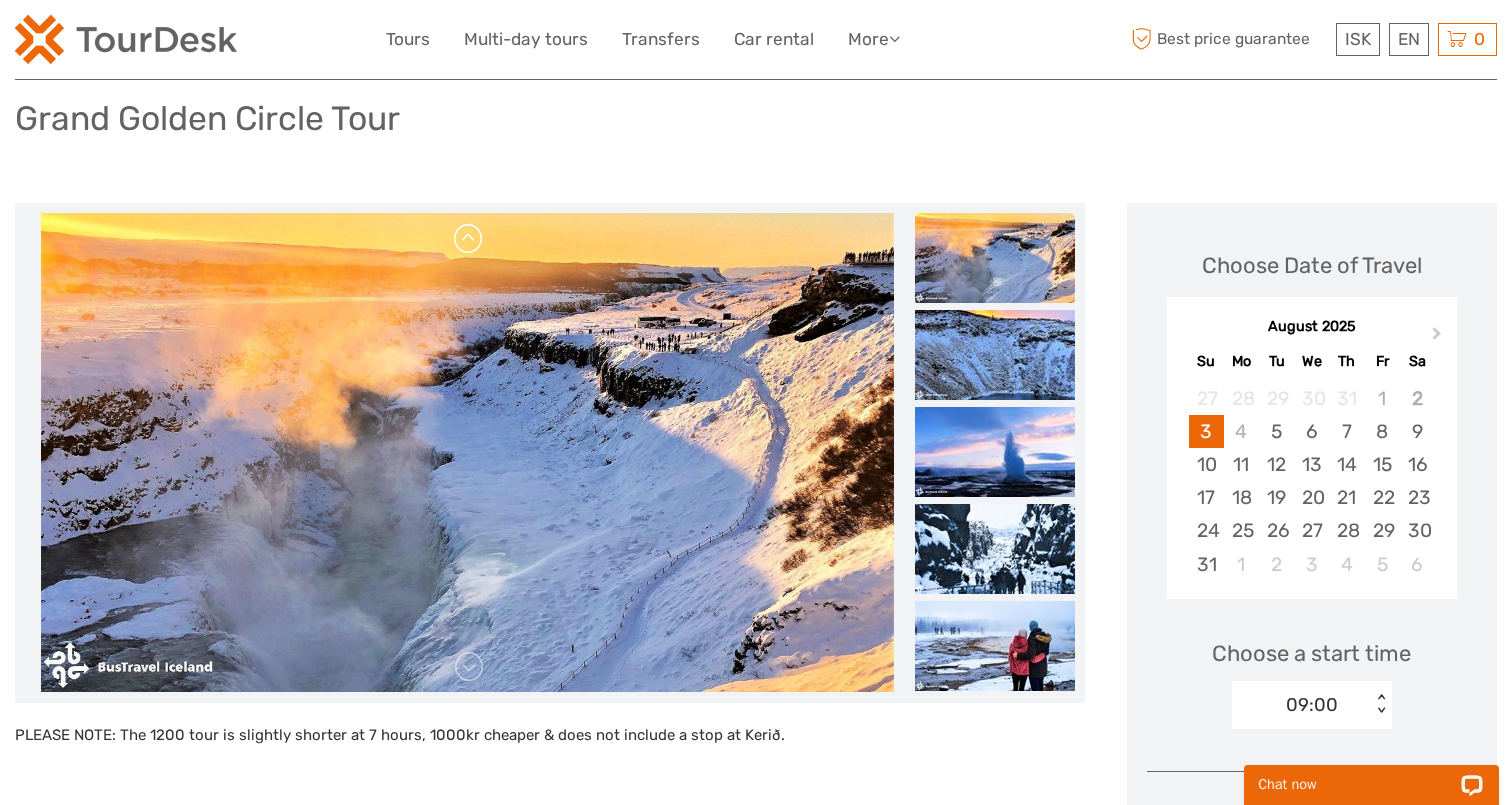 click at bounding box center [469, 239] 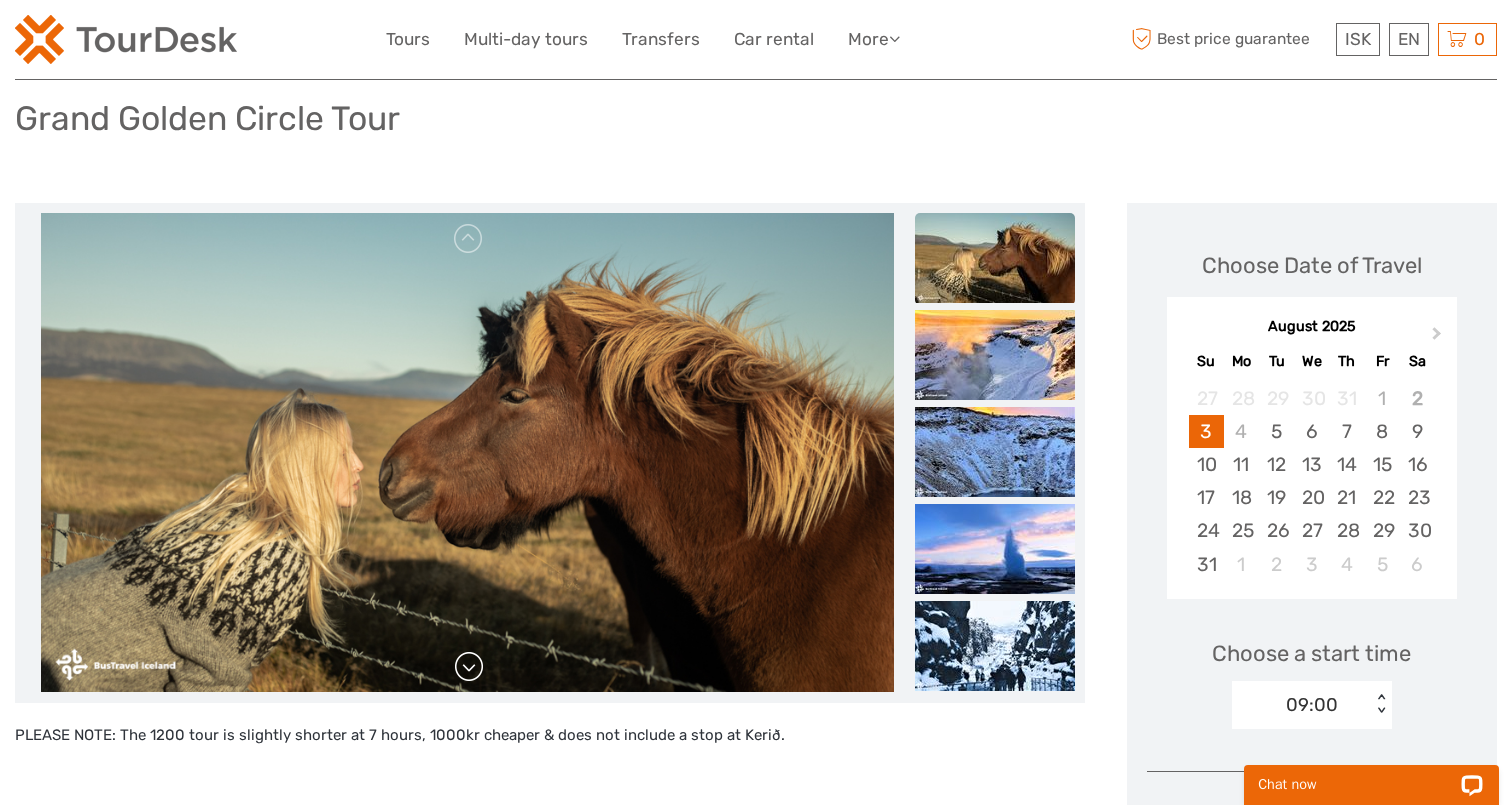 click at bounding box center [469, 667] 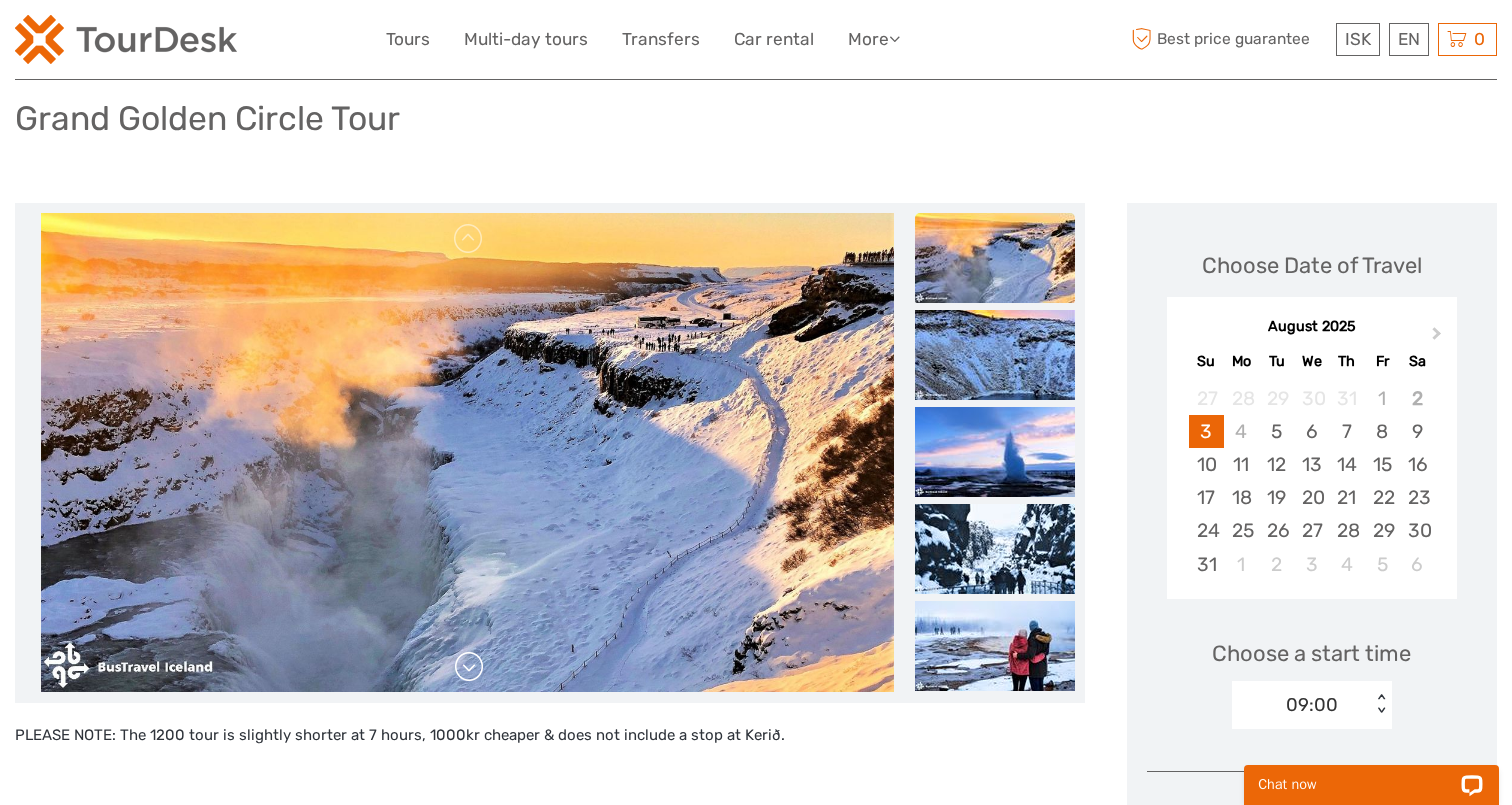 click at bounding box center [469, 667] 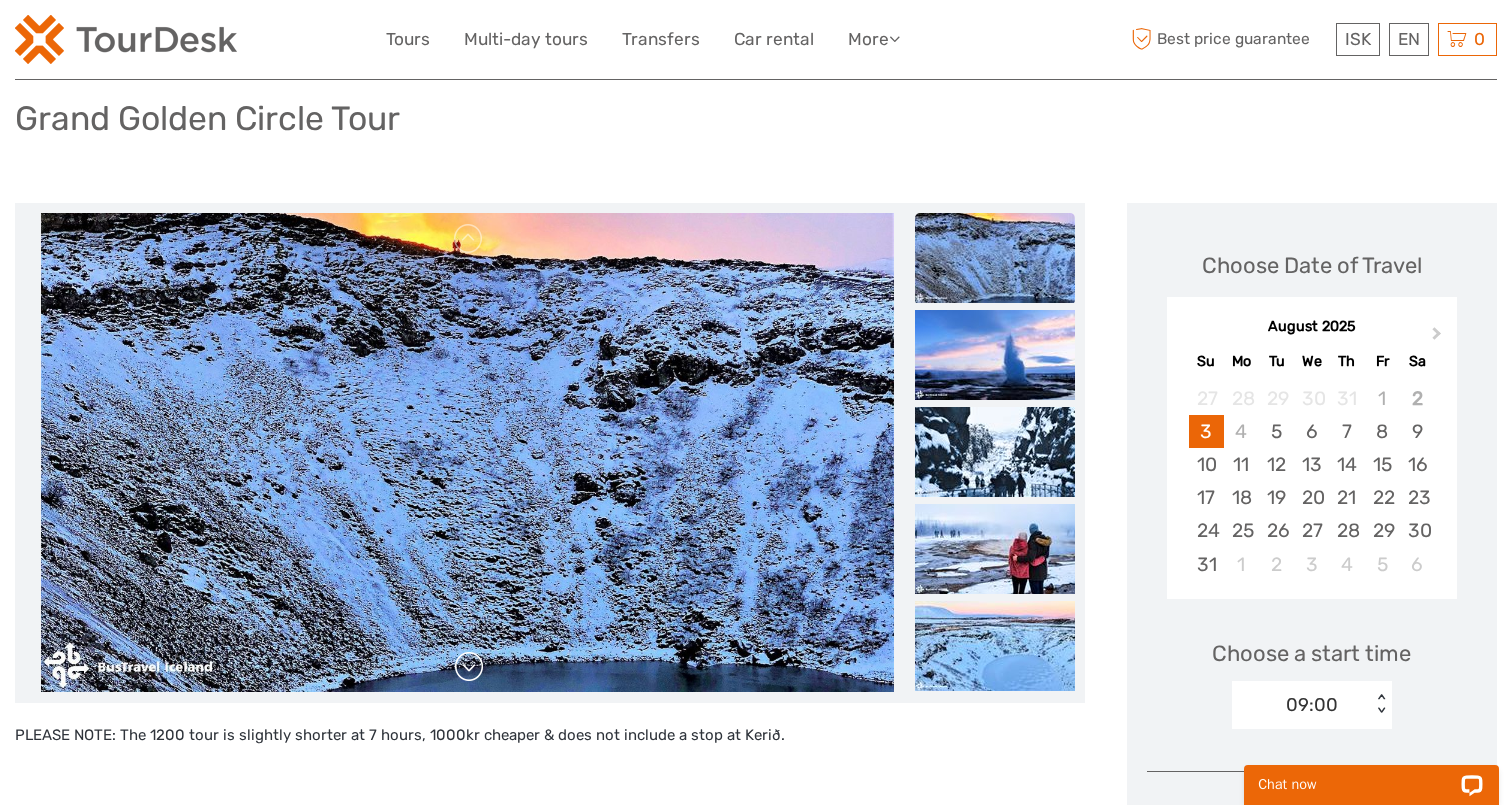 click at bounding box center (469, 667) 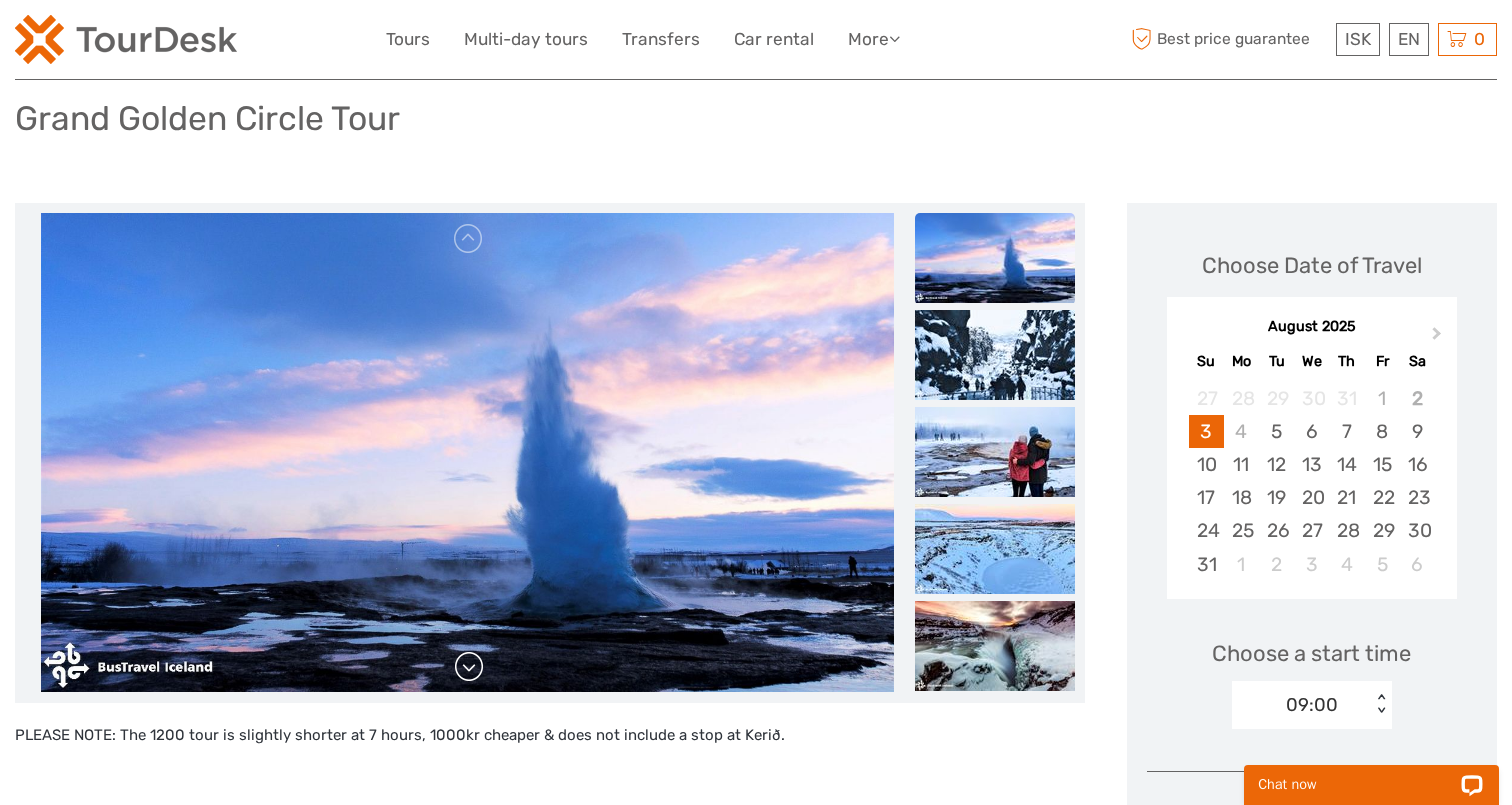 click at bounding box center [469, 667] 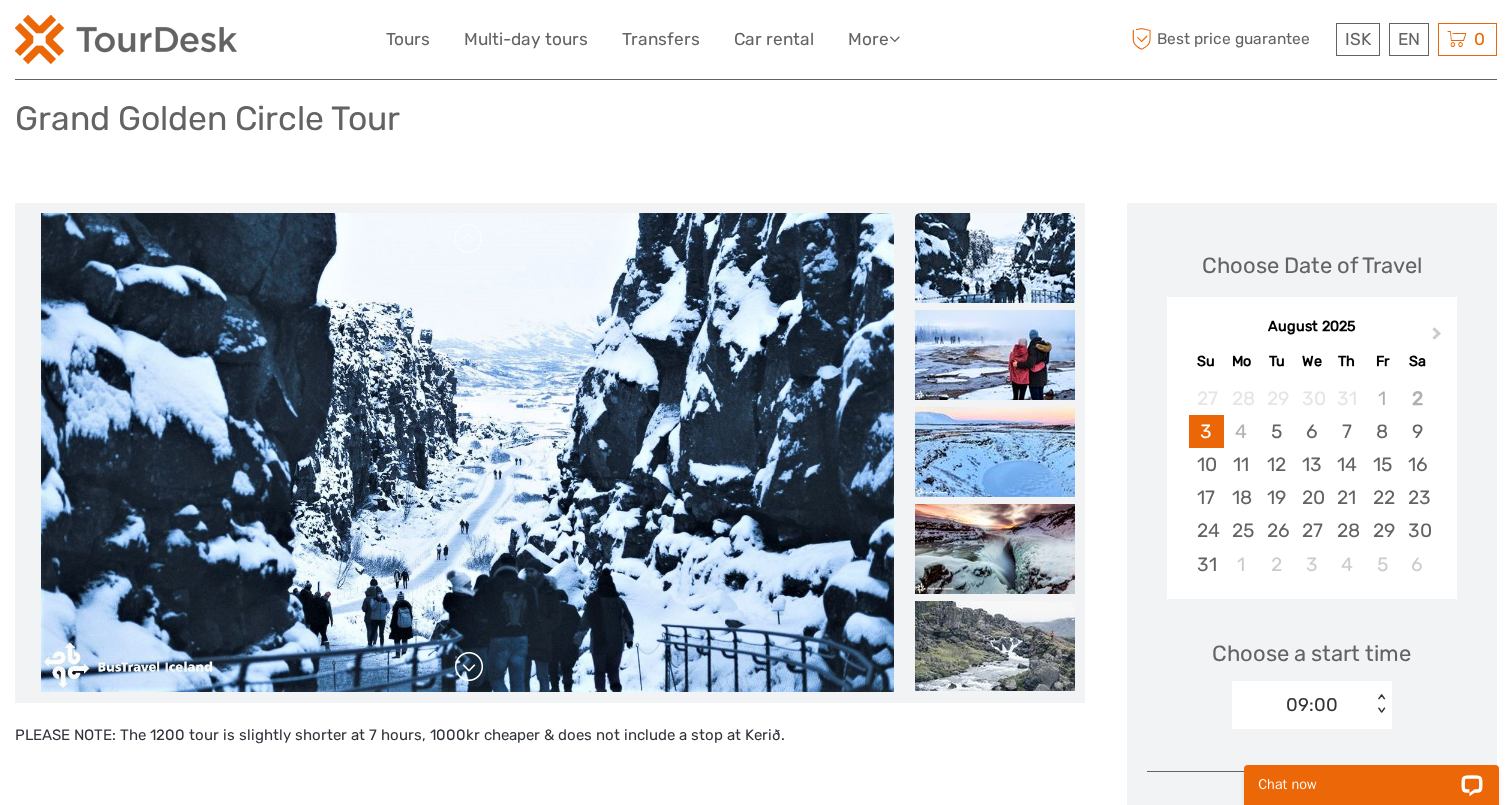 click at bounding box center [469, 667] 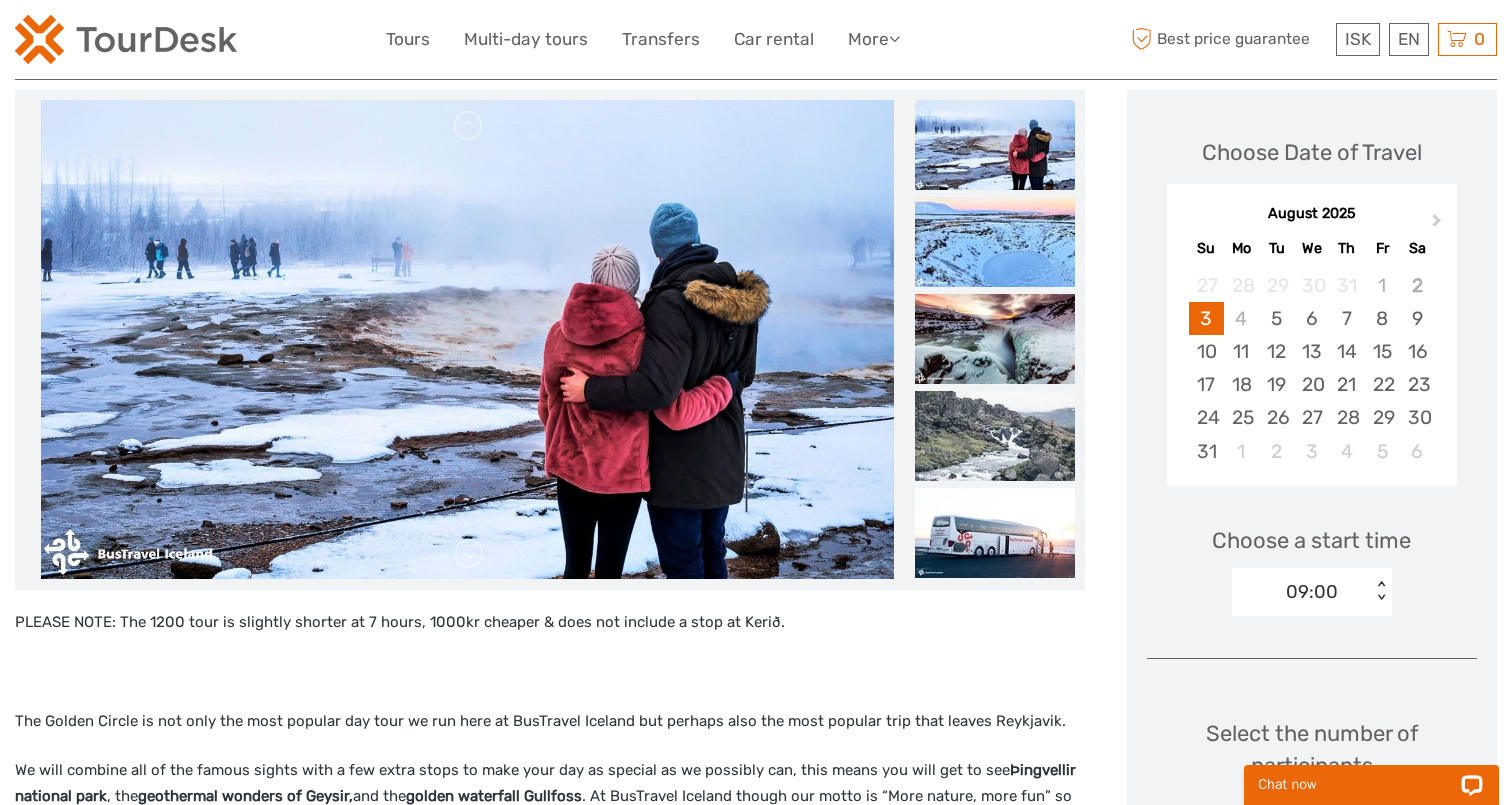 scroll, scrollTop: 278, scrollLeft: 0, axis: vertical 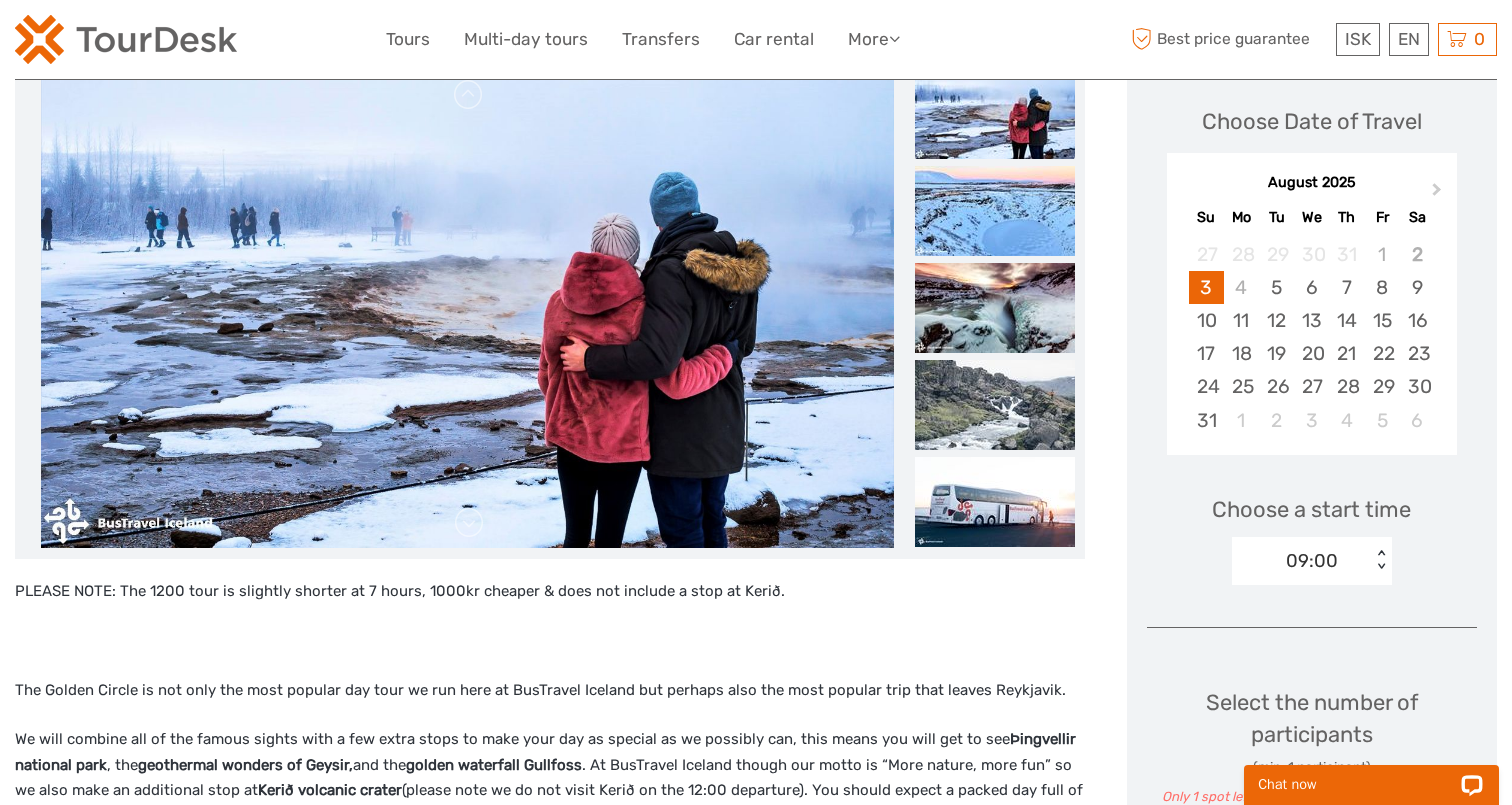 click on "09:00" at bounding box center (1312, 561) 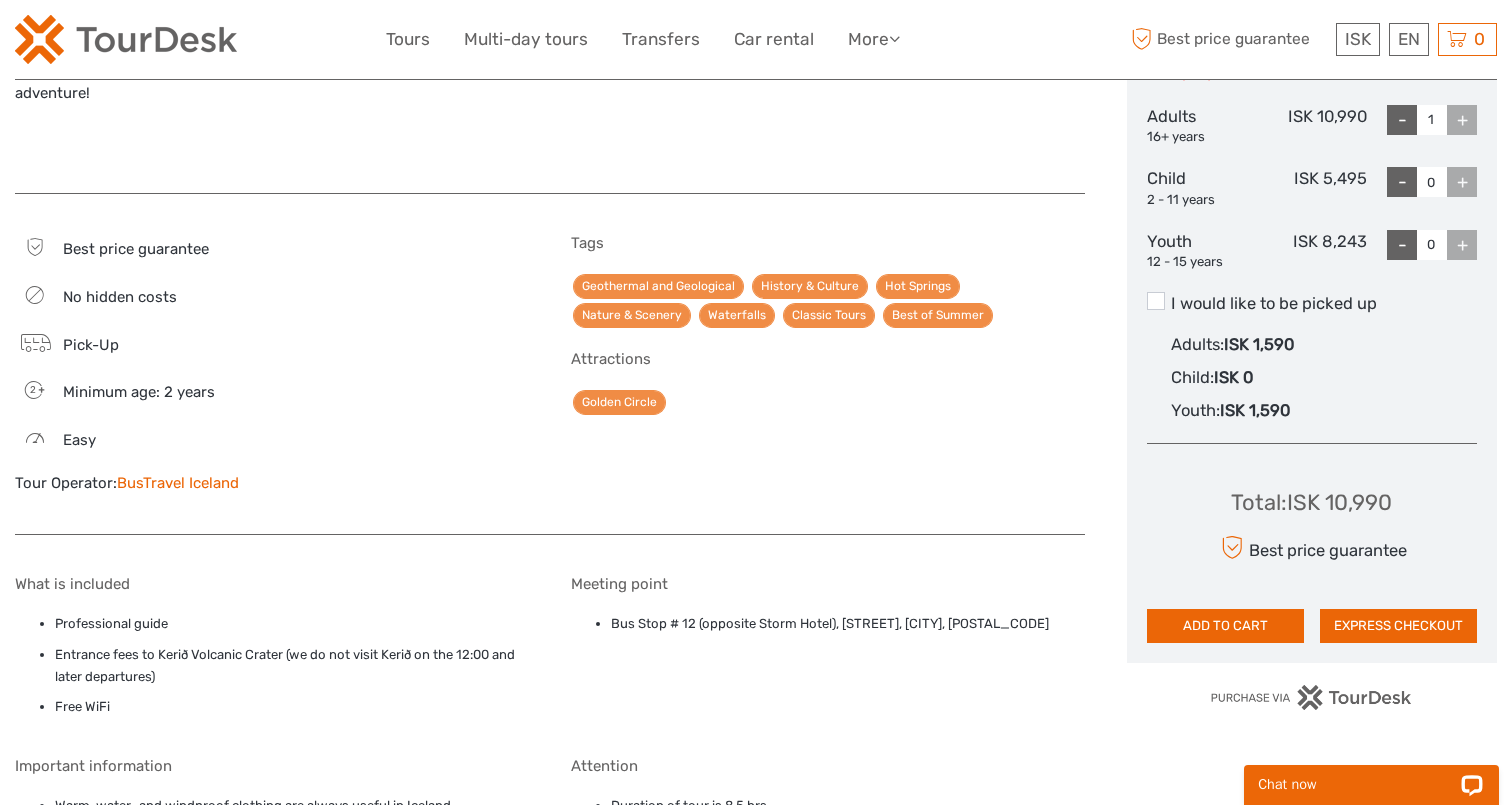 scroll, scrollTop: 1005, scrollLeft: 0, axis: vertical 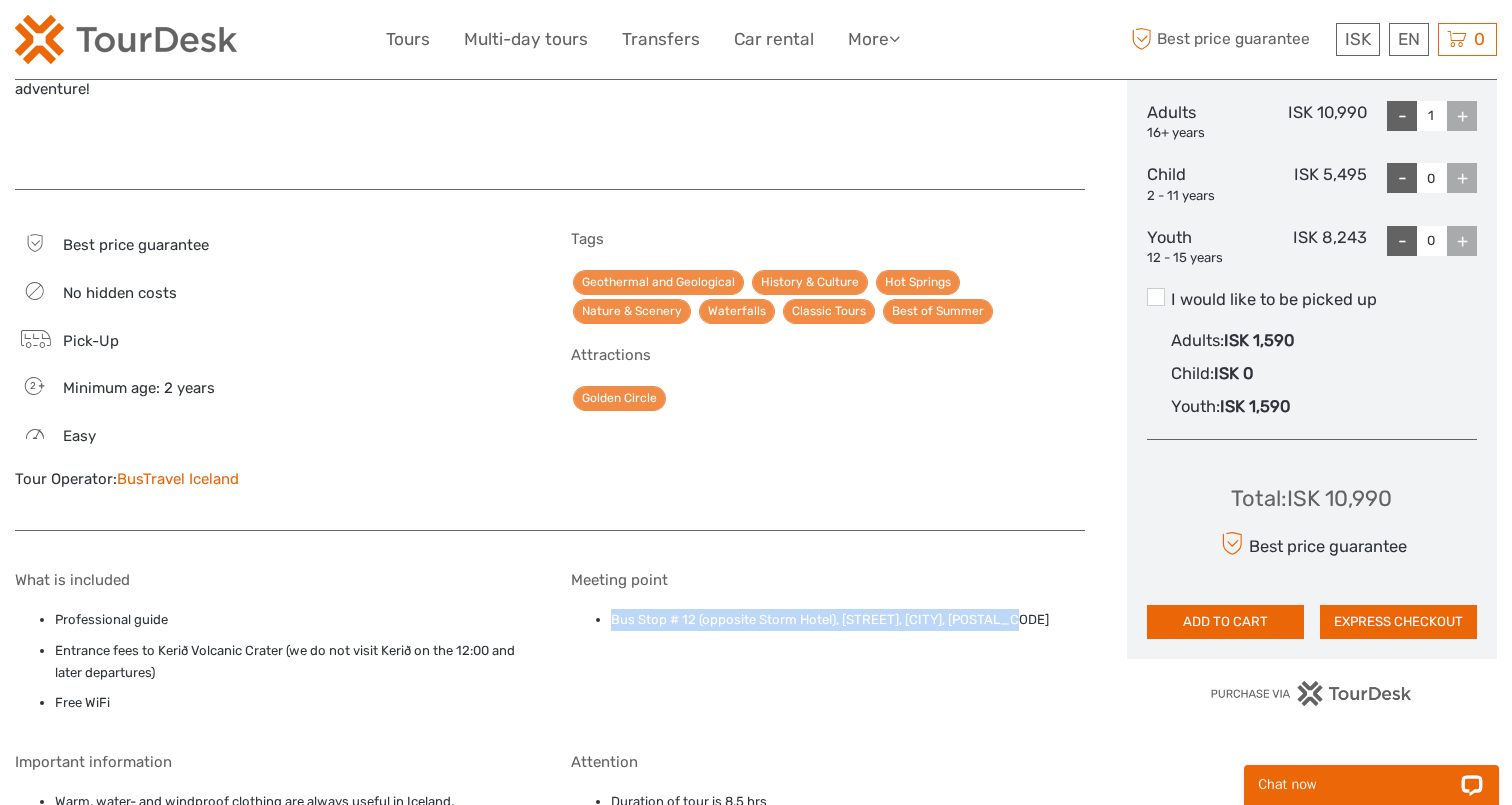 drag, startPoint x: 613, startPoint y: 618, endPoint x: 1014, endPoint y: 626, distance: 401.0798 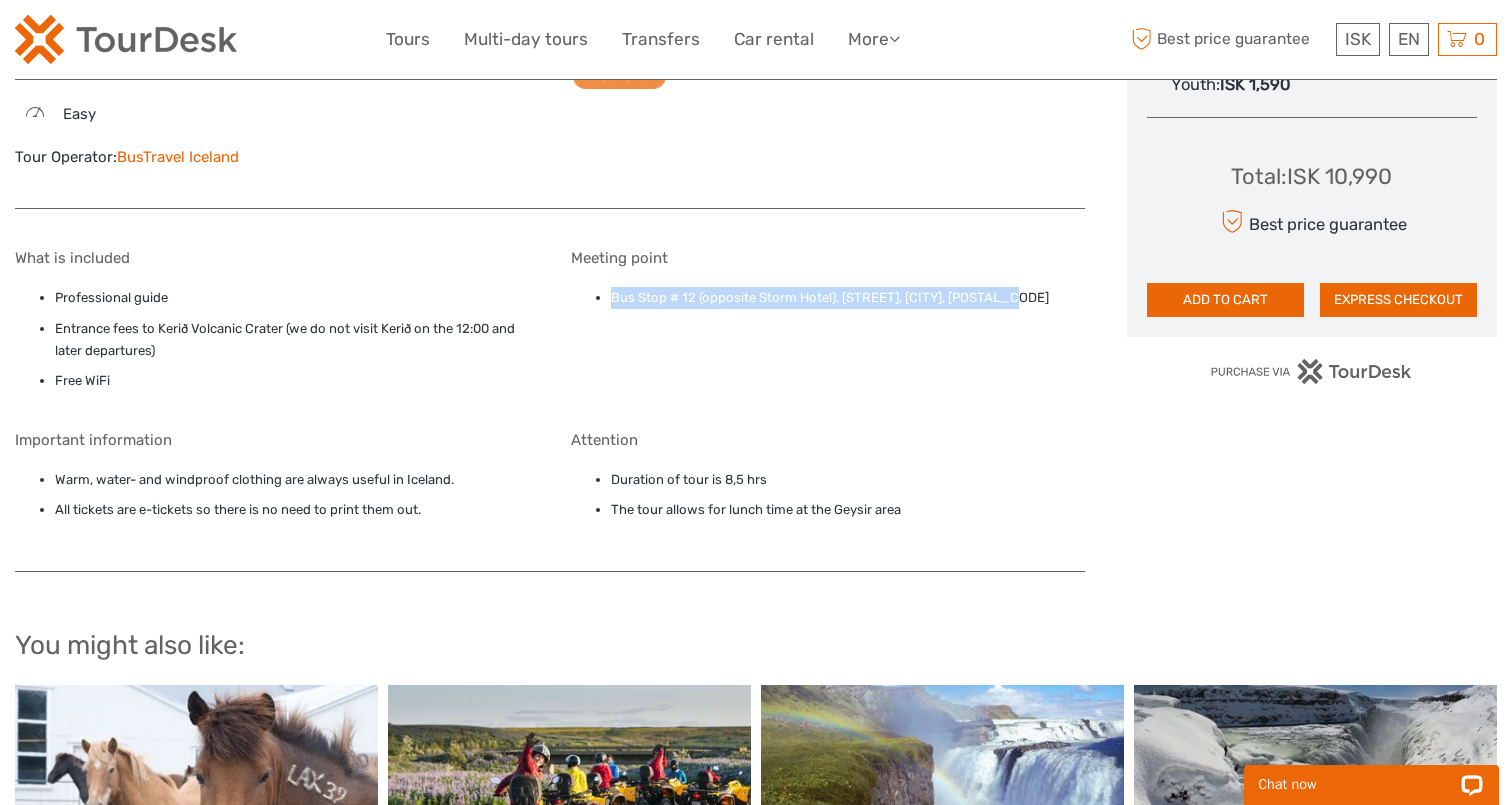 scroll, scrollTop: 1332, scrollLeft: 0, axis: vertical 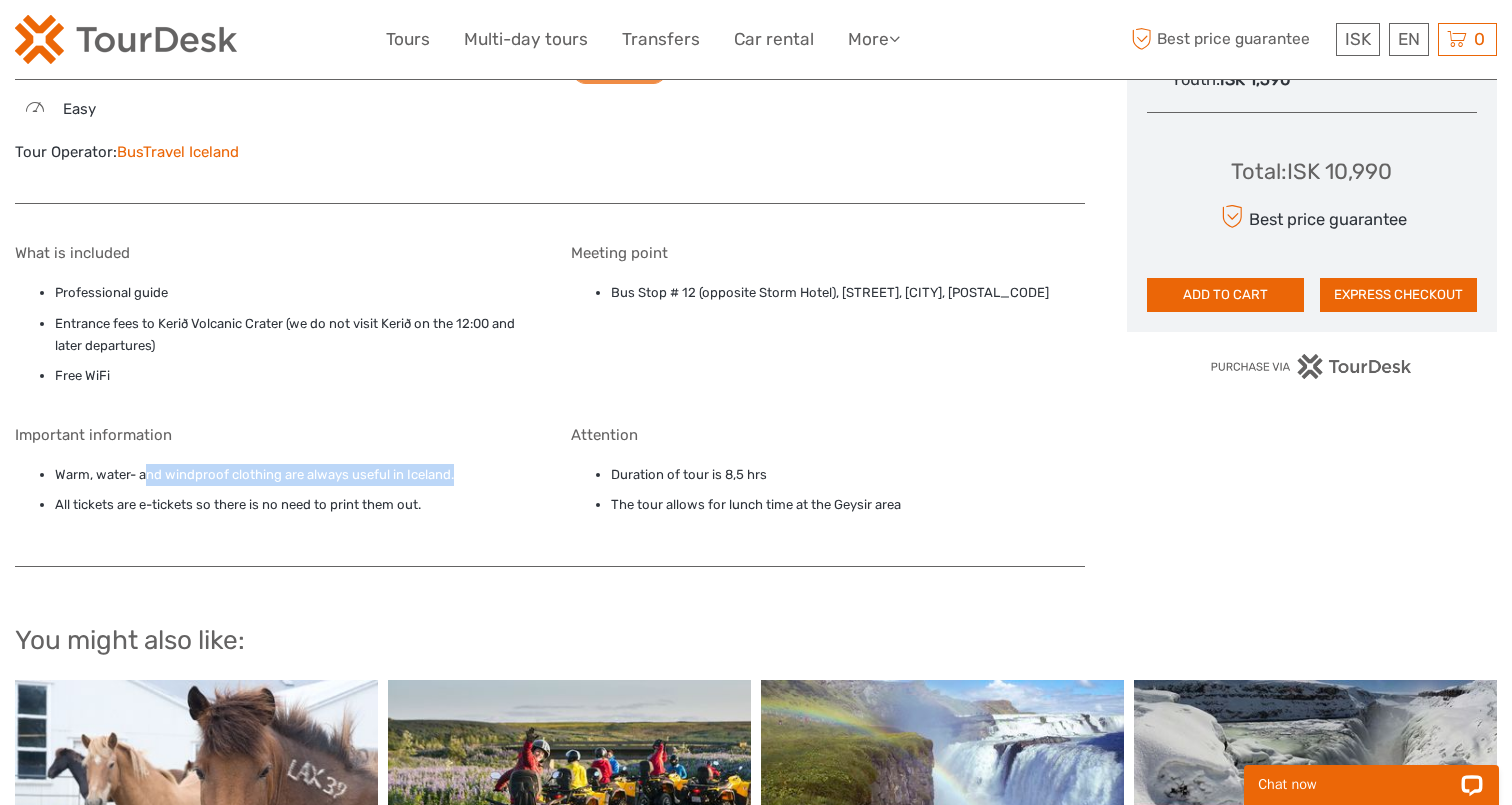 drag, startPoint x: 149, startPoint y: 476, endPoint x: 451, endPoint y: 459, distance: 302.4781 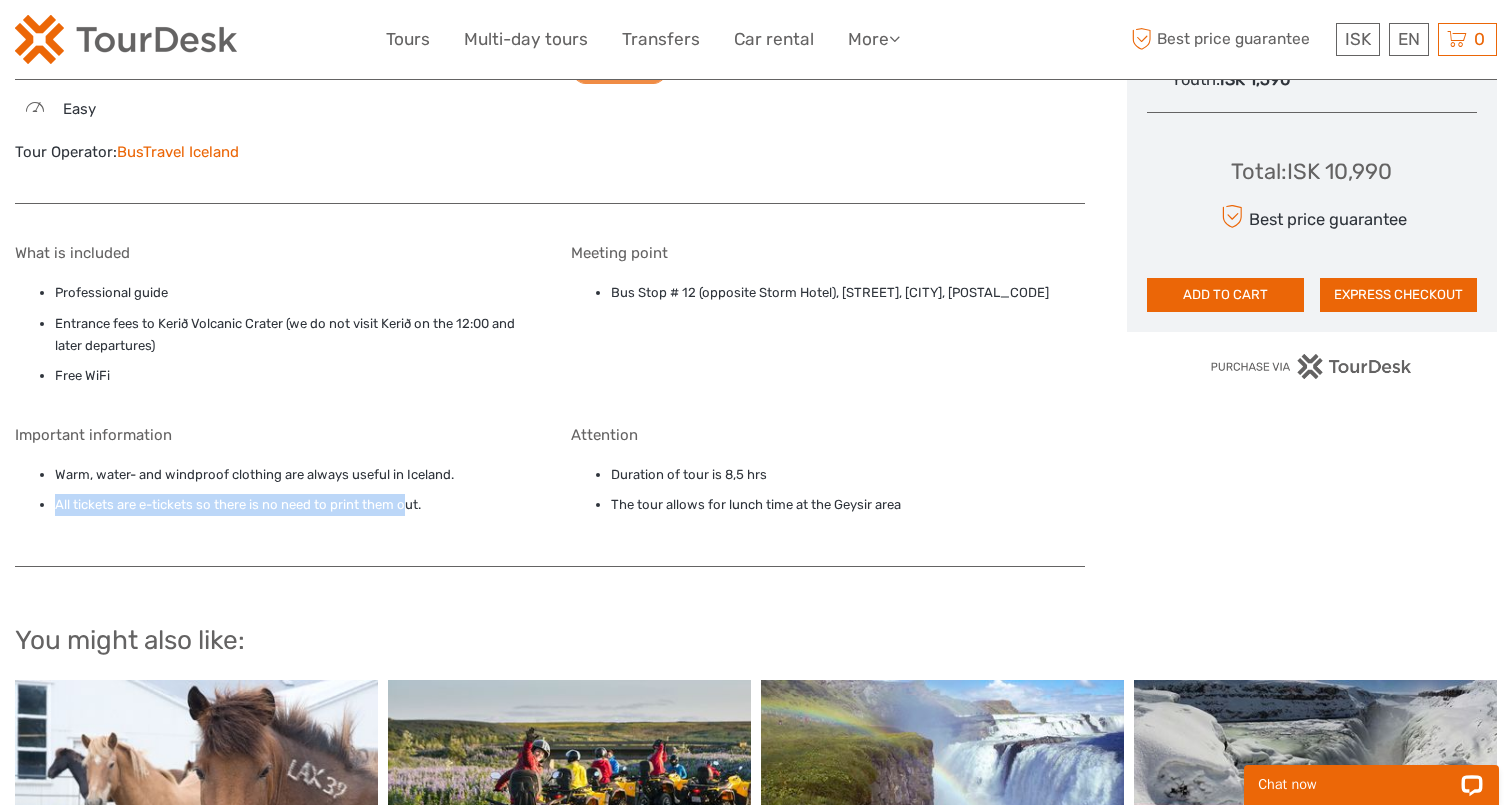 drag, startPoint x: 57, startPoint y: 505, endPoint x: 410, endPoint y: 505, distance: 353 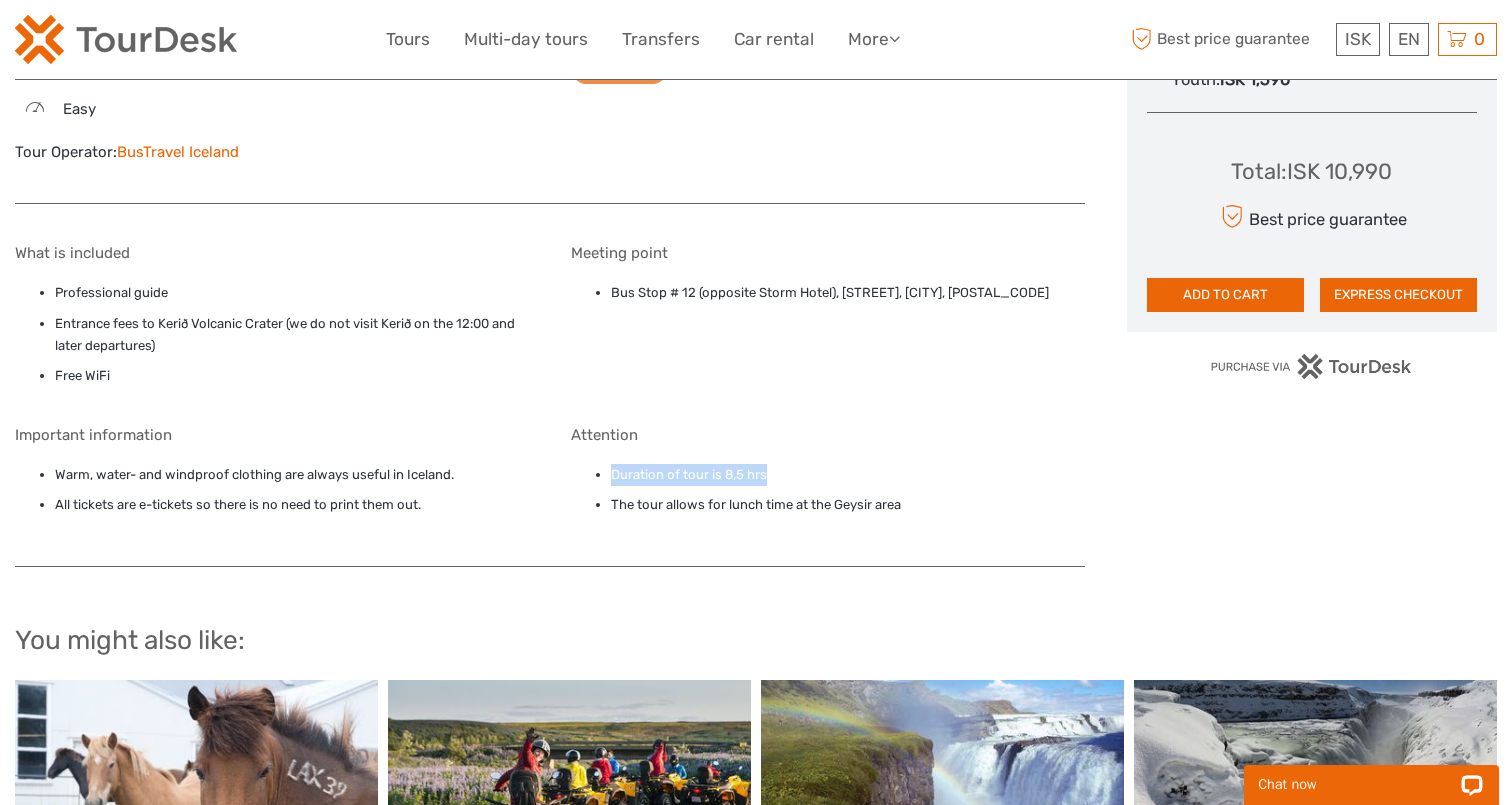 drag, startPoint x: 614, startPoint y: 473, endPoint x: 772, endPoint y: 478, distance: 158.0791 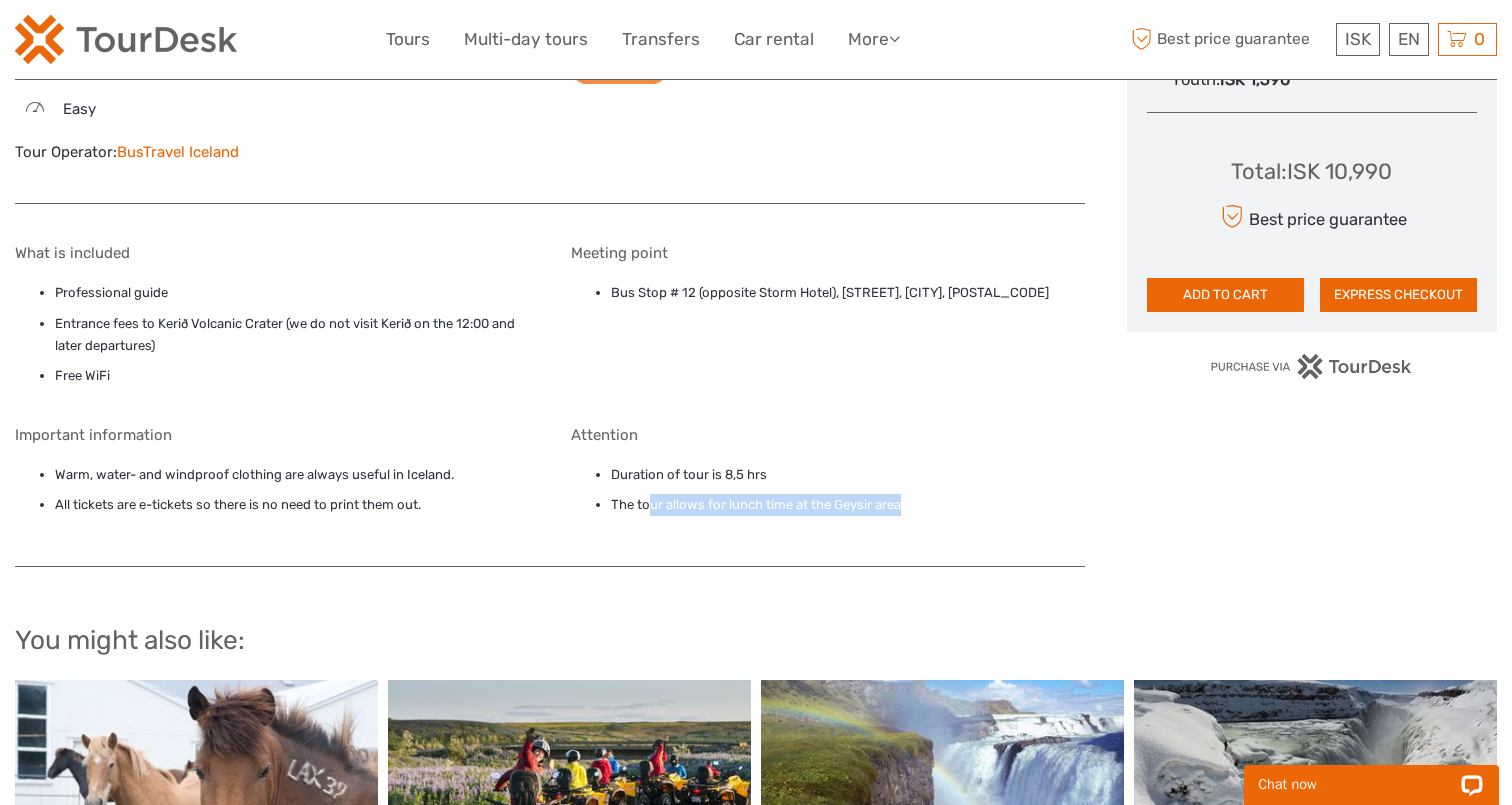 drag, startPoint x: 650, startPoint y: 510, endPoint x: 859, endPoint y: 518, distance: 209.15306 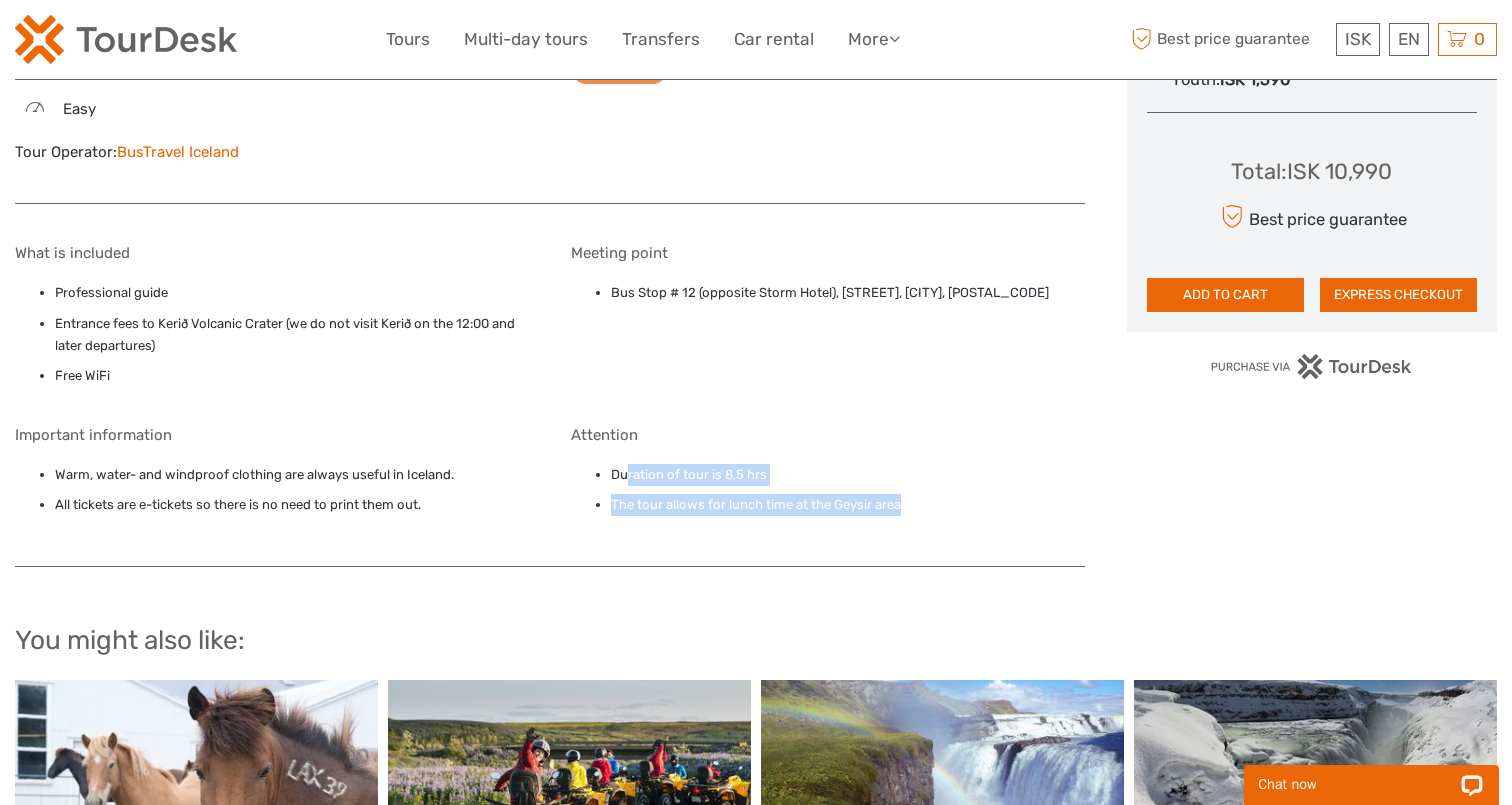 drag, startPoint x: 903, startPoint y: 509, endPoint x: 624, endPoint y: 468, distance: 281.99646 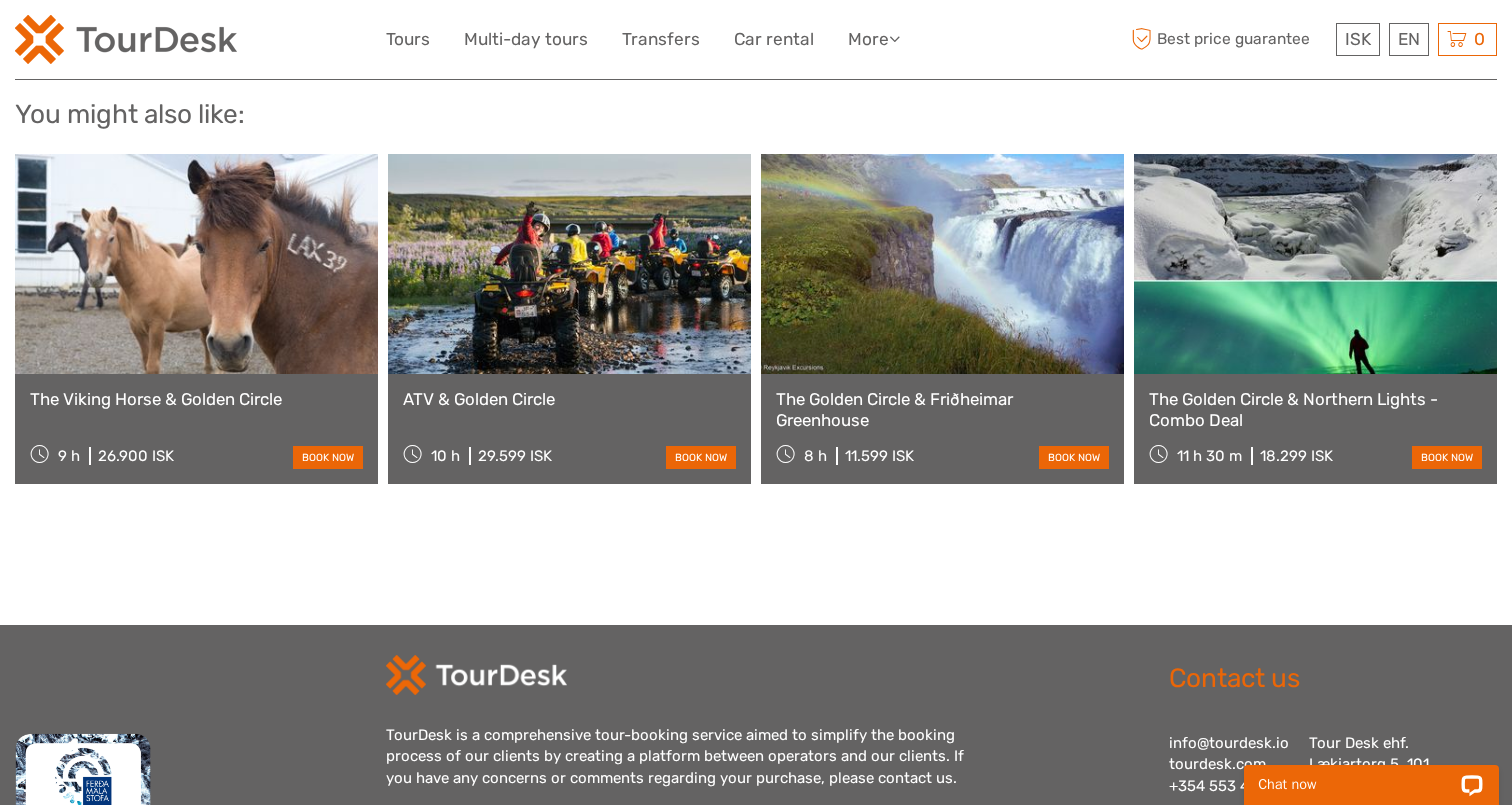 scroll, scrollTop: 1870, scrollLeft: 0, axis: vertical 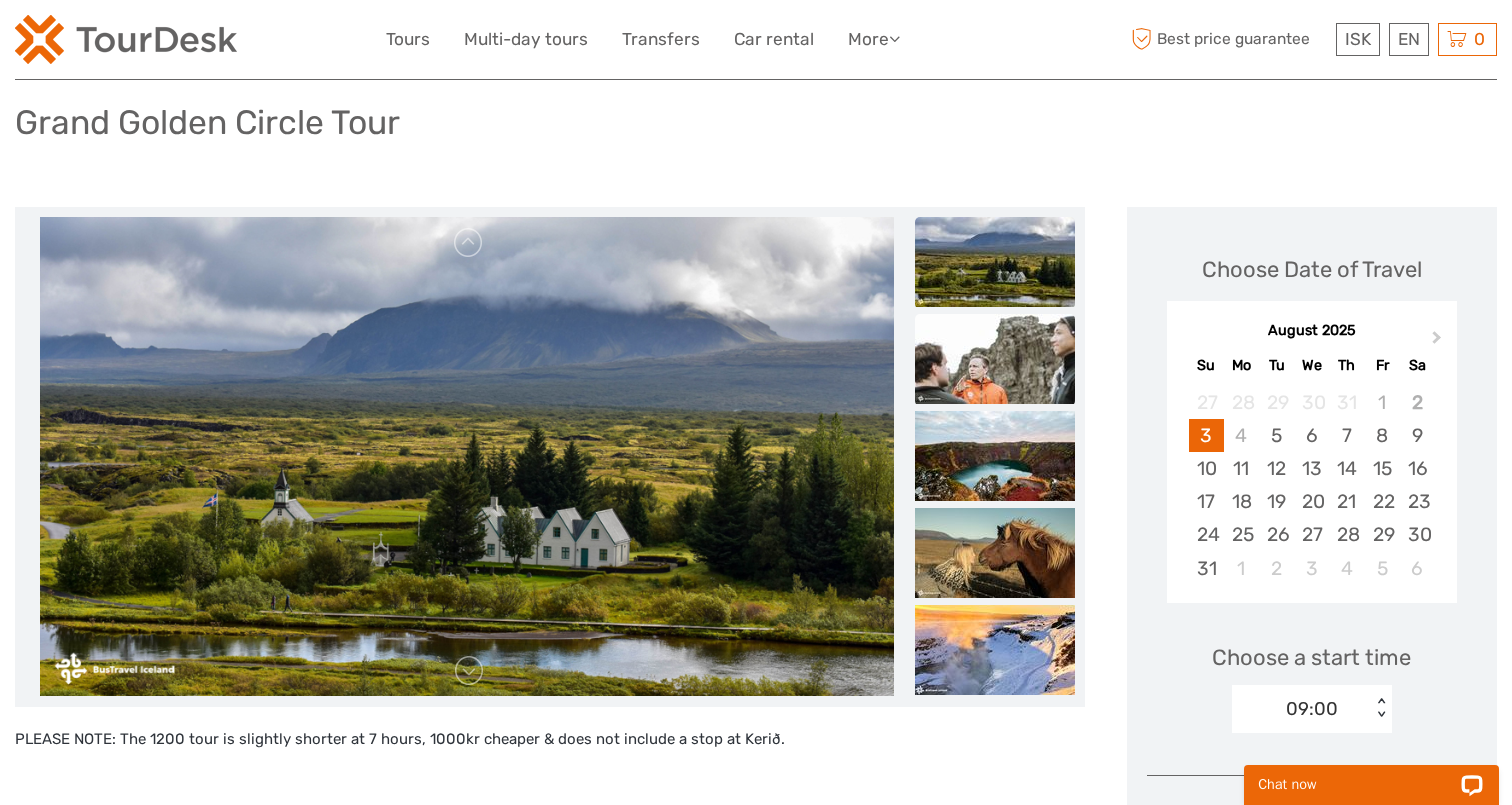 click at bounding box center (995, 359) 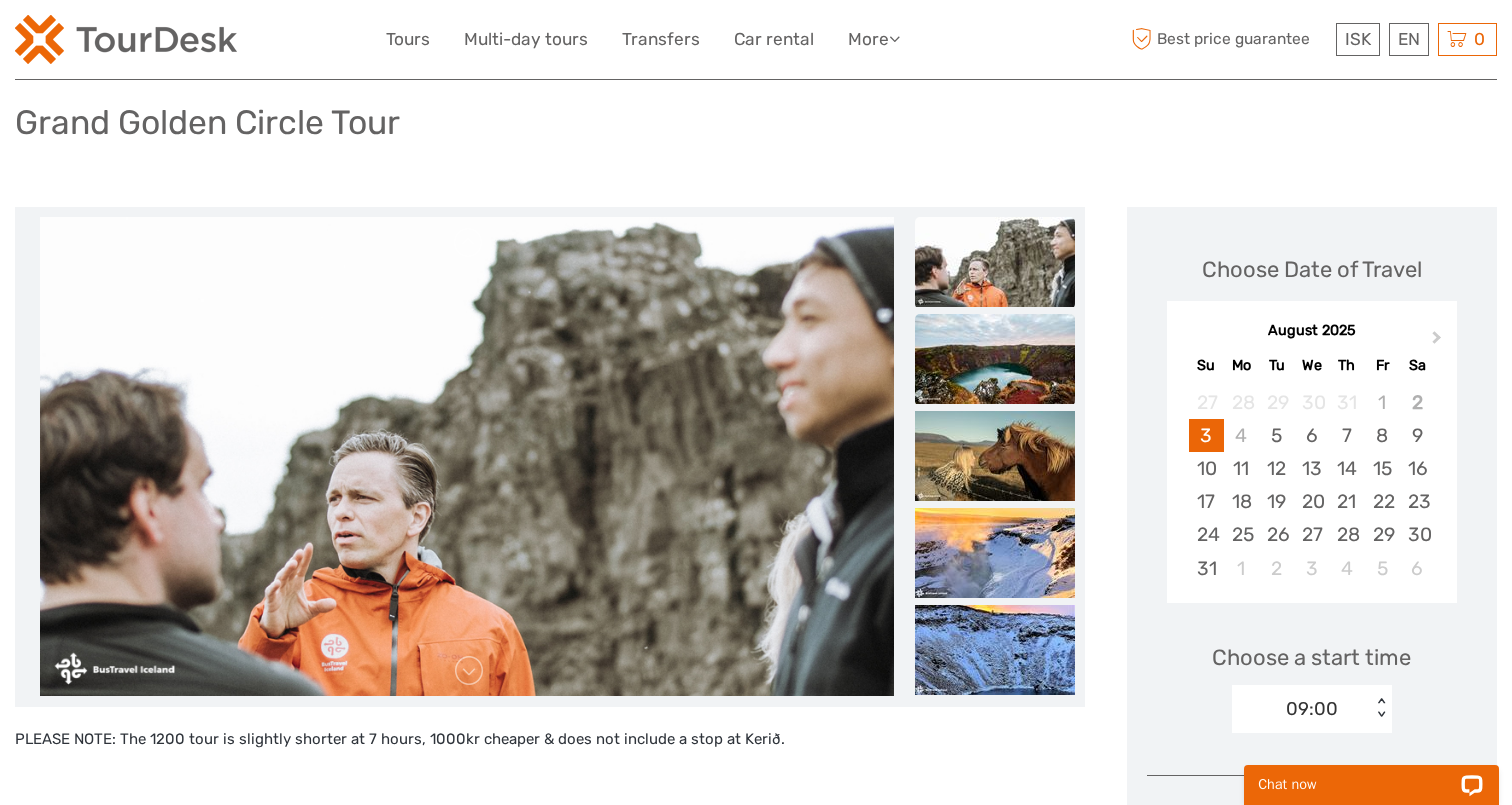 click at bounding box center [995, 359] 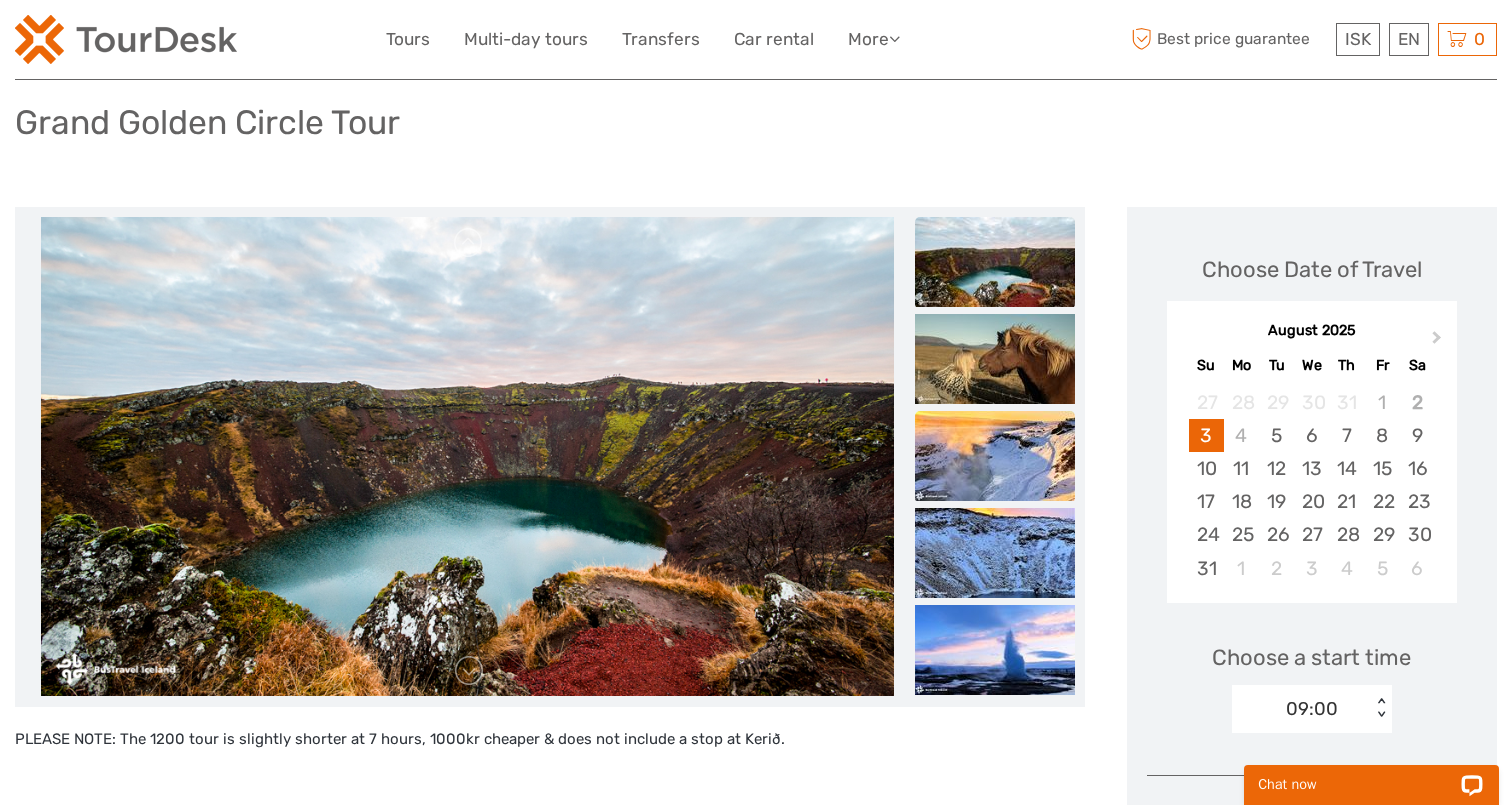 click at bounding box center [995, 456] 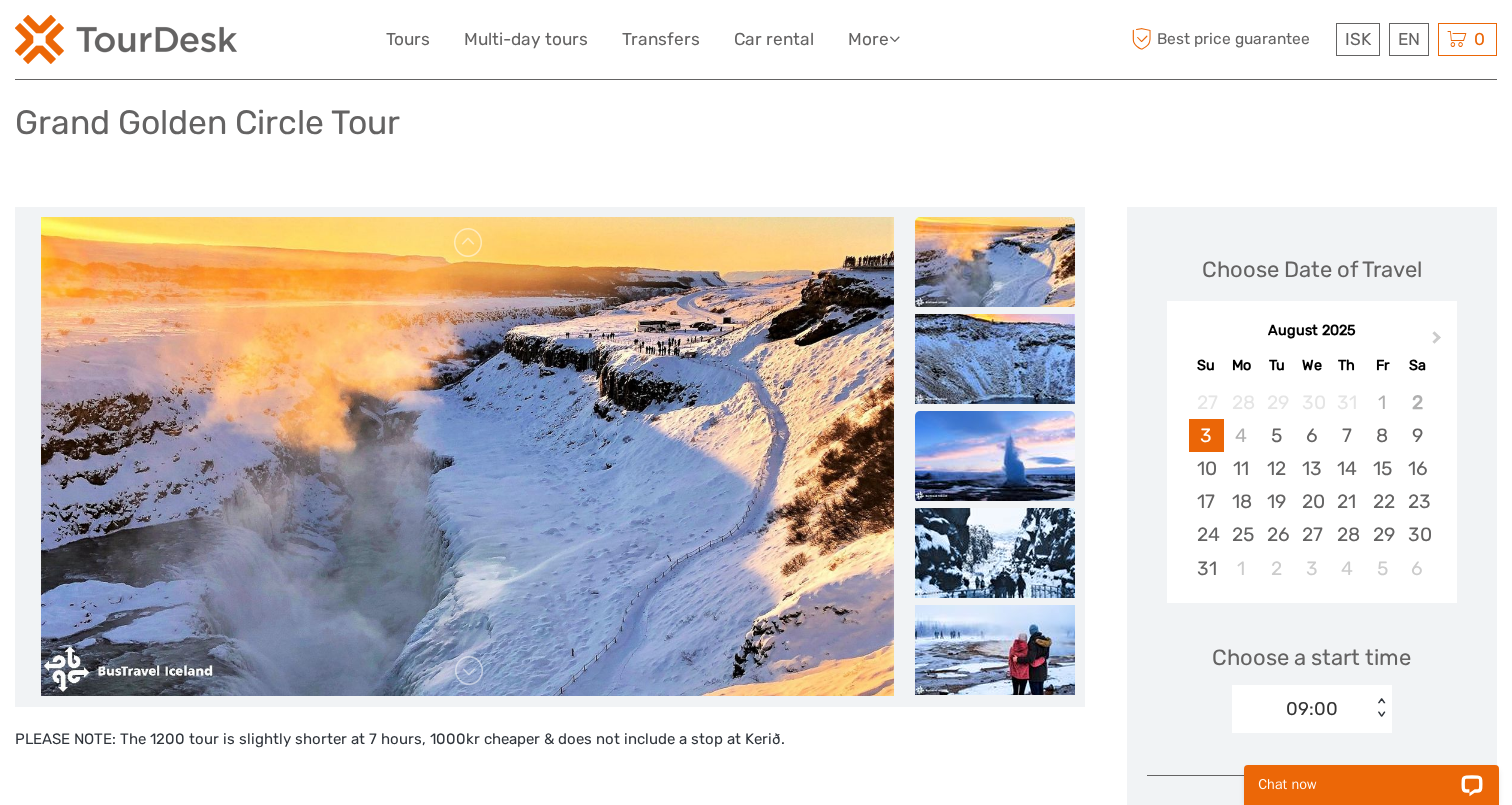 click at bounding box center (995, 456) 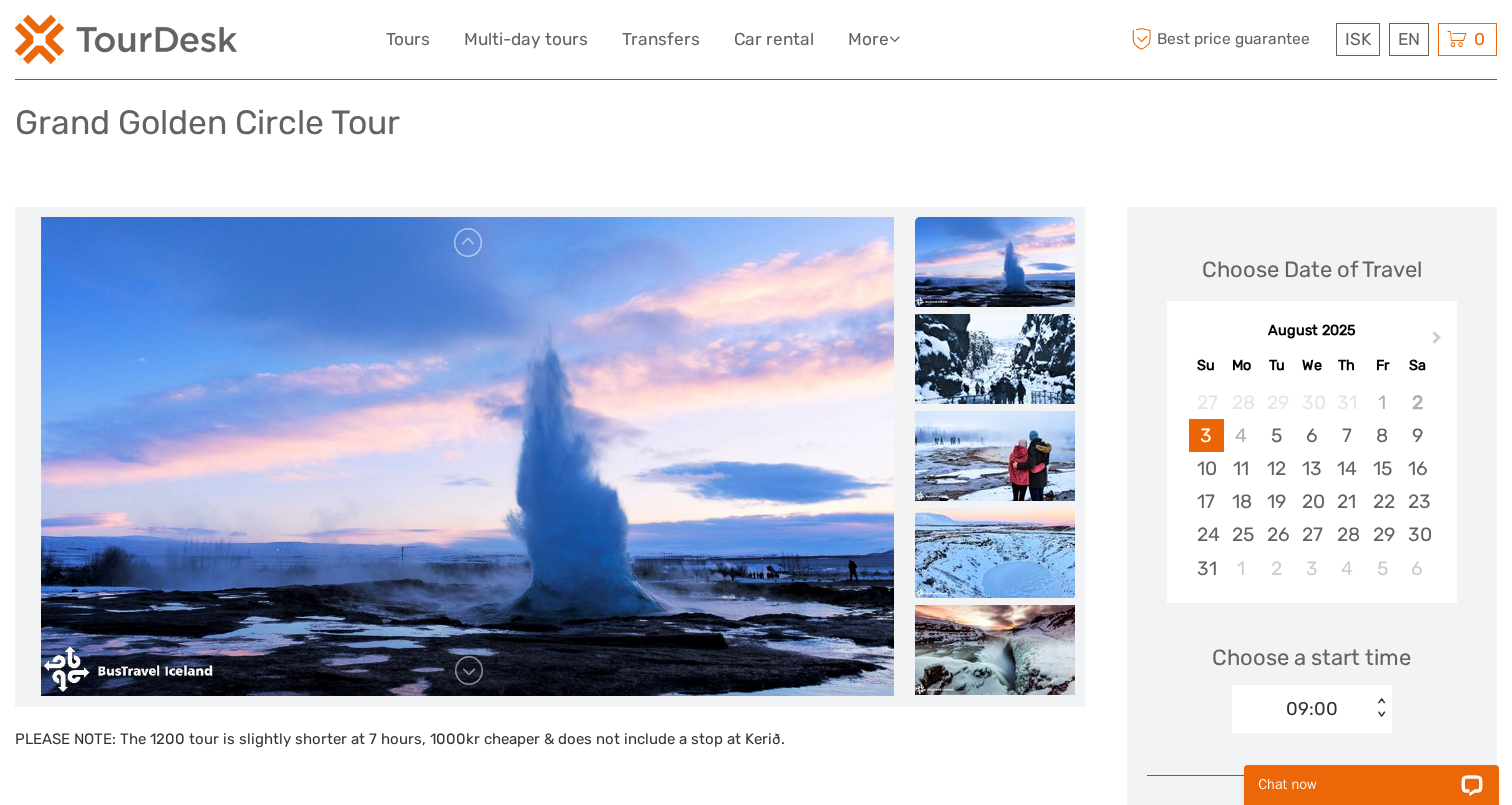 click at bounding box center [995, 553] 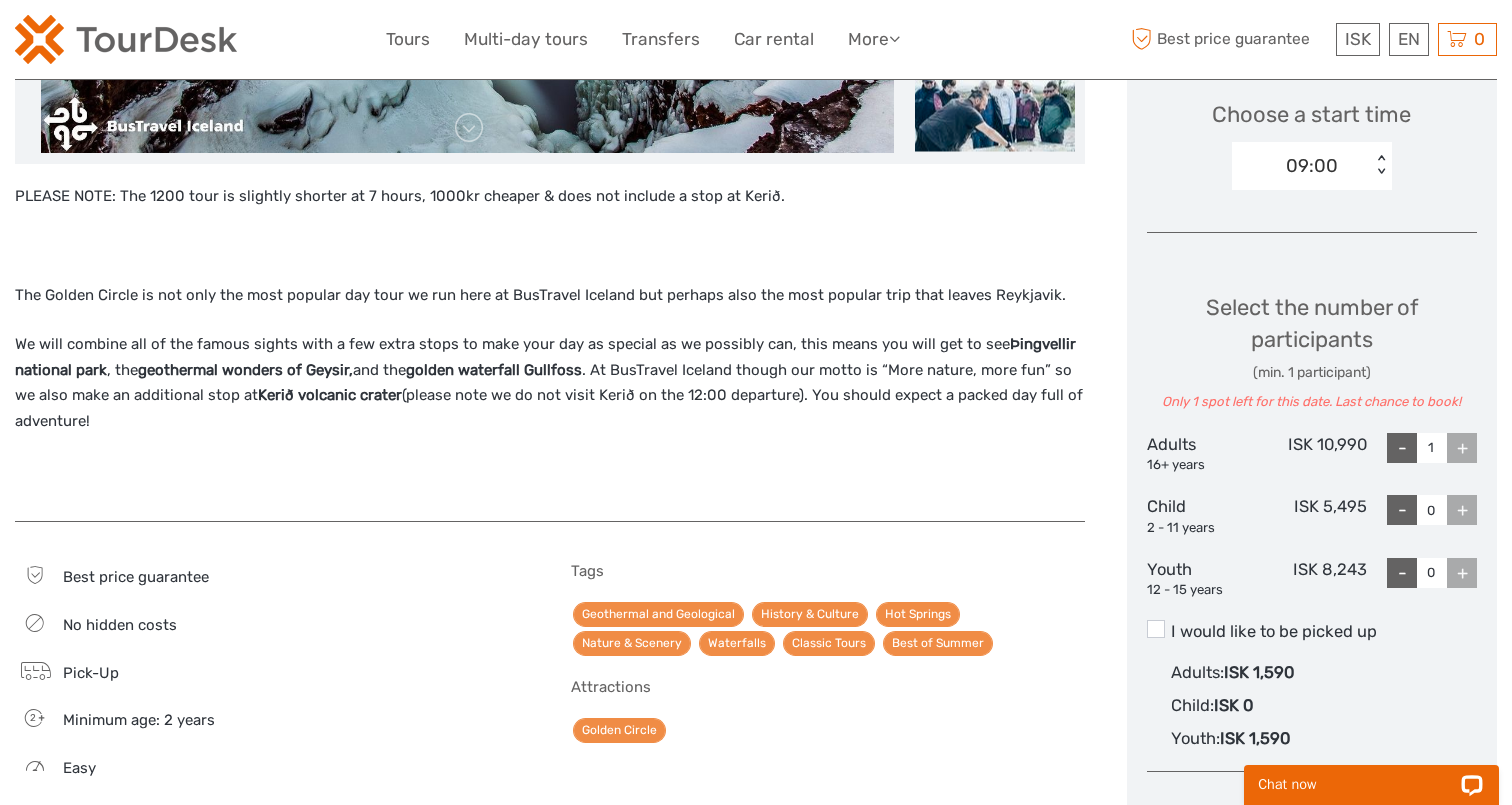 scroll, scrollTop: 675, scrollLeft: 0, axis: vertical 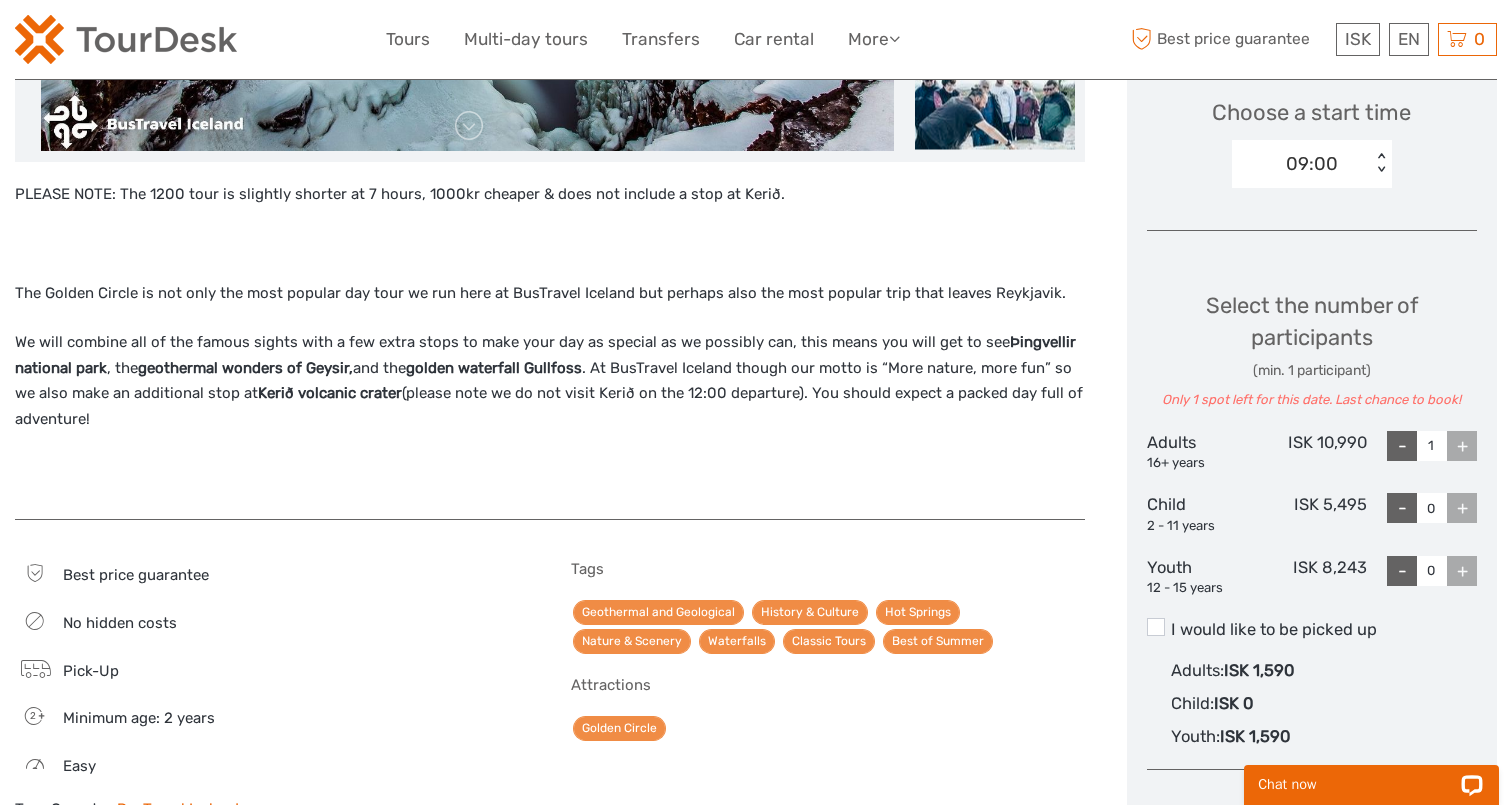 click on "+" at bounding box center (1462, 446) 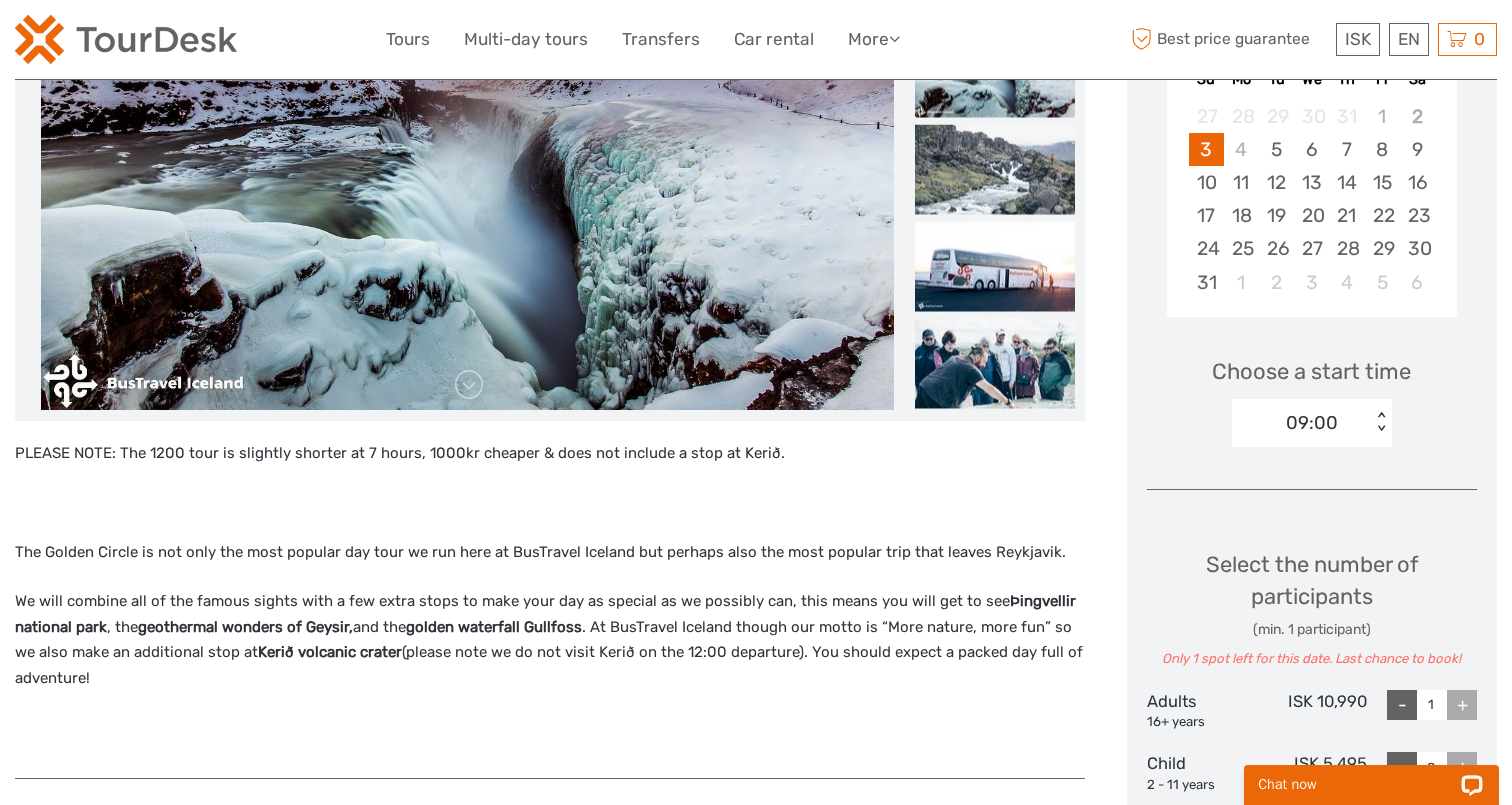 scroll, scrollTop: 412, scrollLeft: 0, axis: vertical 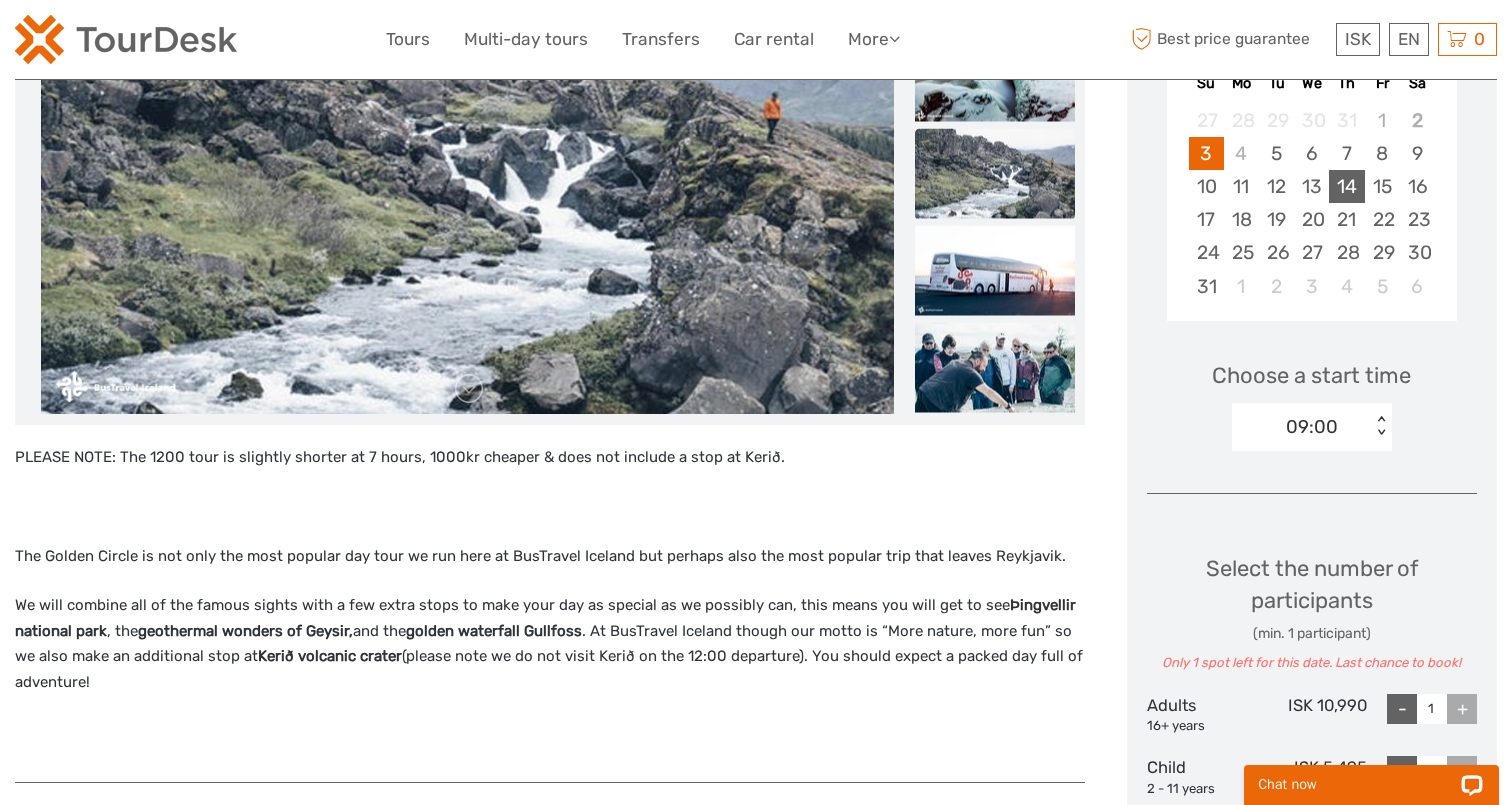 click on "14" at bounding box center (1346, 186) 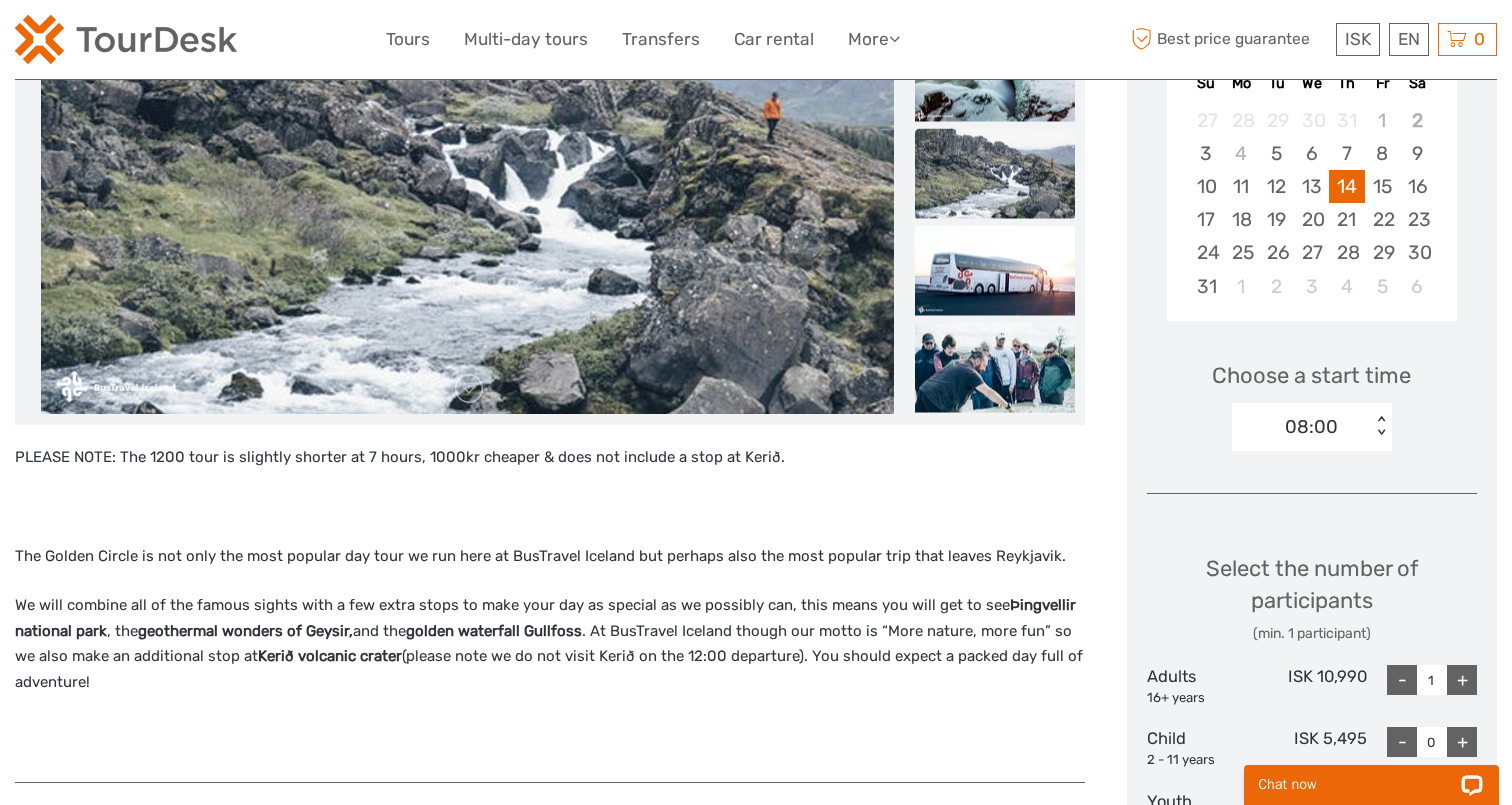 click on "08:00" at bounding box center [1311, 427] 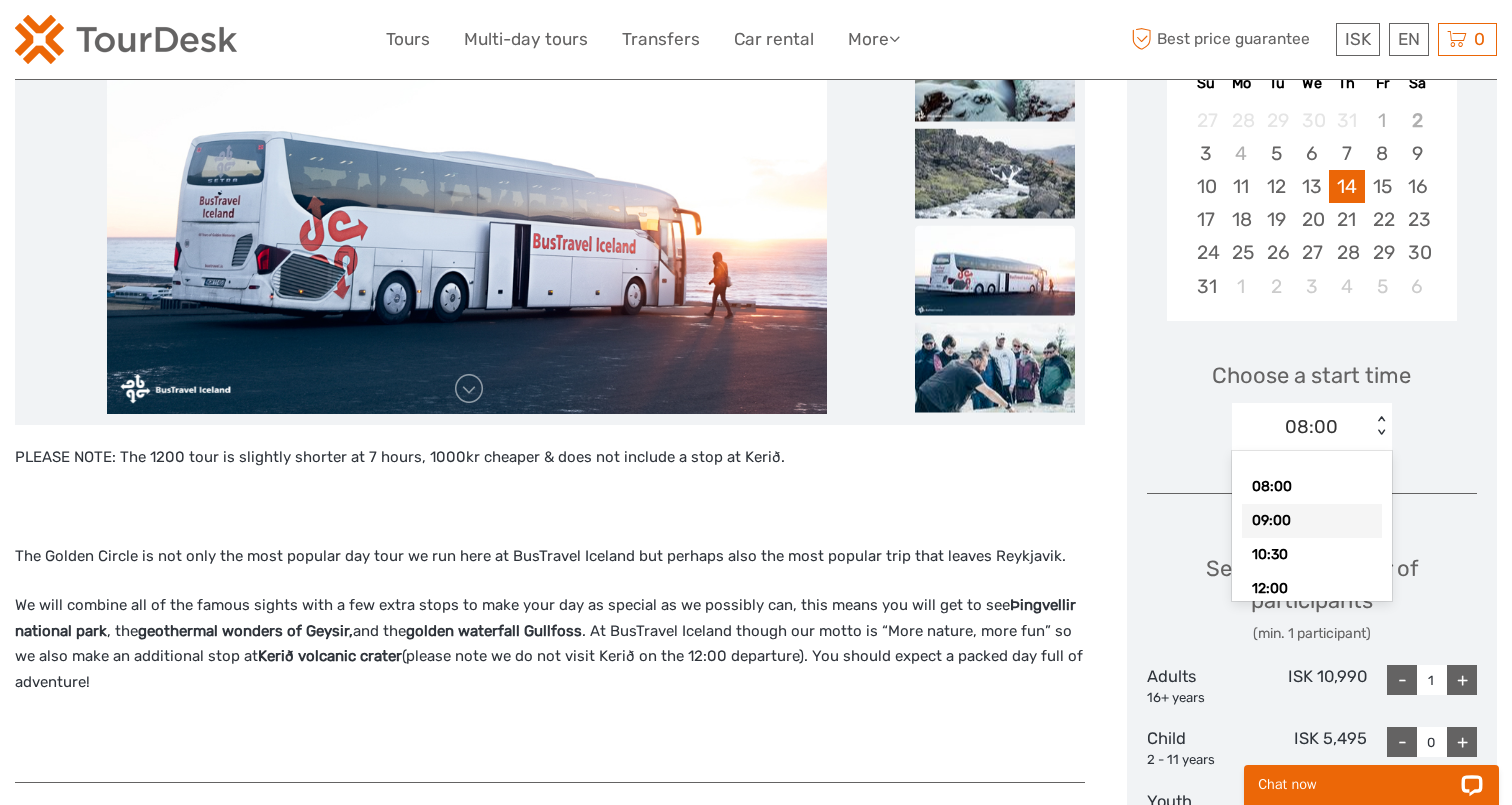 click on "09:00" at bounding box center [1312, 521] 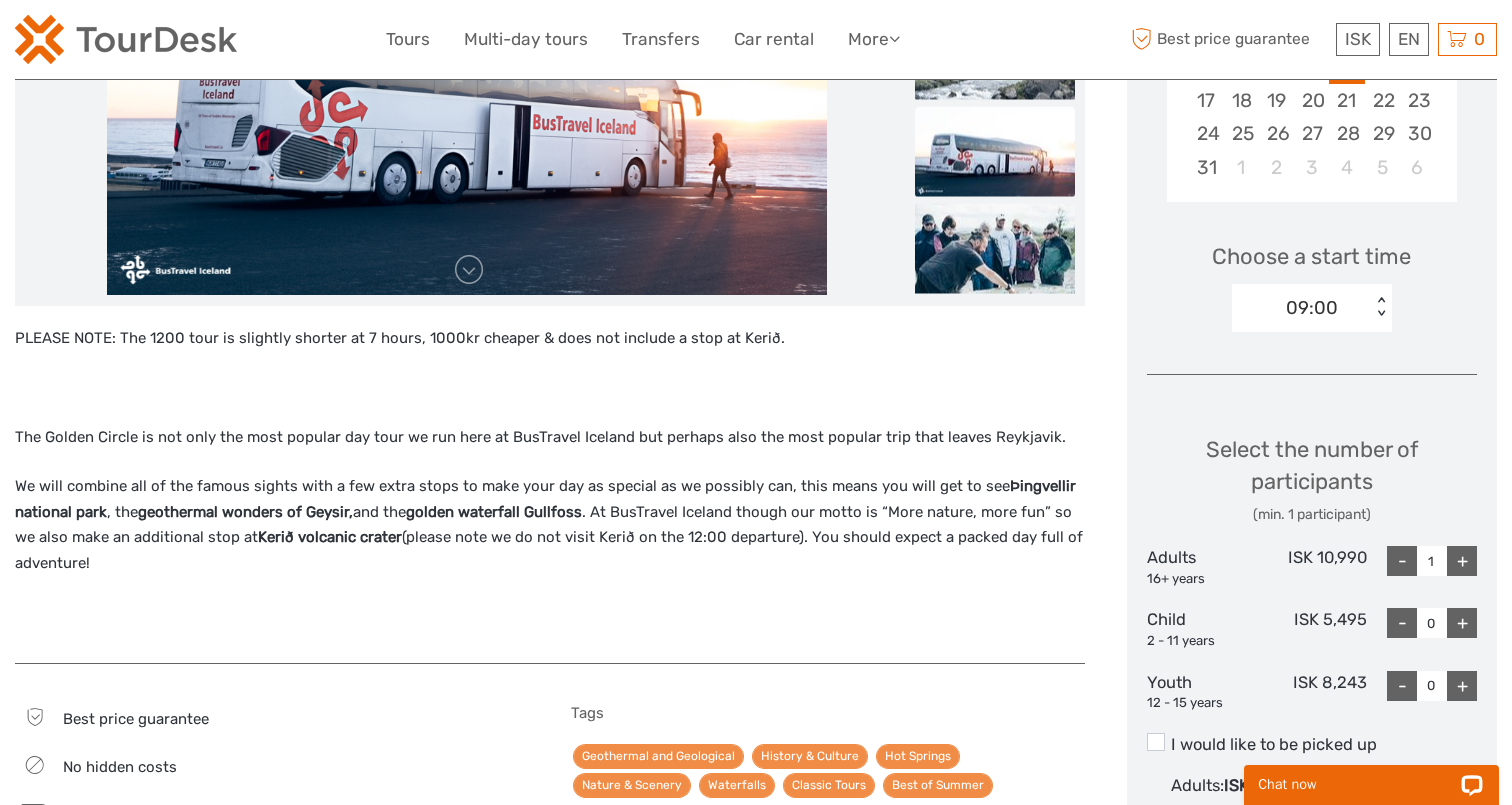 scroll, scrollTop: 569, scrollLeft: 0, axis: vertical 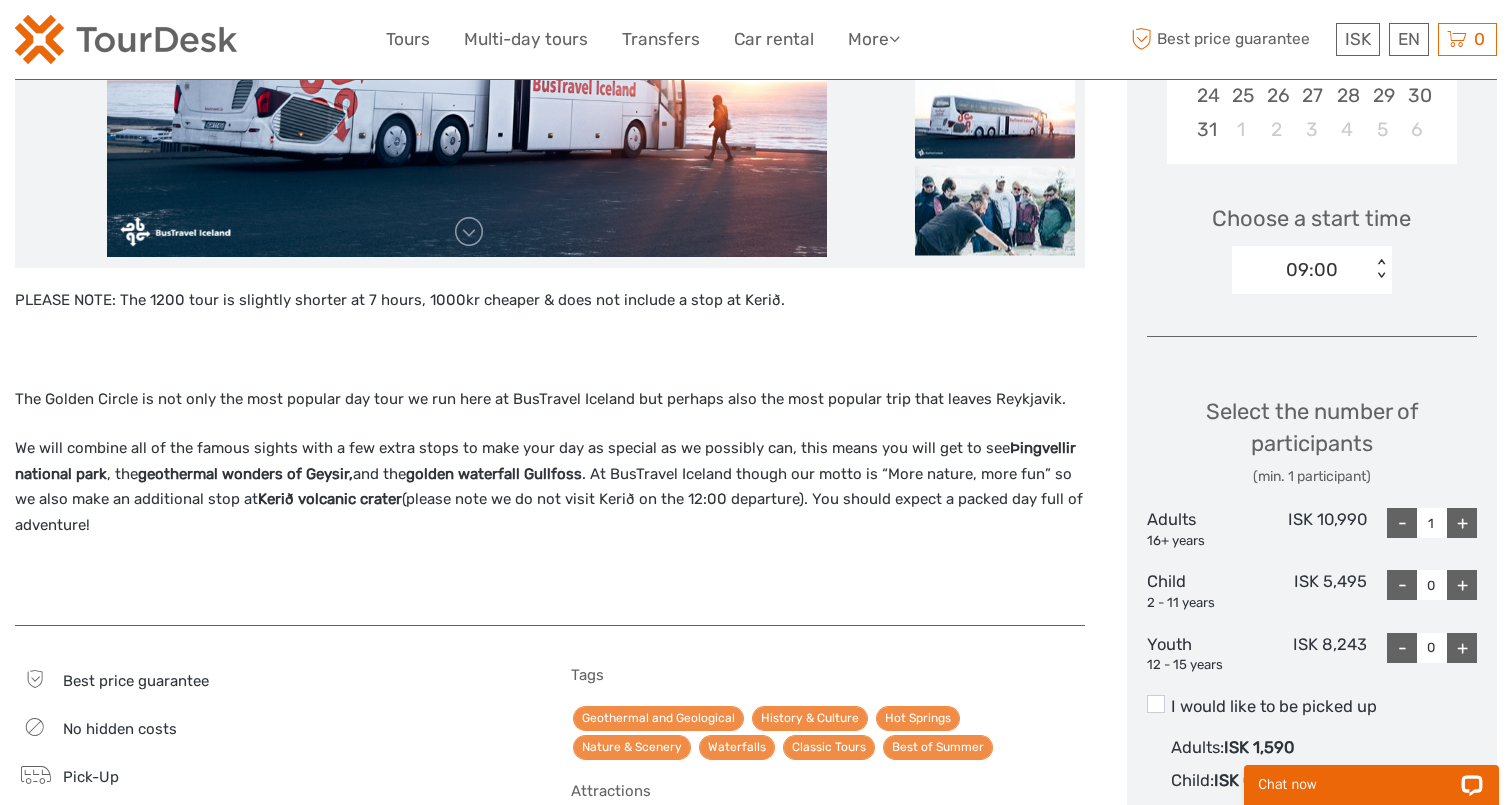 click on "+" at bounding box center (1462, 523) 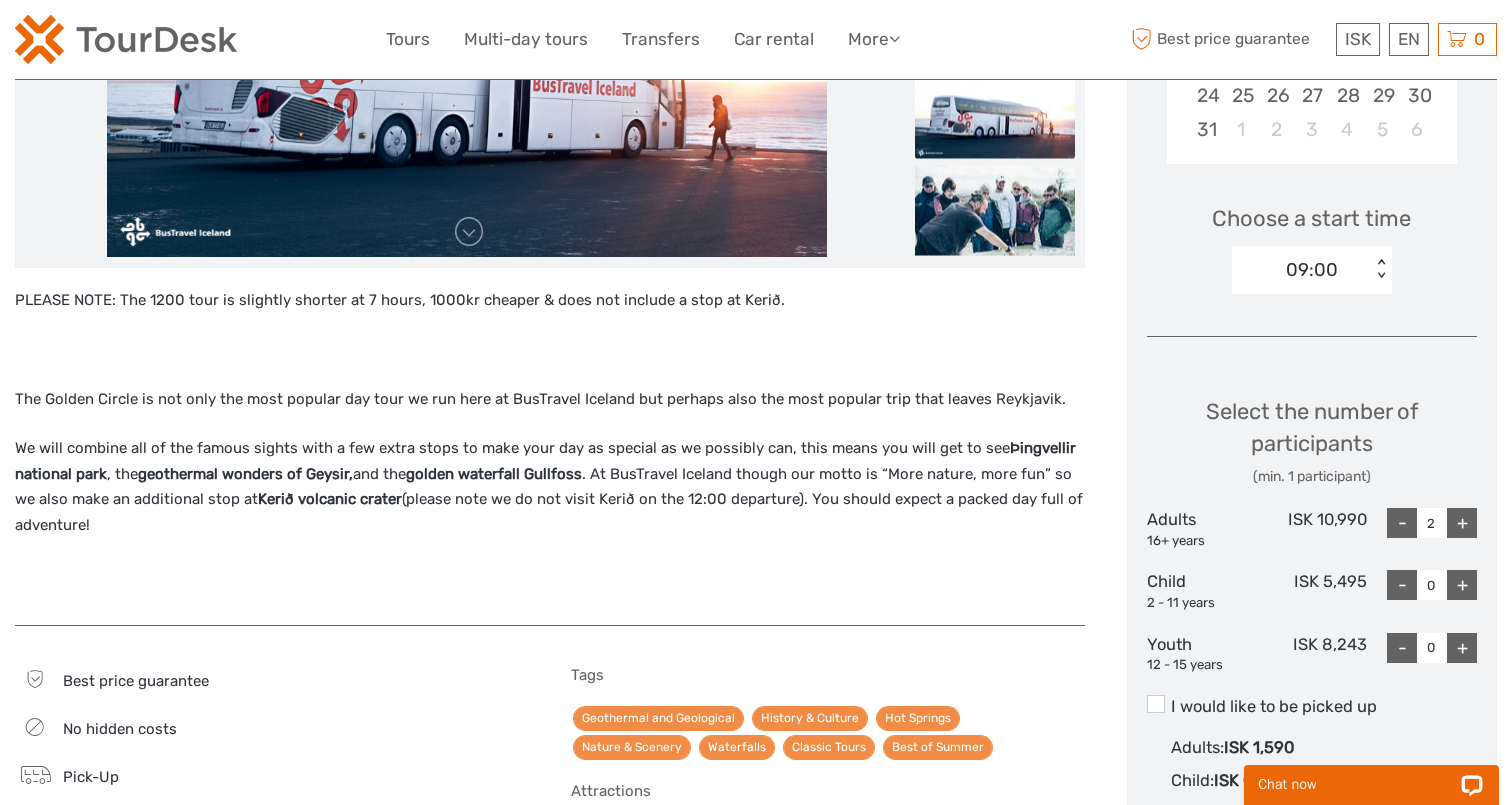 click on "+" at bounding box center [1462, 523] 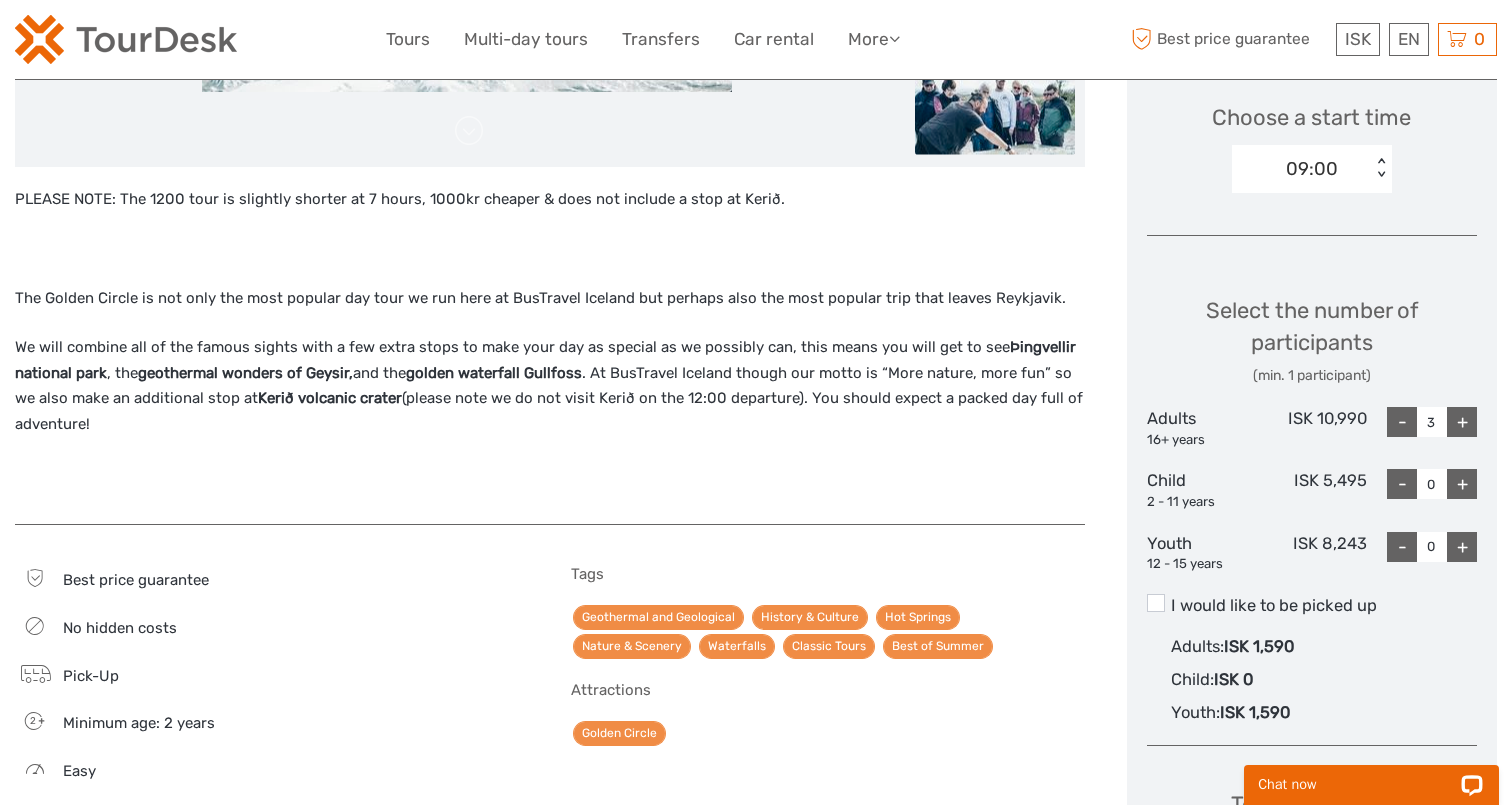 scroll, scrollTop: 679, scrollLeft: 0, axis: vertical 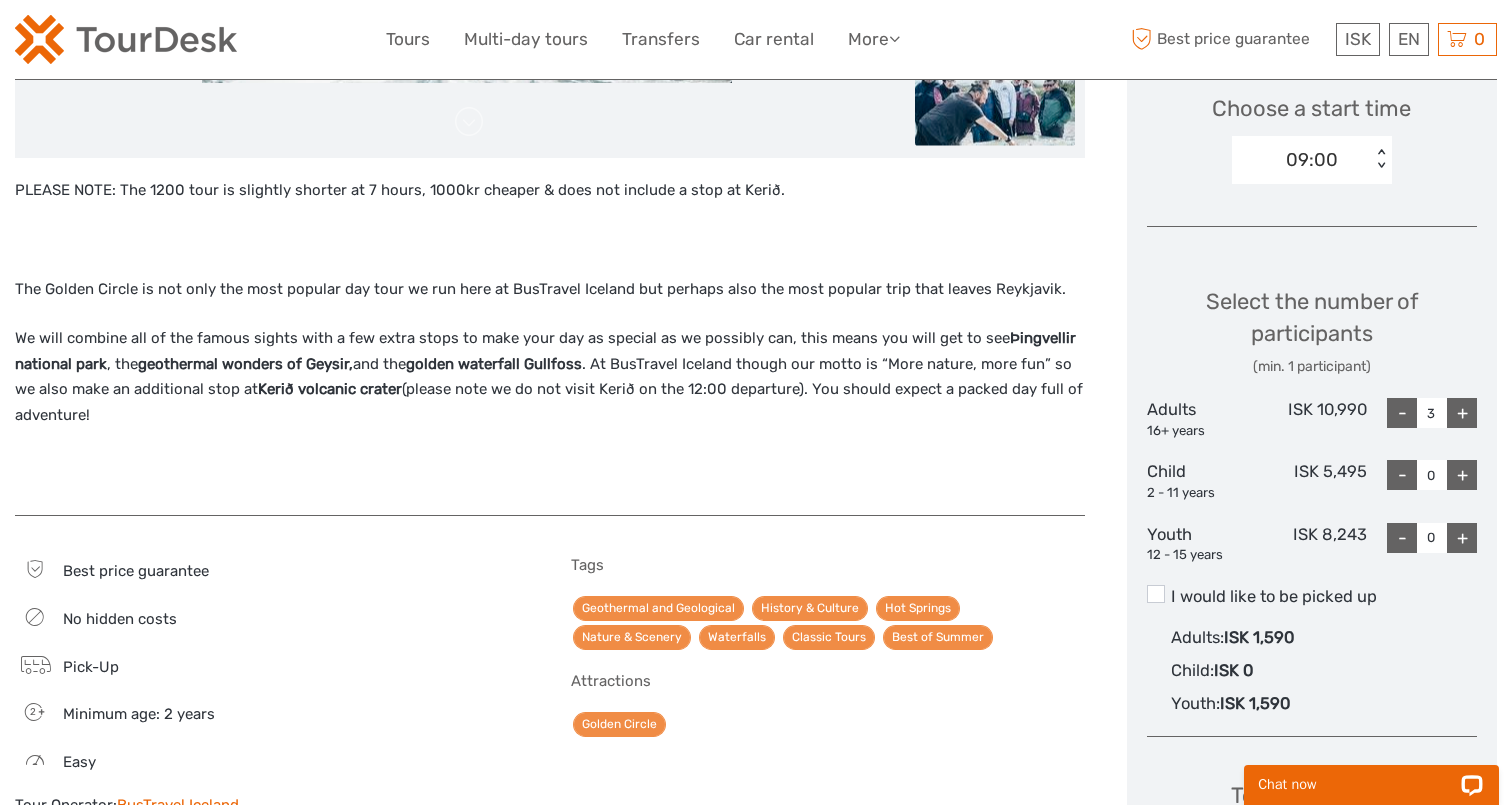 click on "+" at bounding box center (1462, 475) 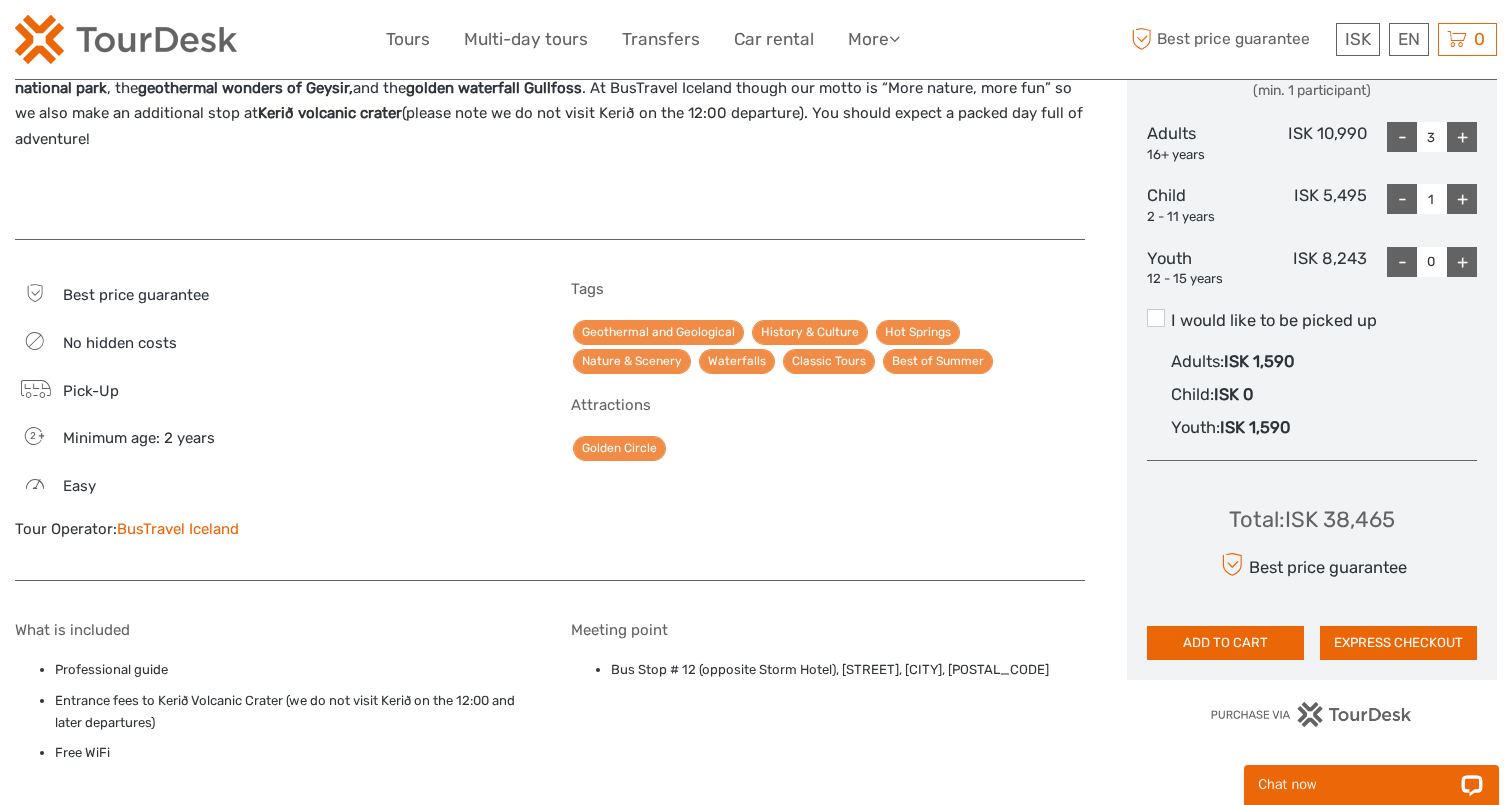 scroll, scrollTop: 968, scrollLeft: 0, axis: vertical 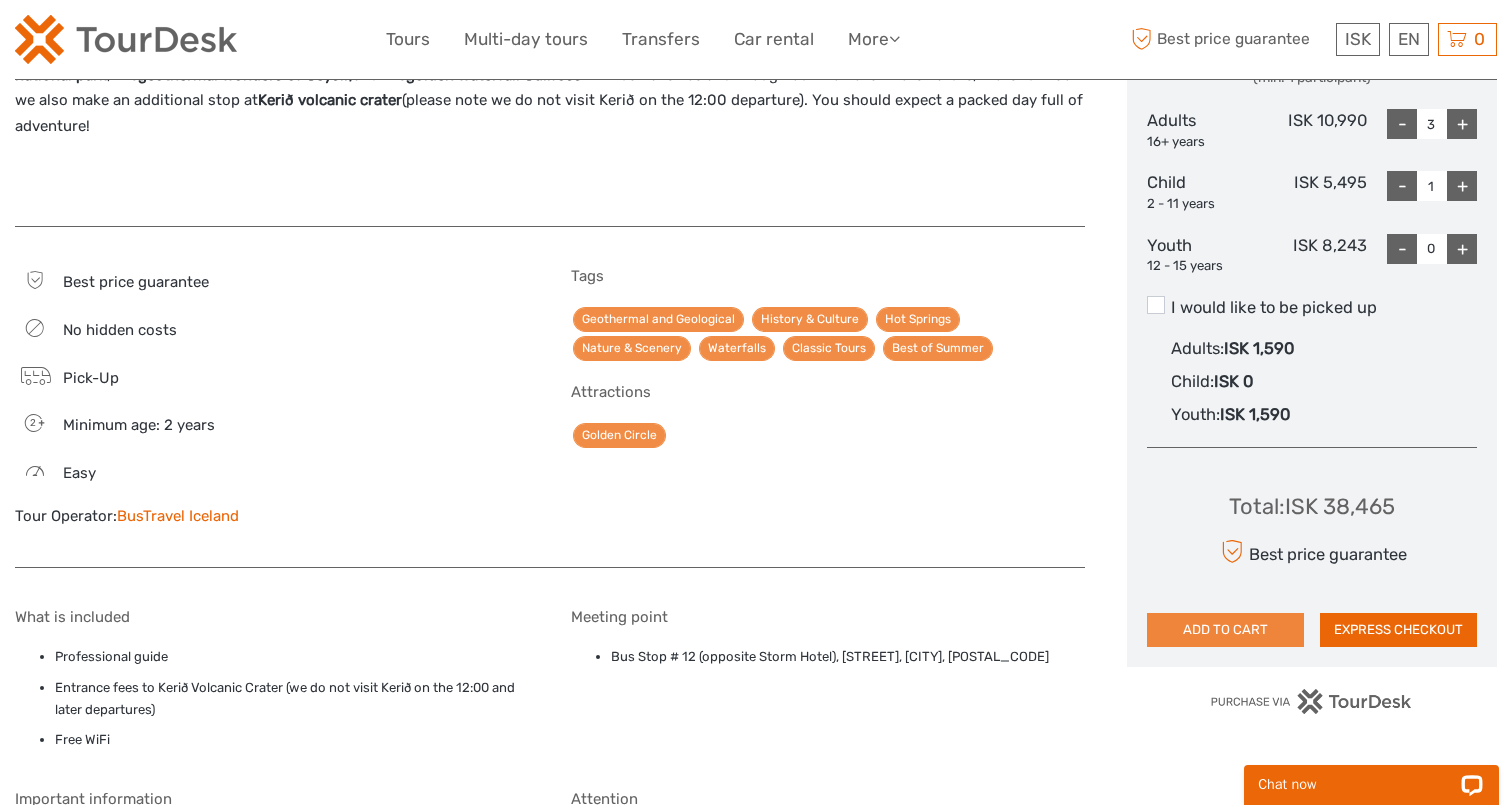 click on "ADD TO CART" at bounding box center [1225, 630] 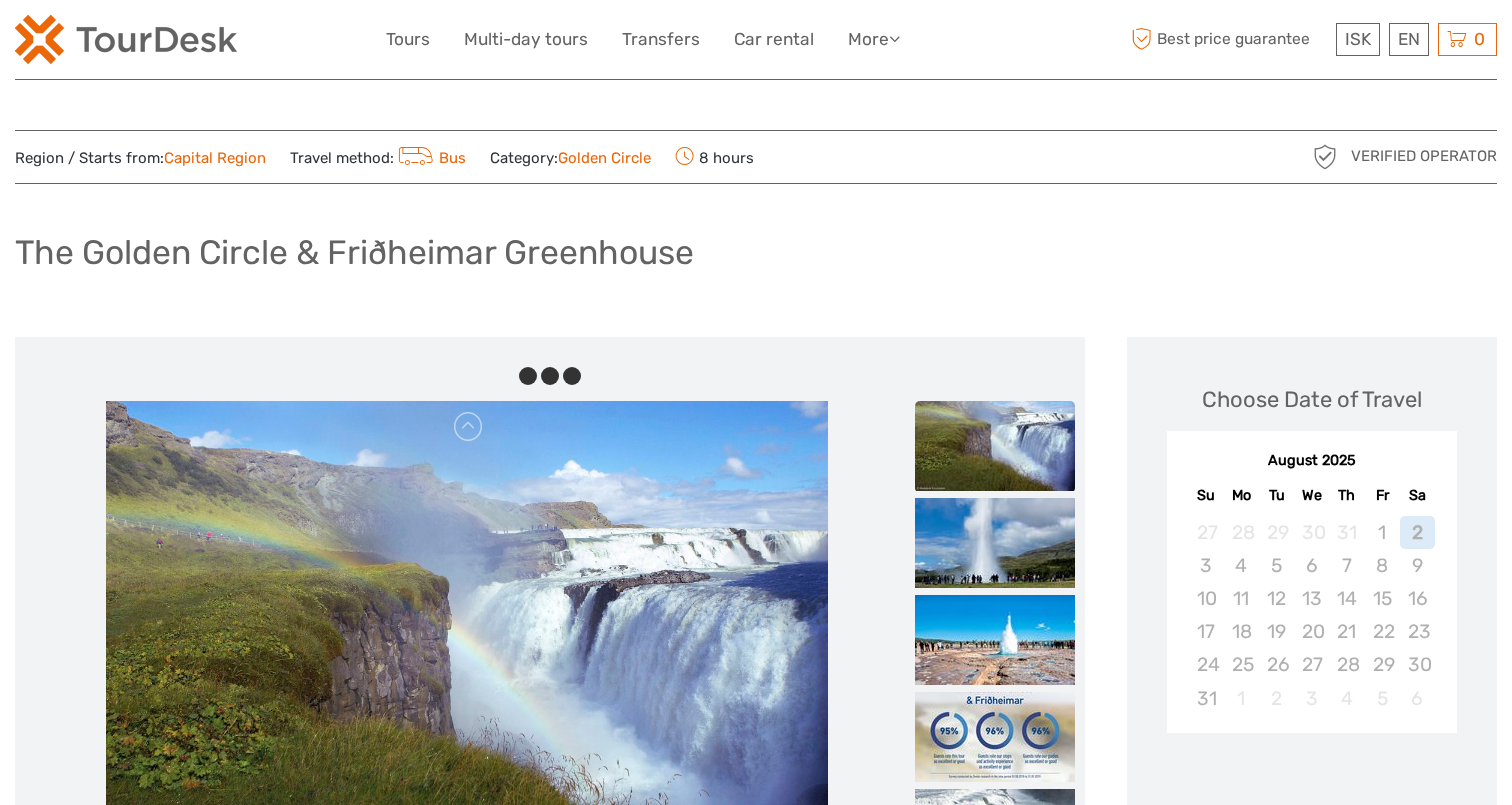 scroll, scrollTop: 0, scrollLeft: 0, axis: both 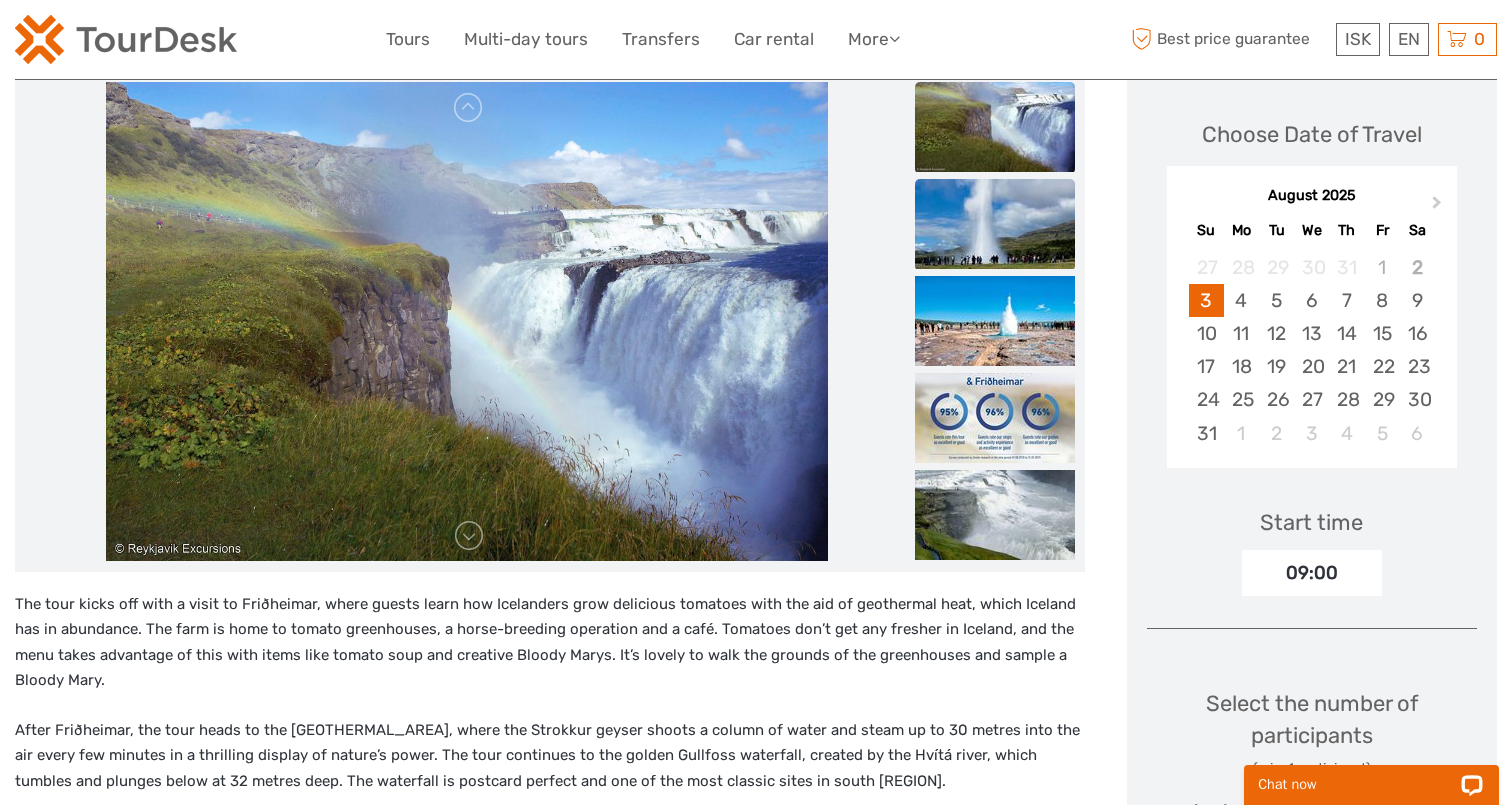 click at bounding box center [995, 224] 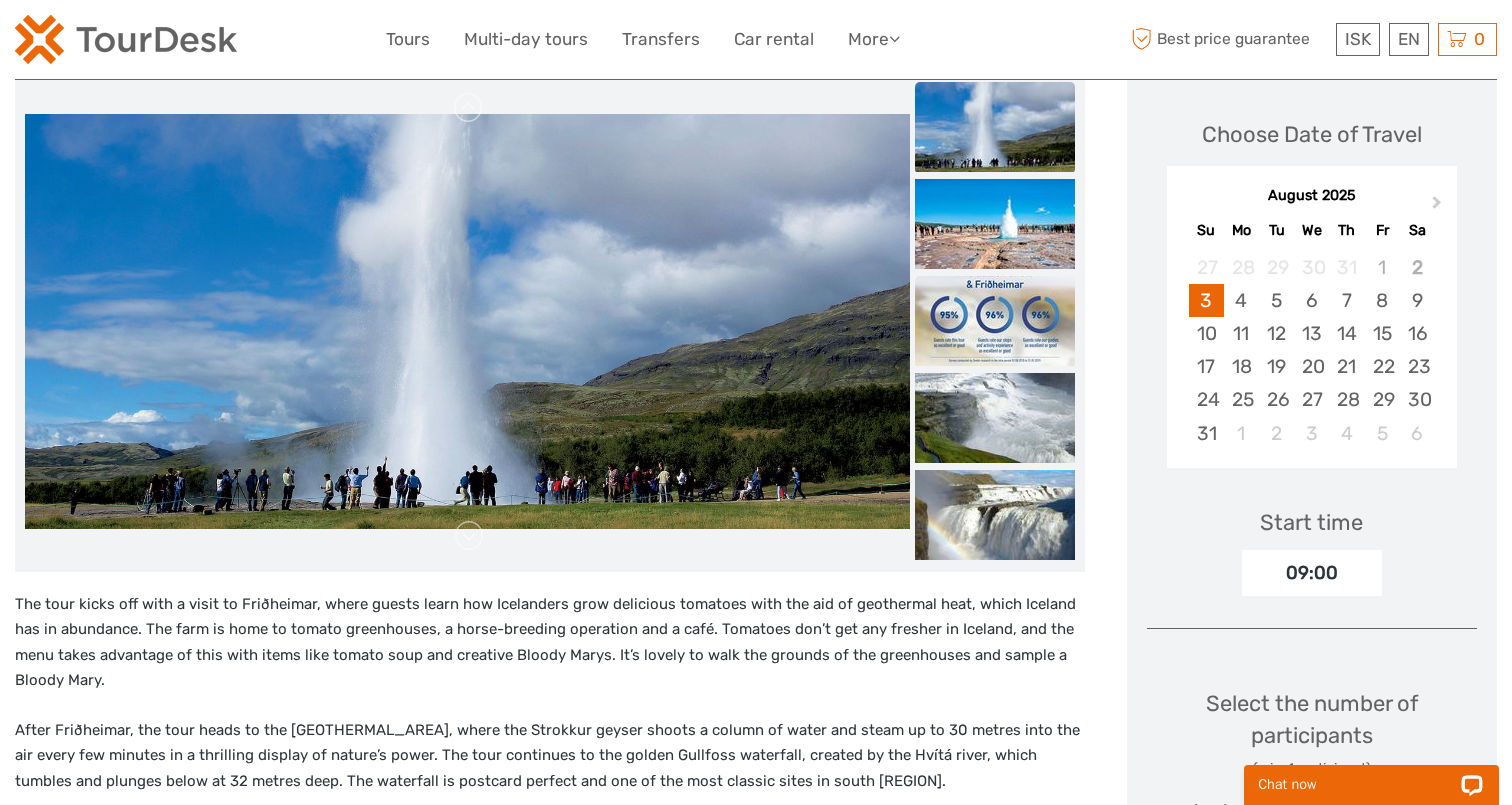 click at bounding box center (995, 321) 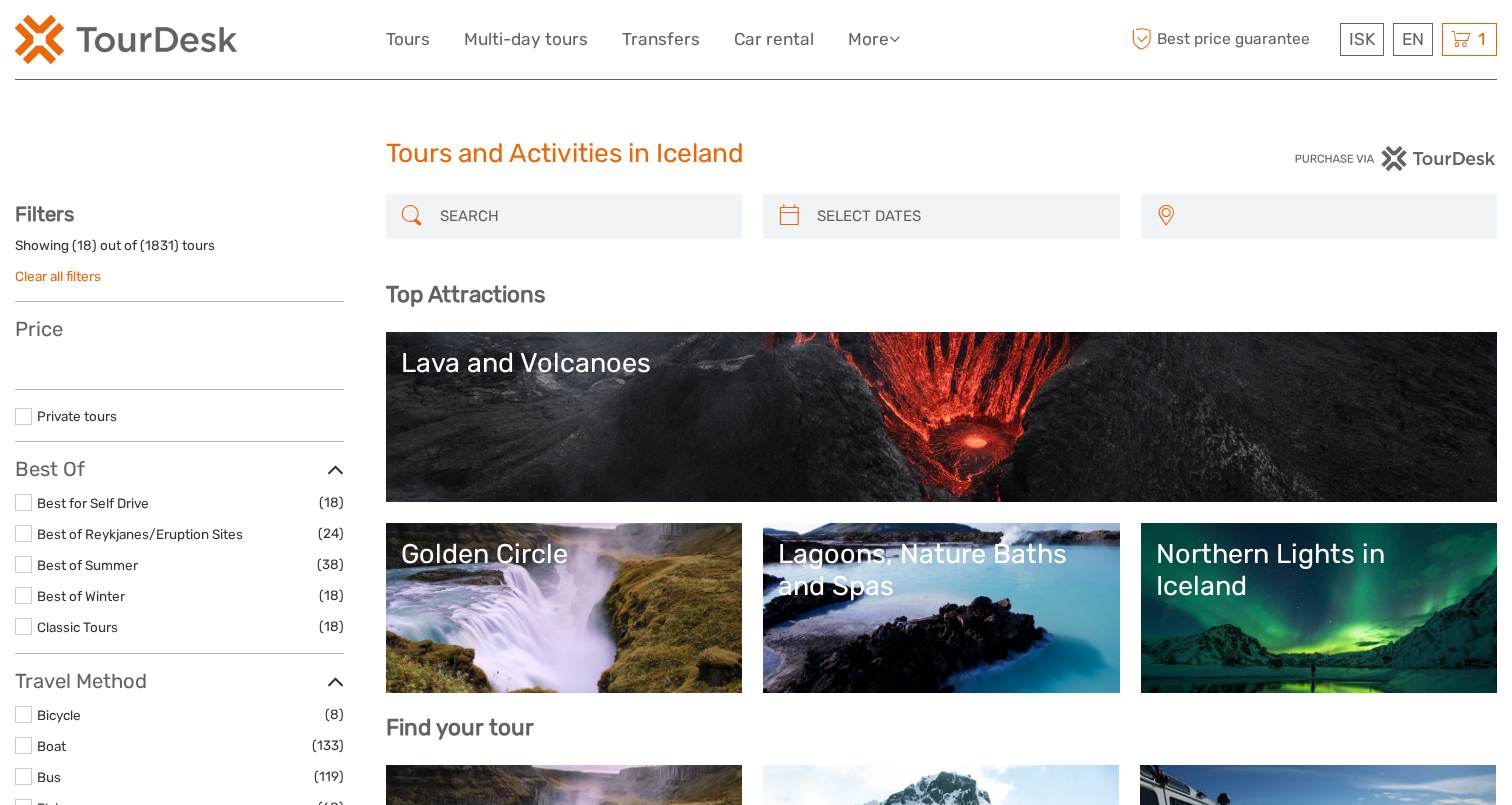 select 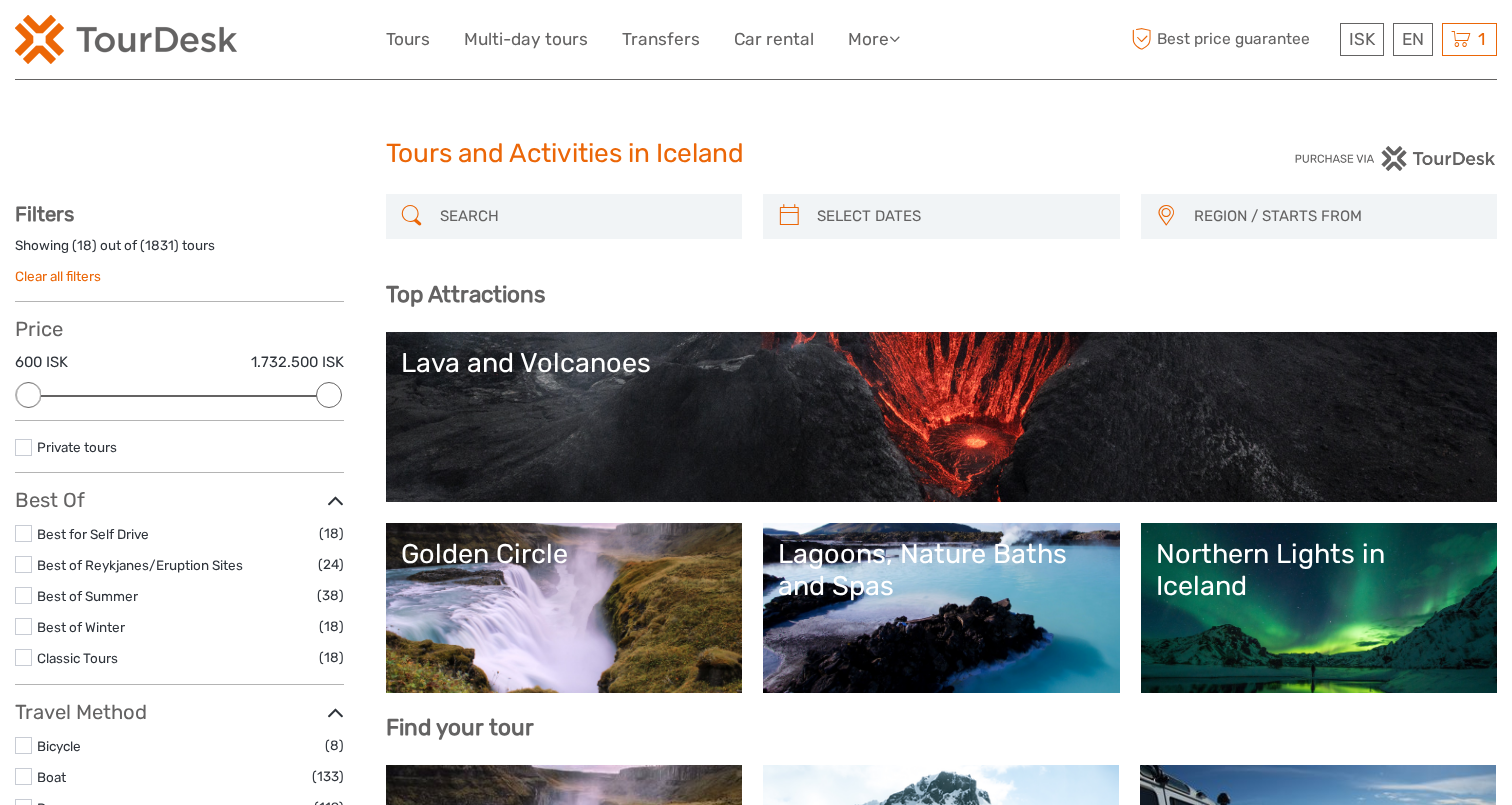 scroll, scrollTop: 0, scrollLeft: 0, axis: both 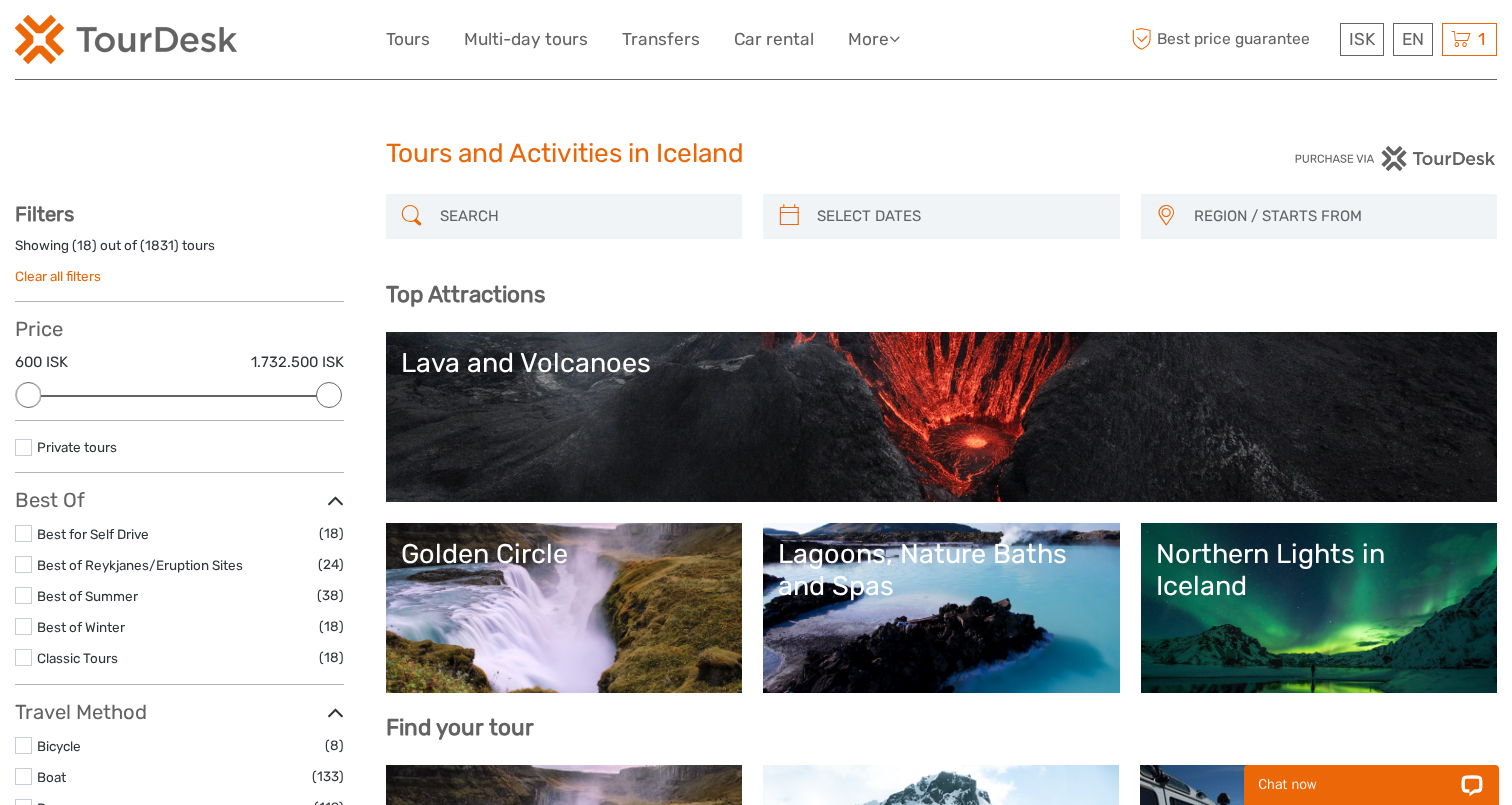 click on "Lava and Volcanoes" at bounding box center (942, 417) 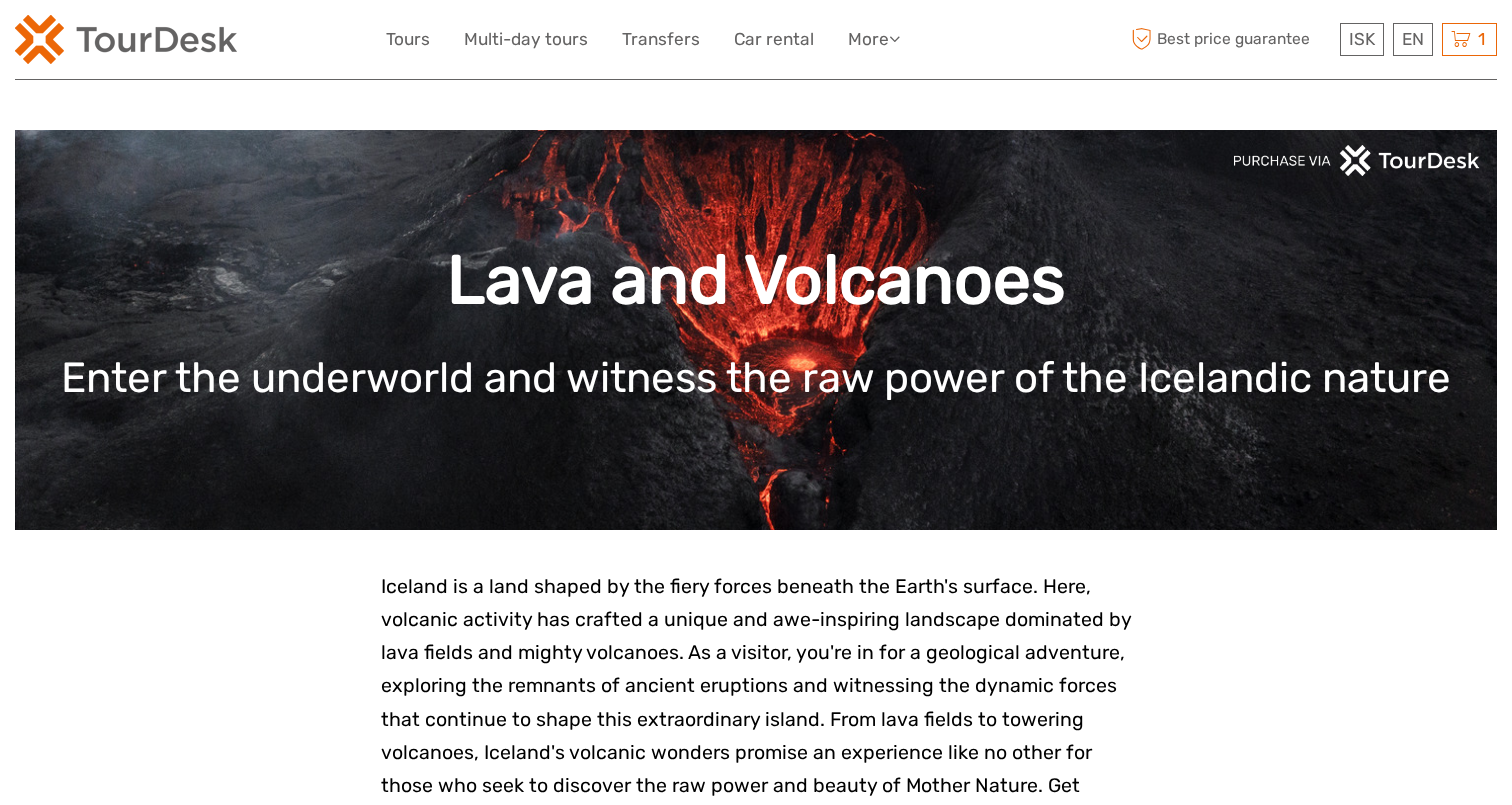 scroll, scrollTop: 0, scrollLeft: 0, axis: both 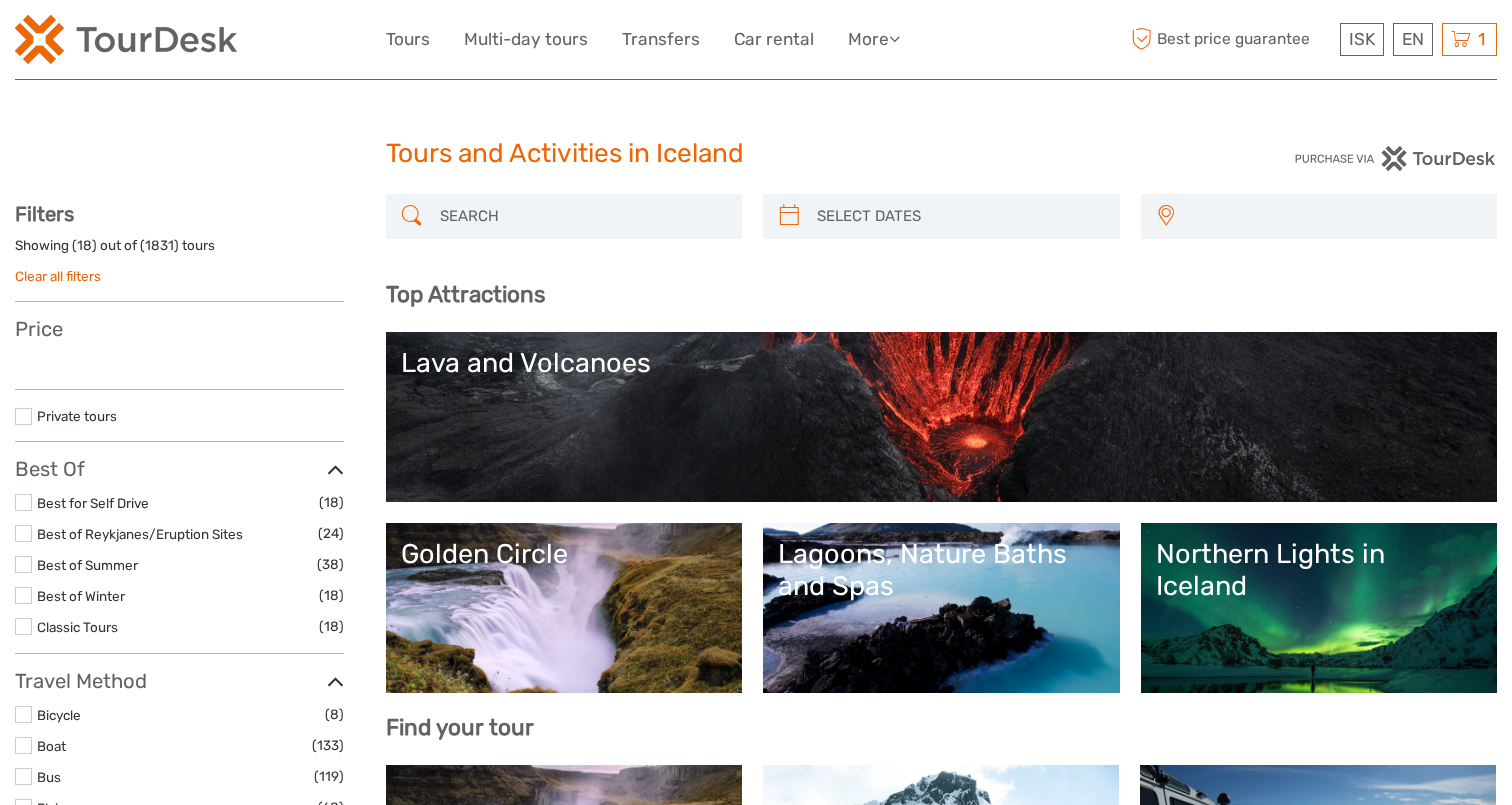 select 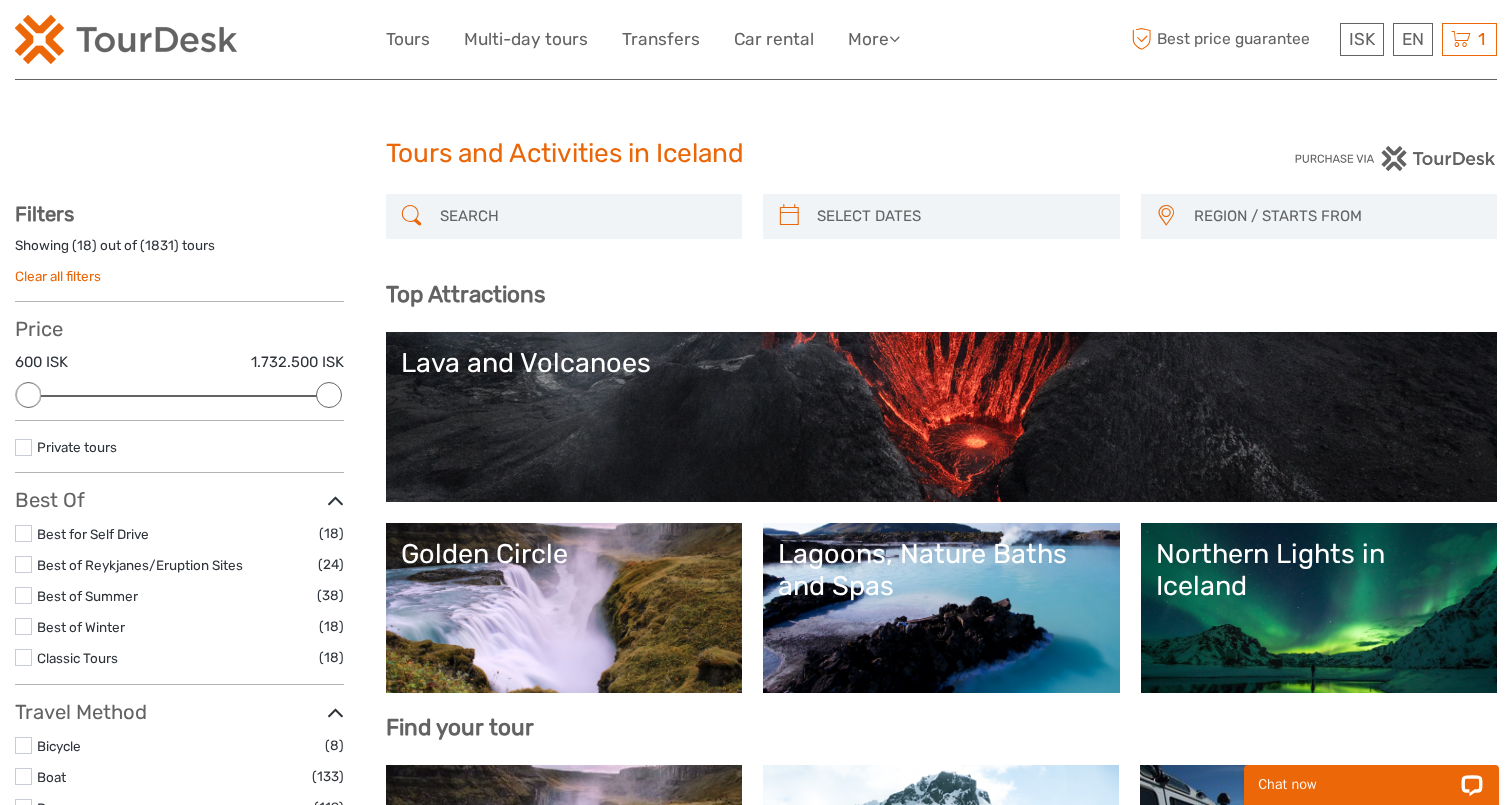 scroll, scrollTop: 0, scrollLeft: 0, axis: both 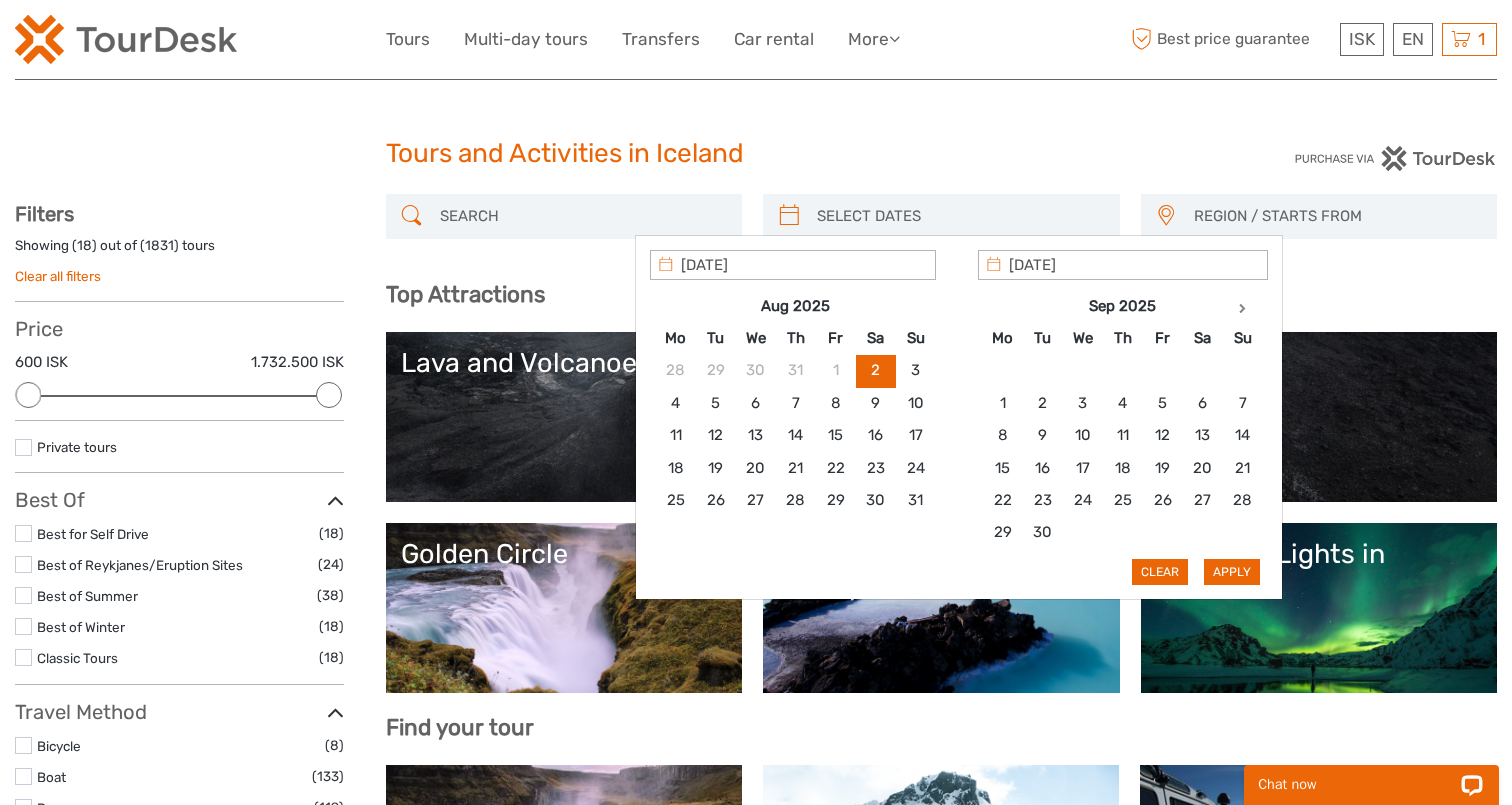 click at bounding box center (959, 216) 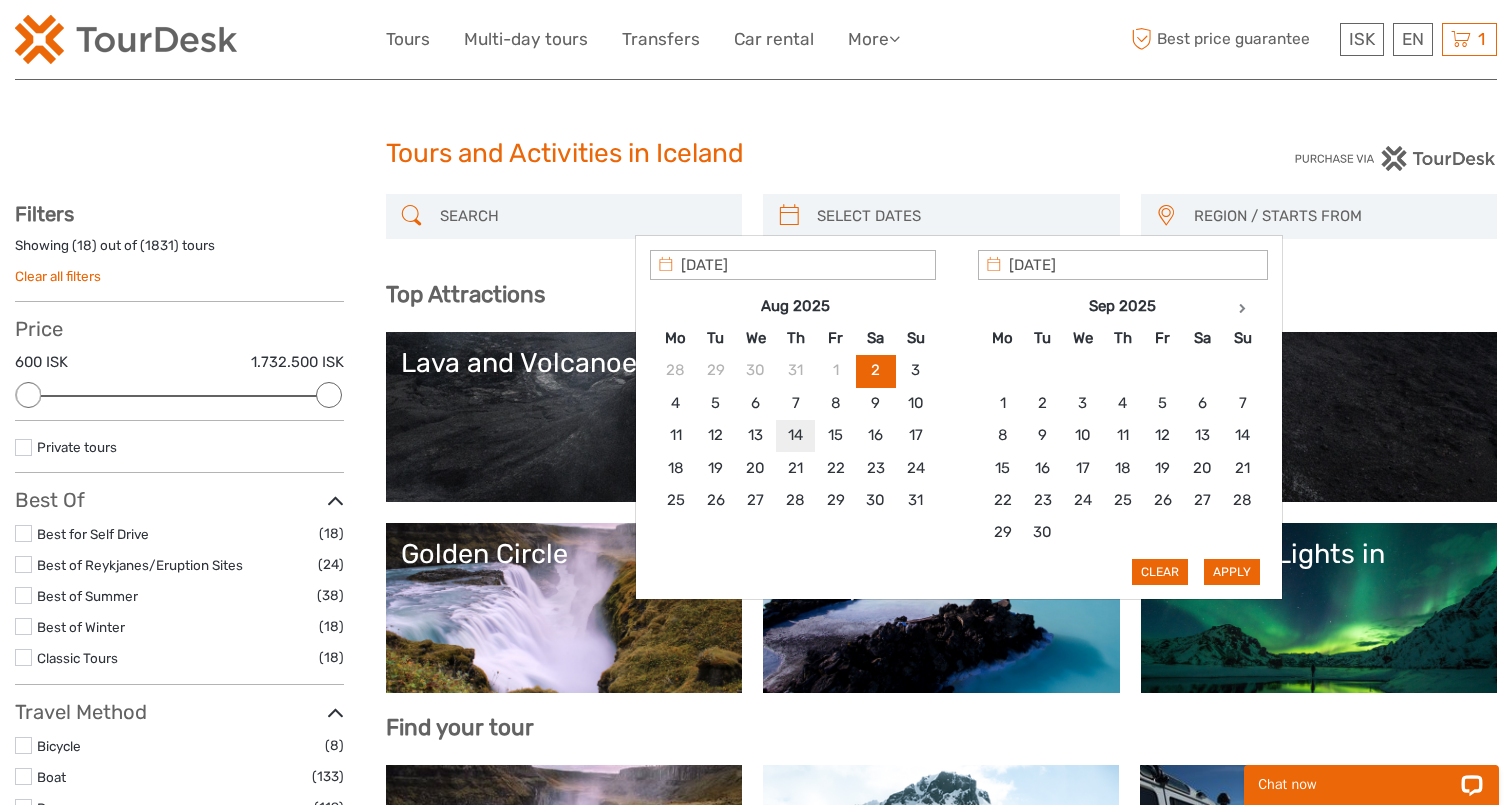 type on "14/08/2025" 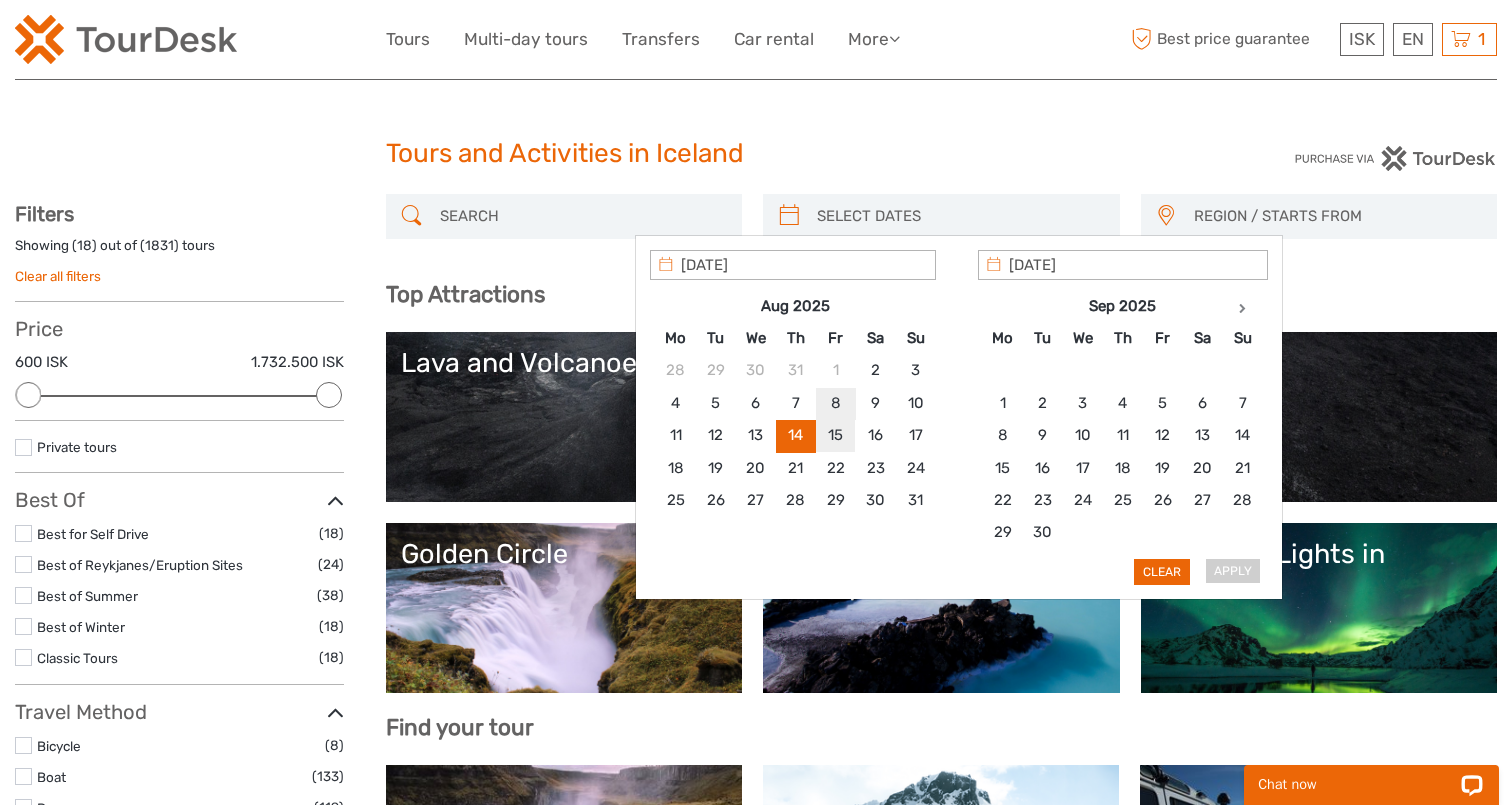 type on "15/08/2025" 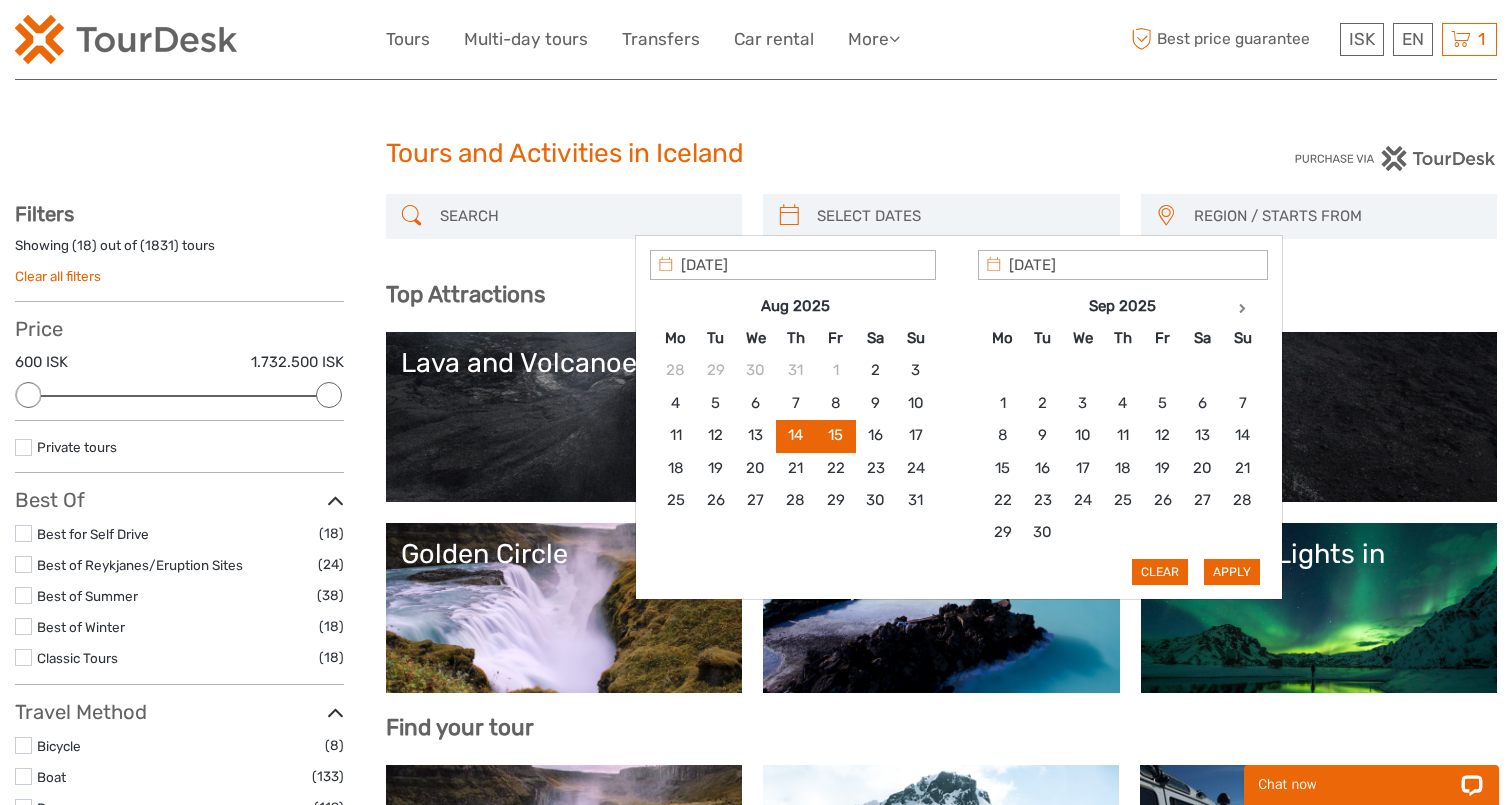 type on "14/08/2025" 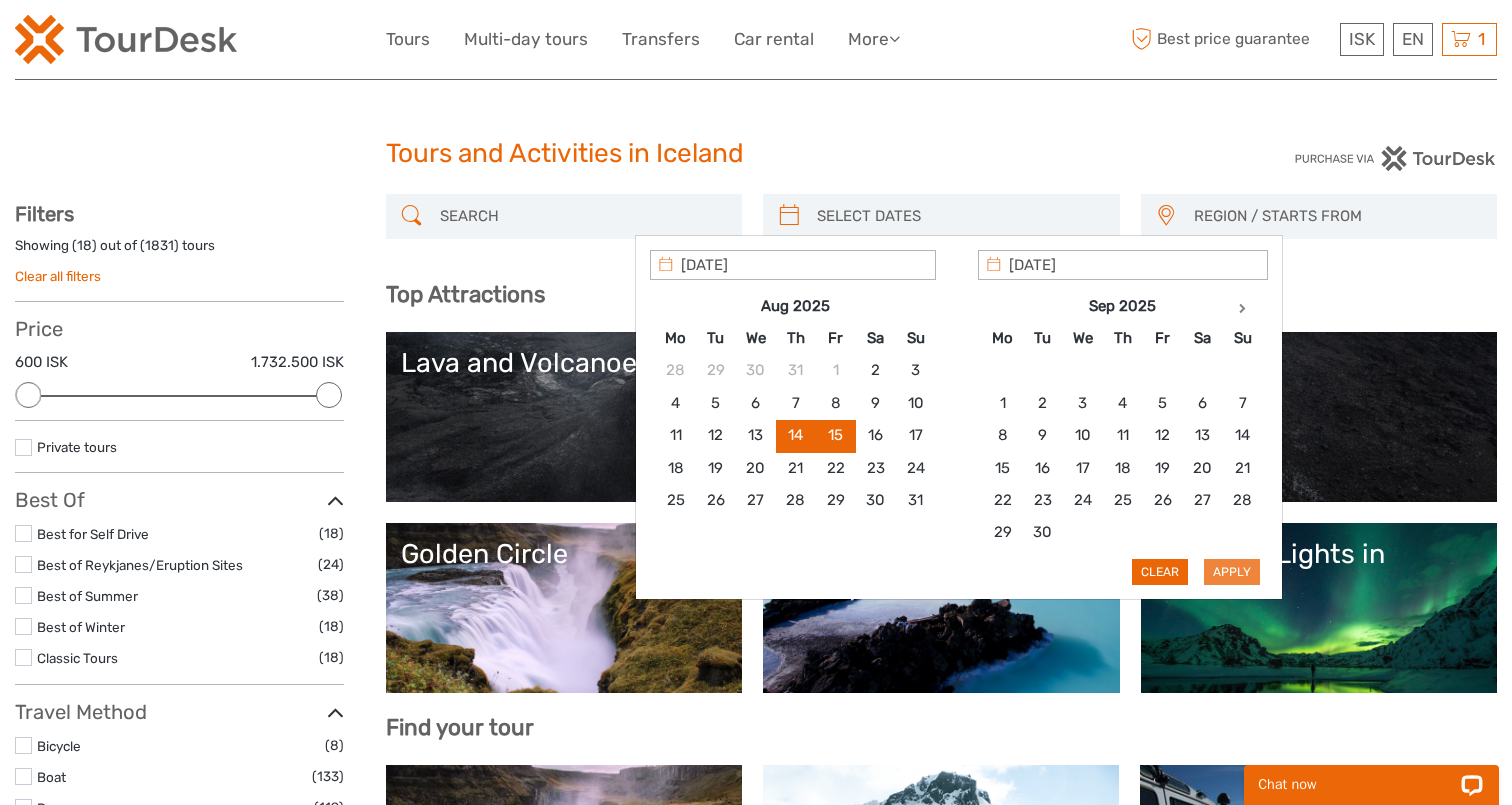 click on "Apply" at bounding box center [1232, 572] 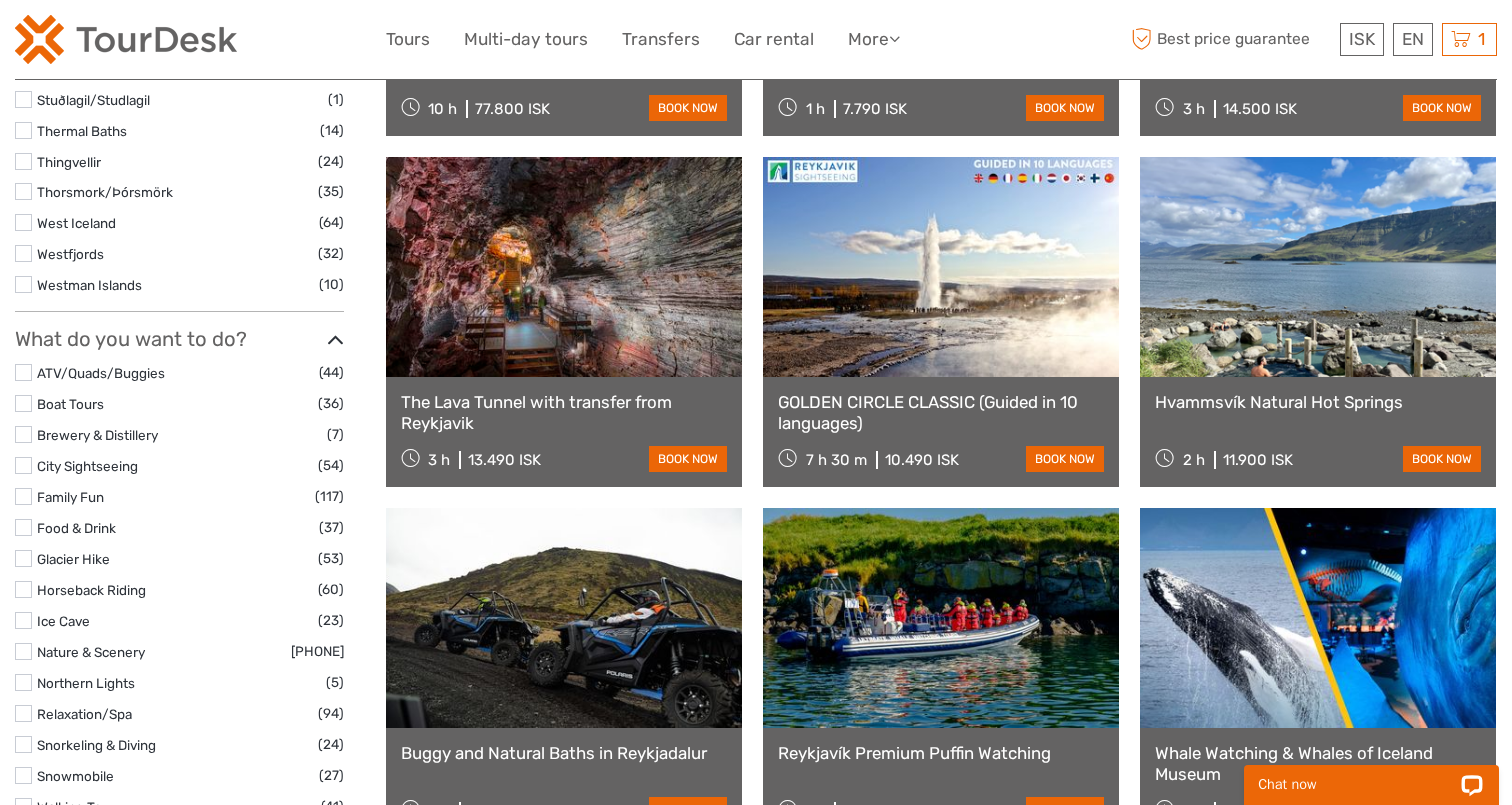 scroll, scrollTop: 1568, scrollLeft: 0, axis: vertical 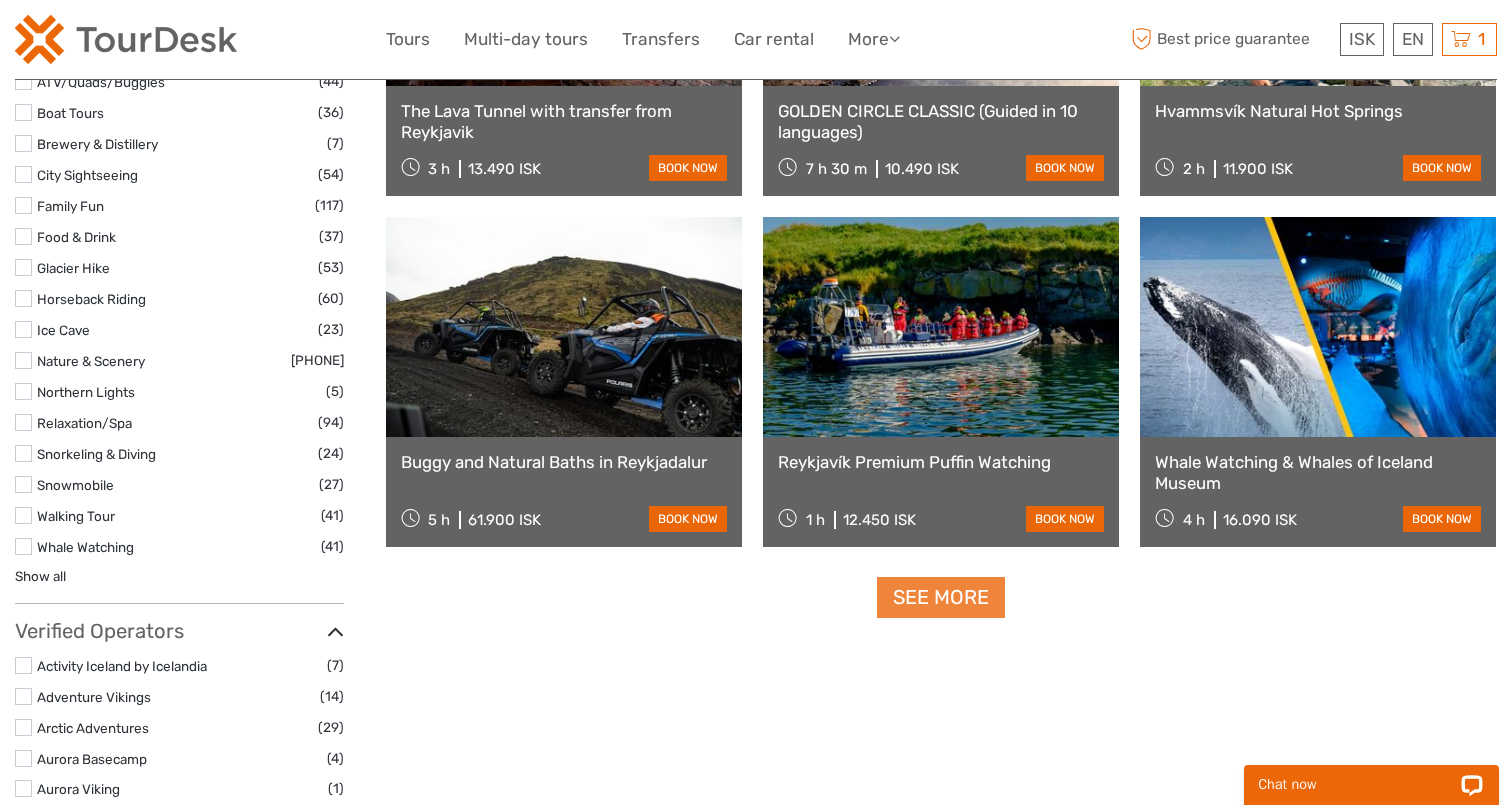 click on "See more" at bounding box center (941, 597) 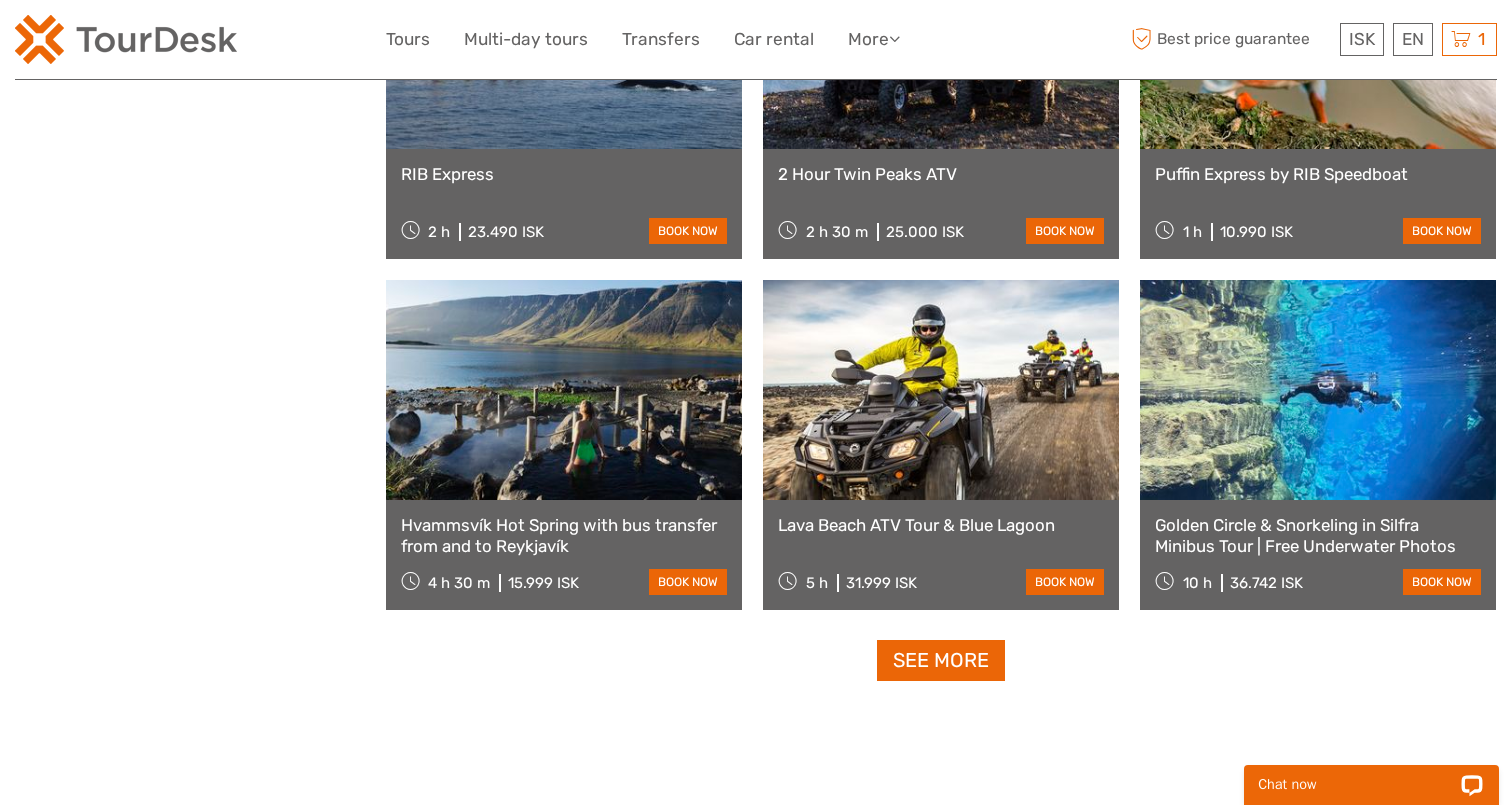 scroll, scrollTop: 3930, scrollLeft: 0, axis: vertical 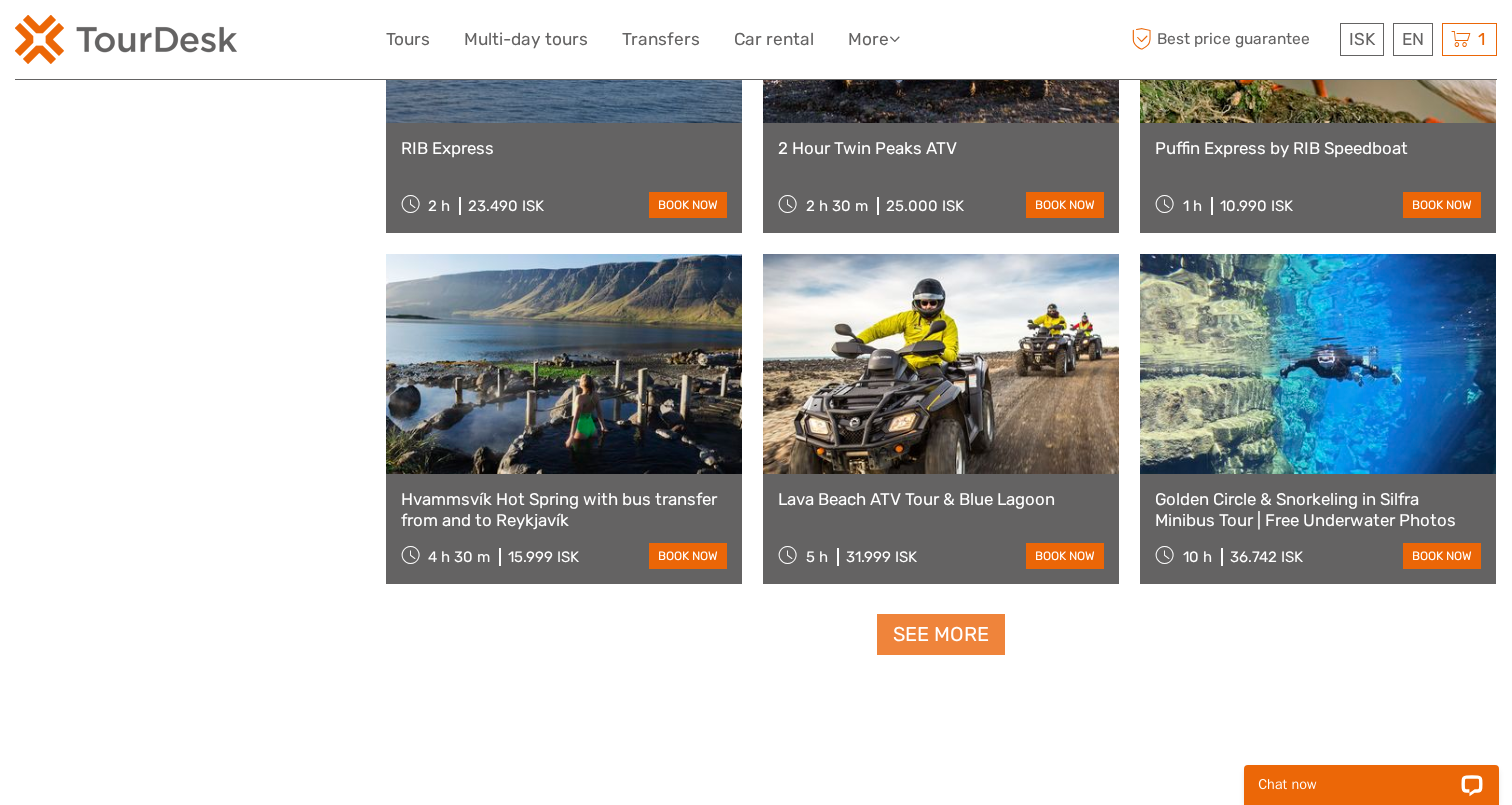 click on "See more" at bounding box center [941, 634] 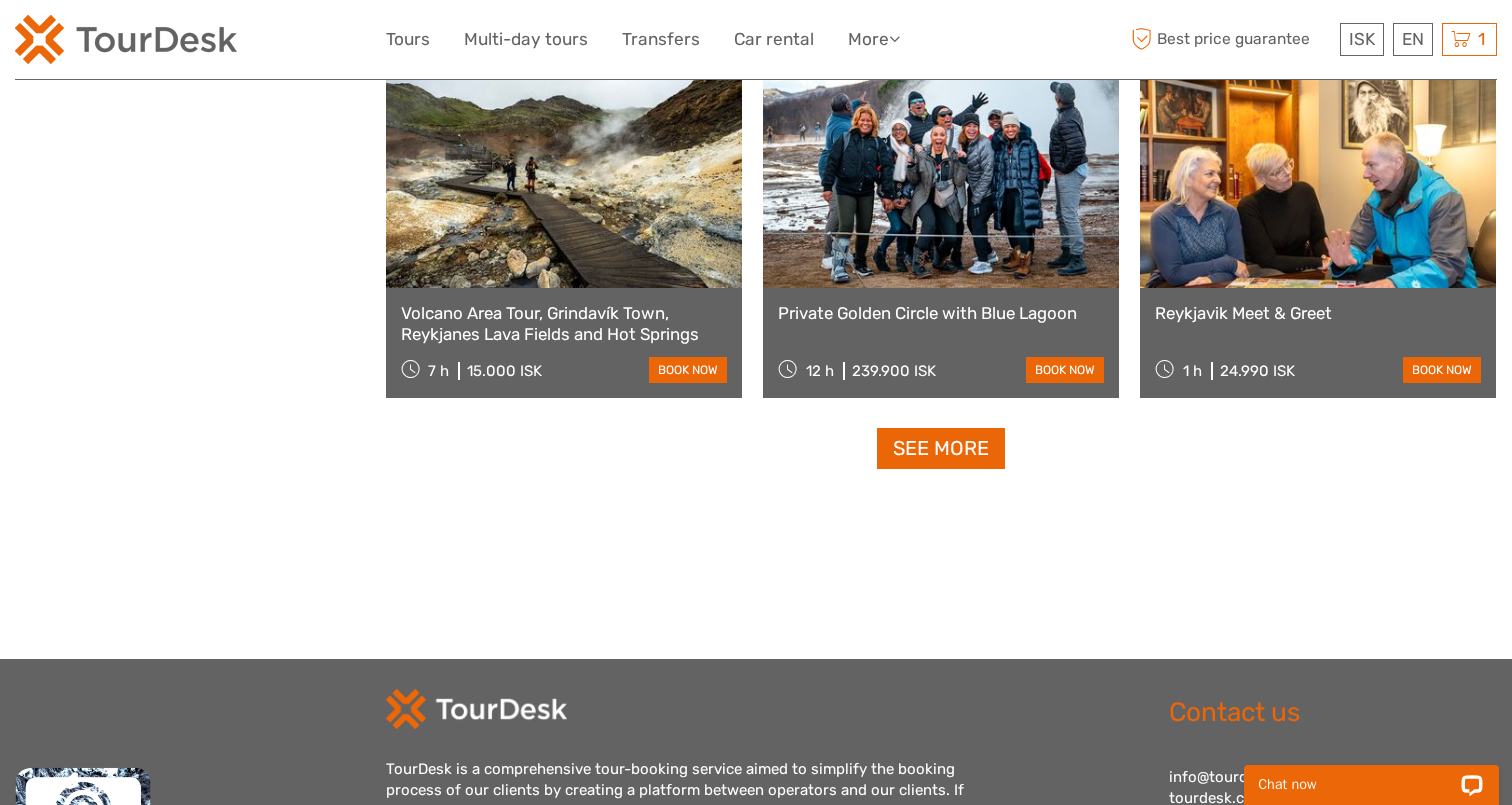 scroll, scrollTop: 6224, scrollLeft: 0, axis: vertical 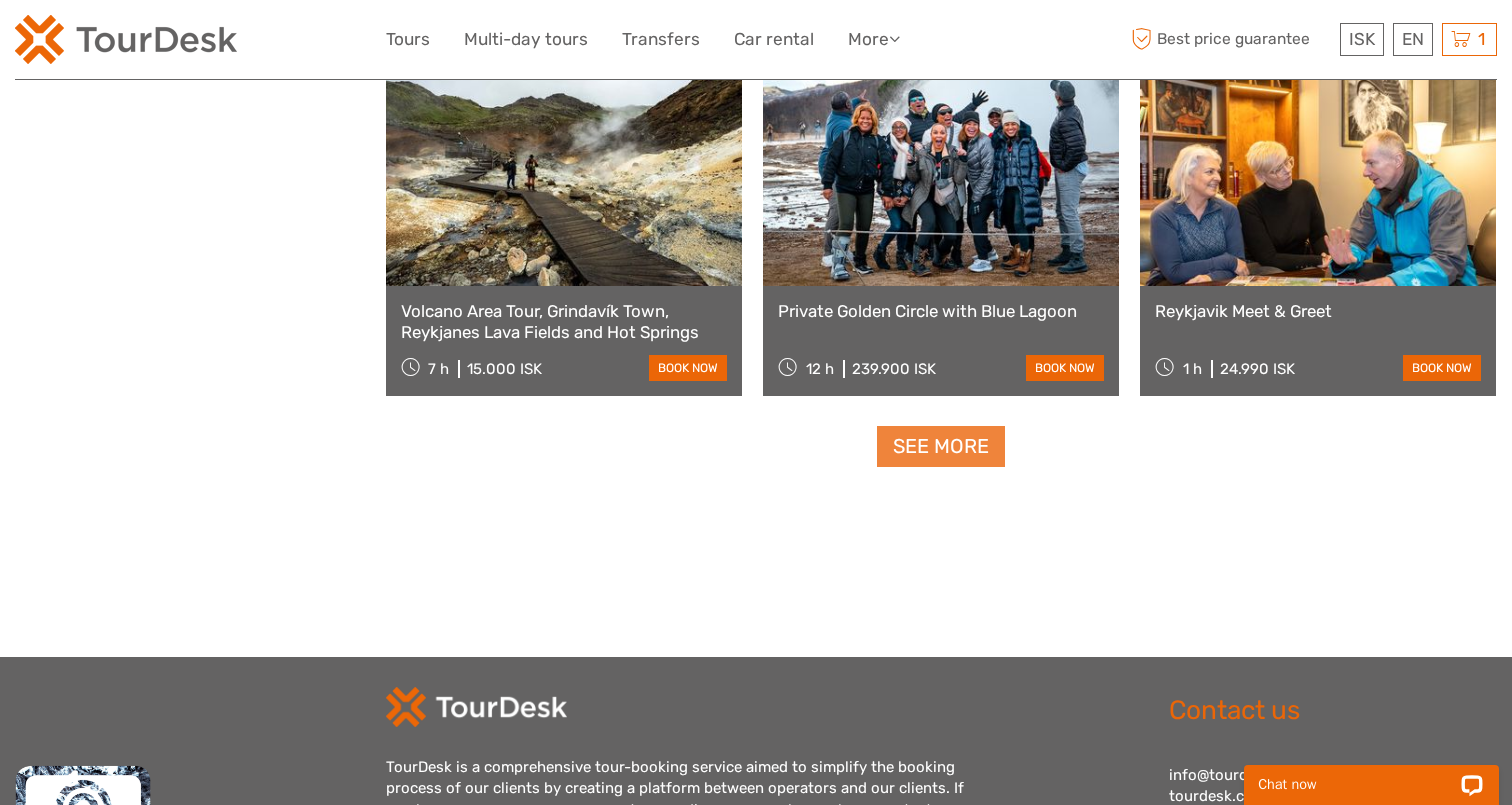 click on "See more" at bounding box center (941, 446) 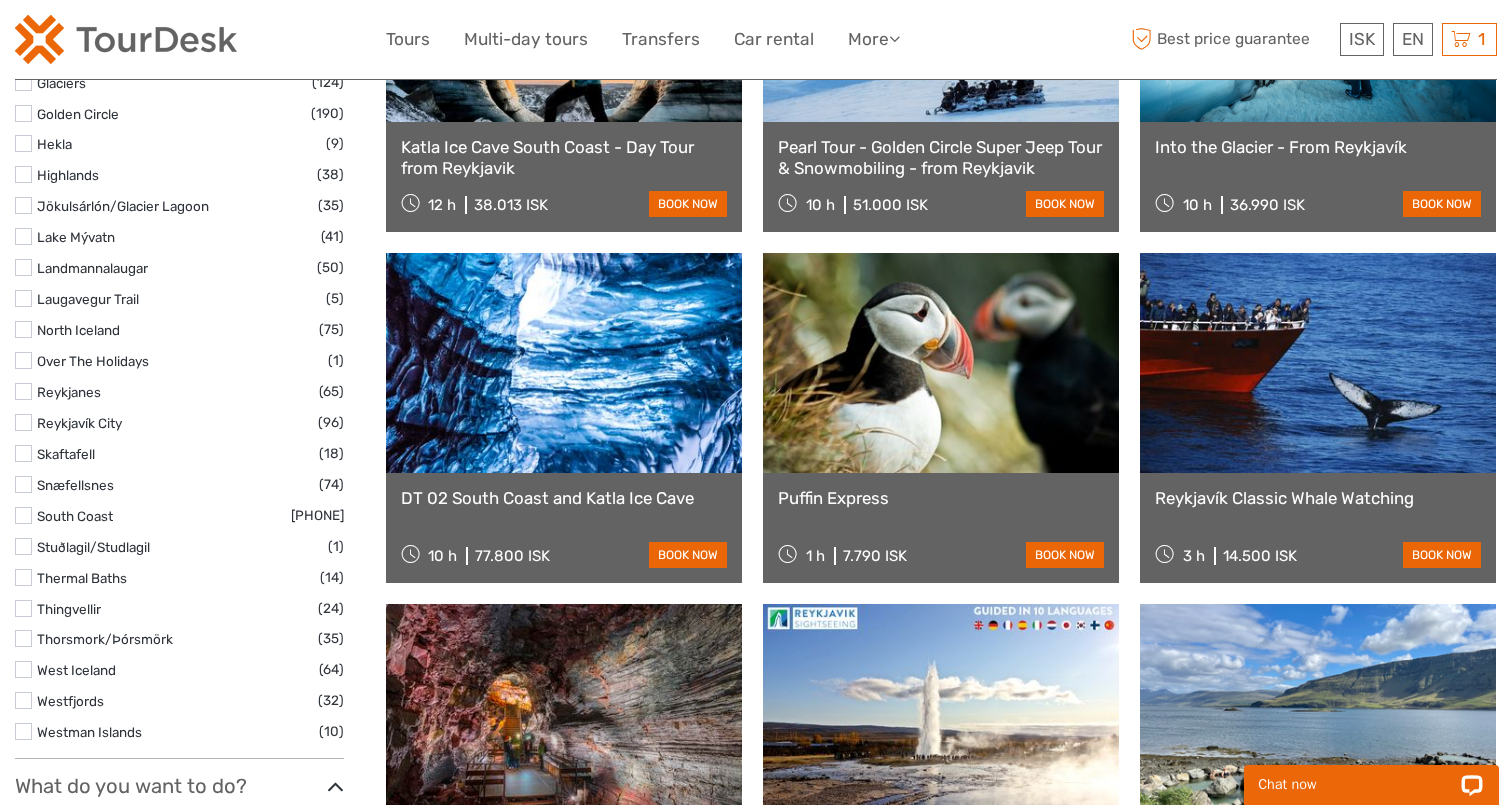 scroll, scrollTop: 1113, scrollLeft: 0, axis: vertical 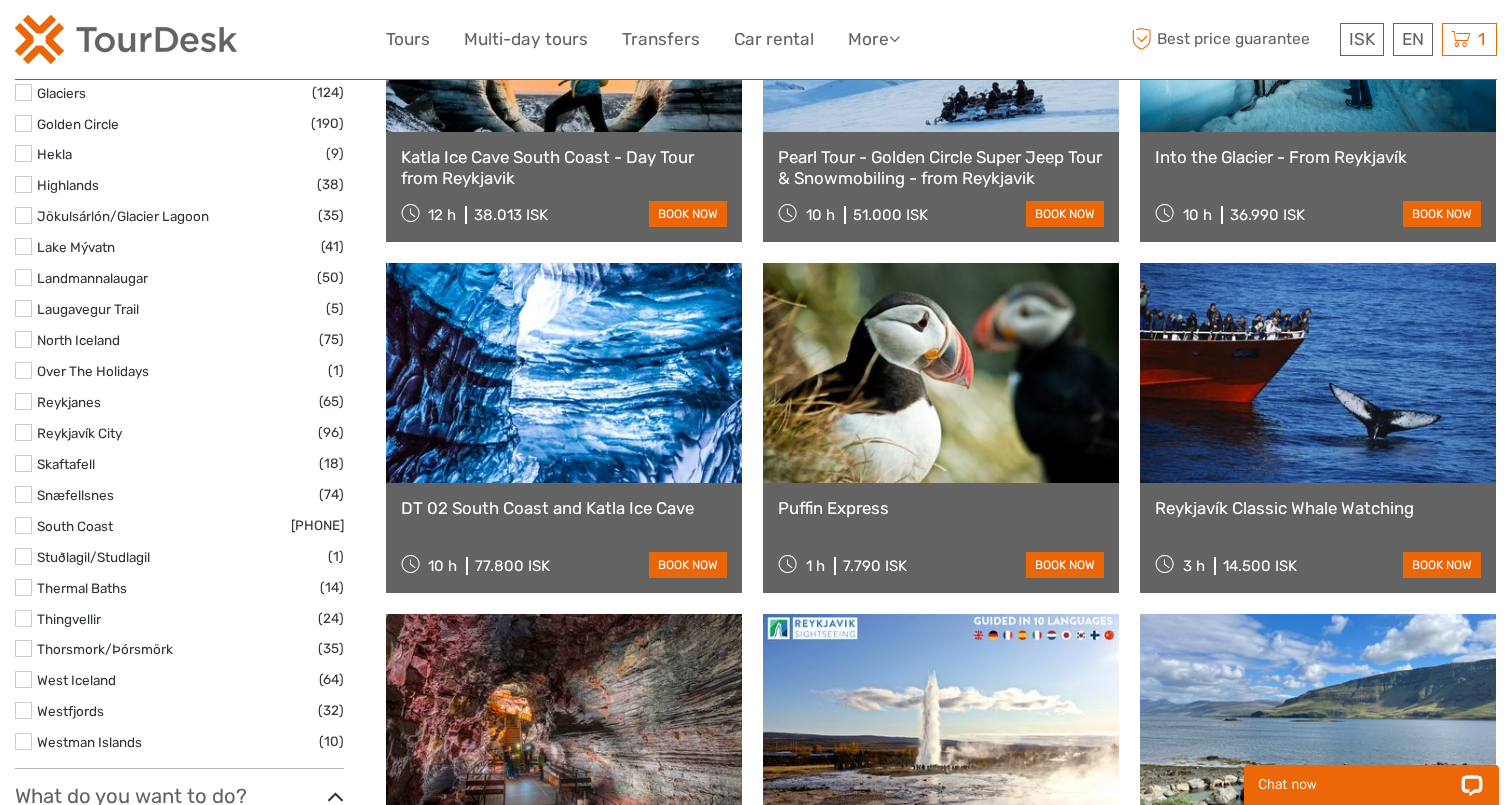 click at bounding box center (23, 525) 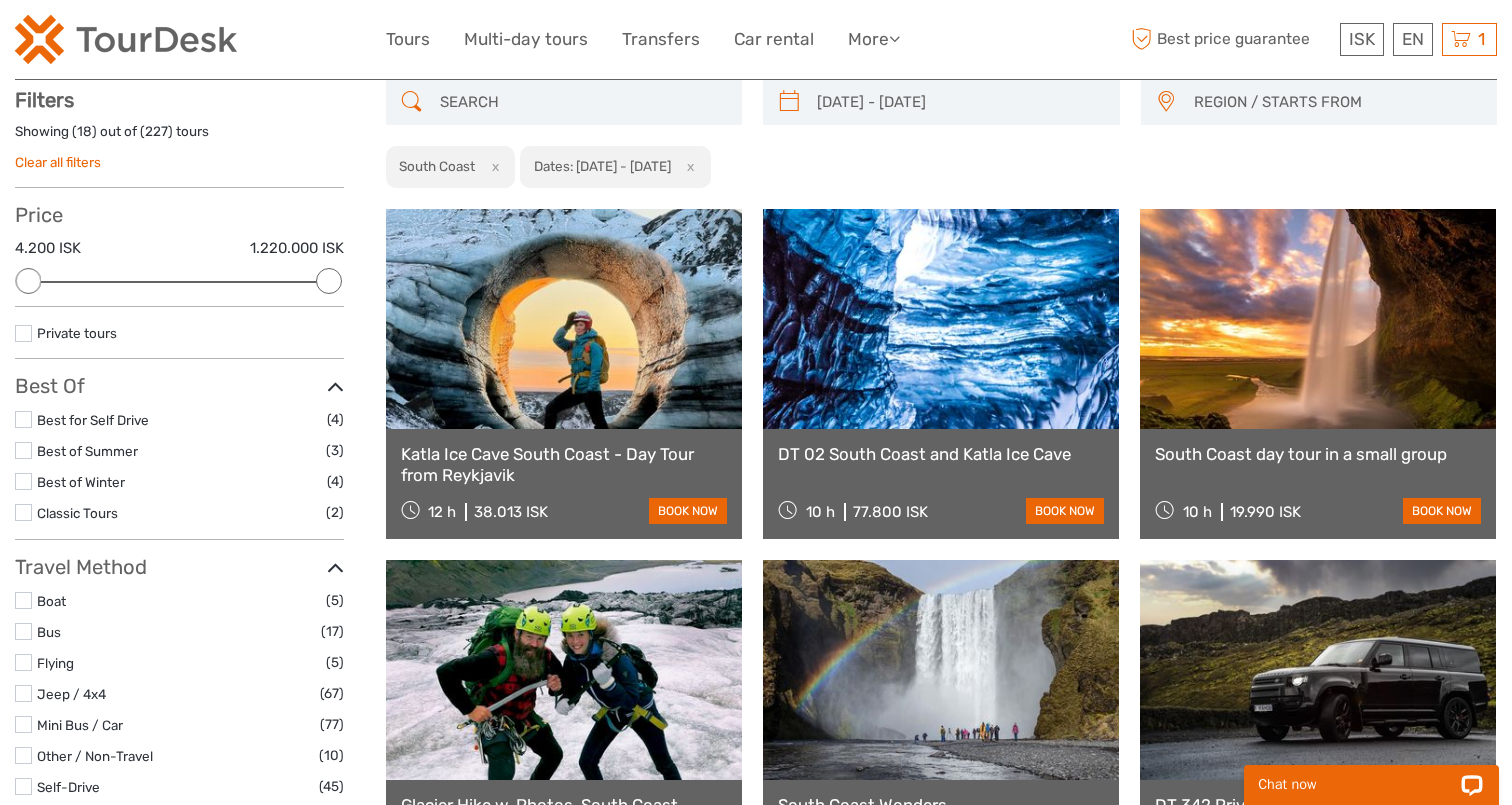 scroll, scrollTop: 113, scrollLeft: 0, axis: vertical 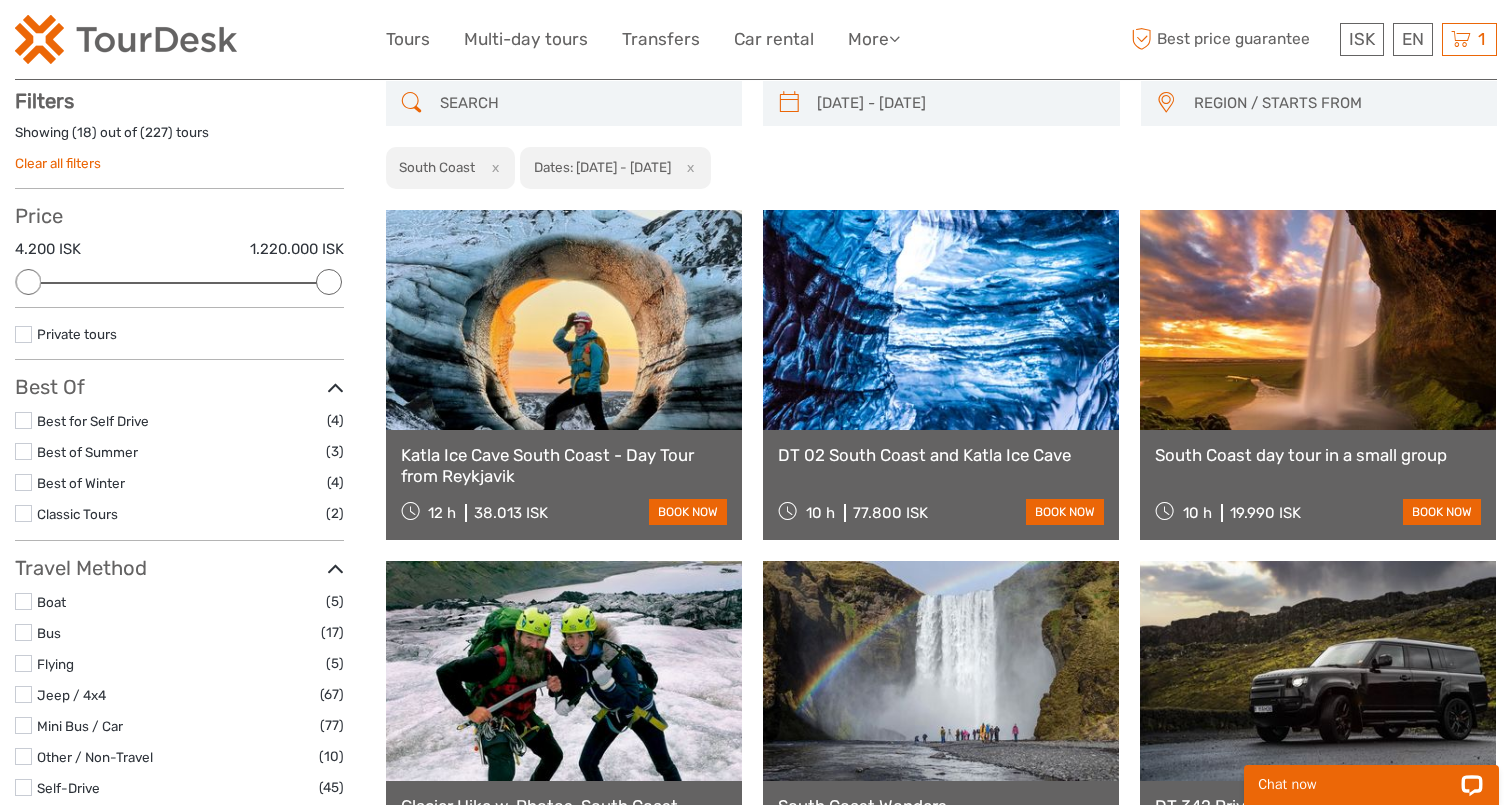 click at bounding box center (23, 451) 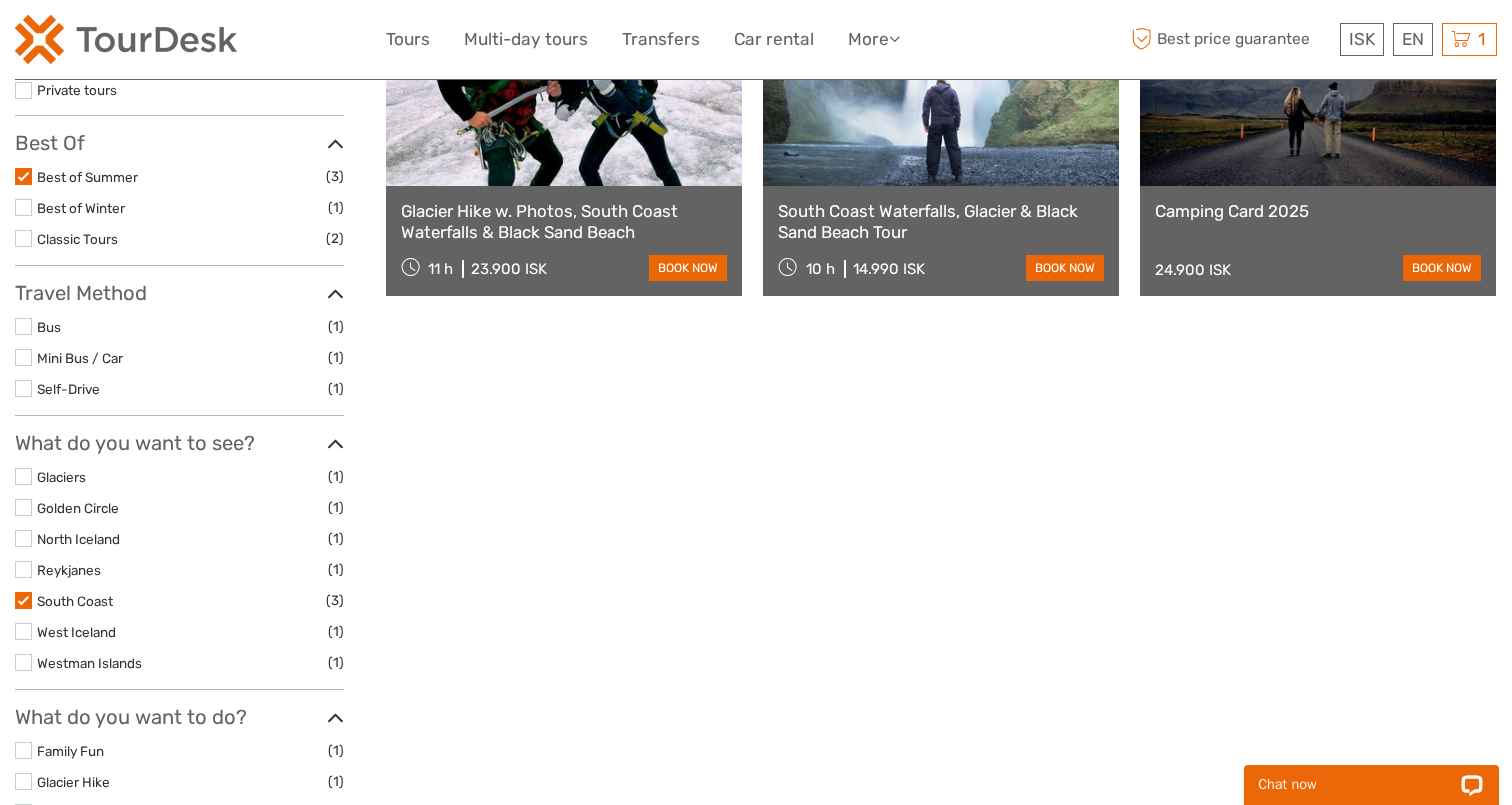 scroll, scrollTop: 366, scrollLeft: 0, axis: vertical 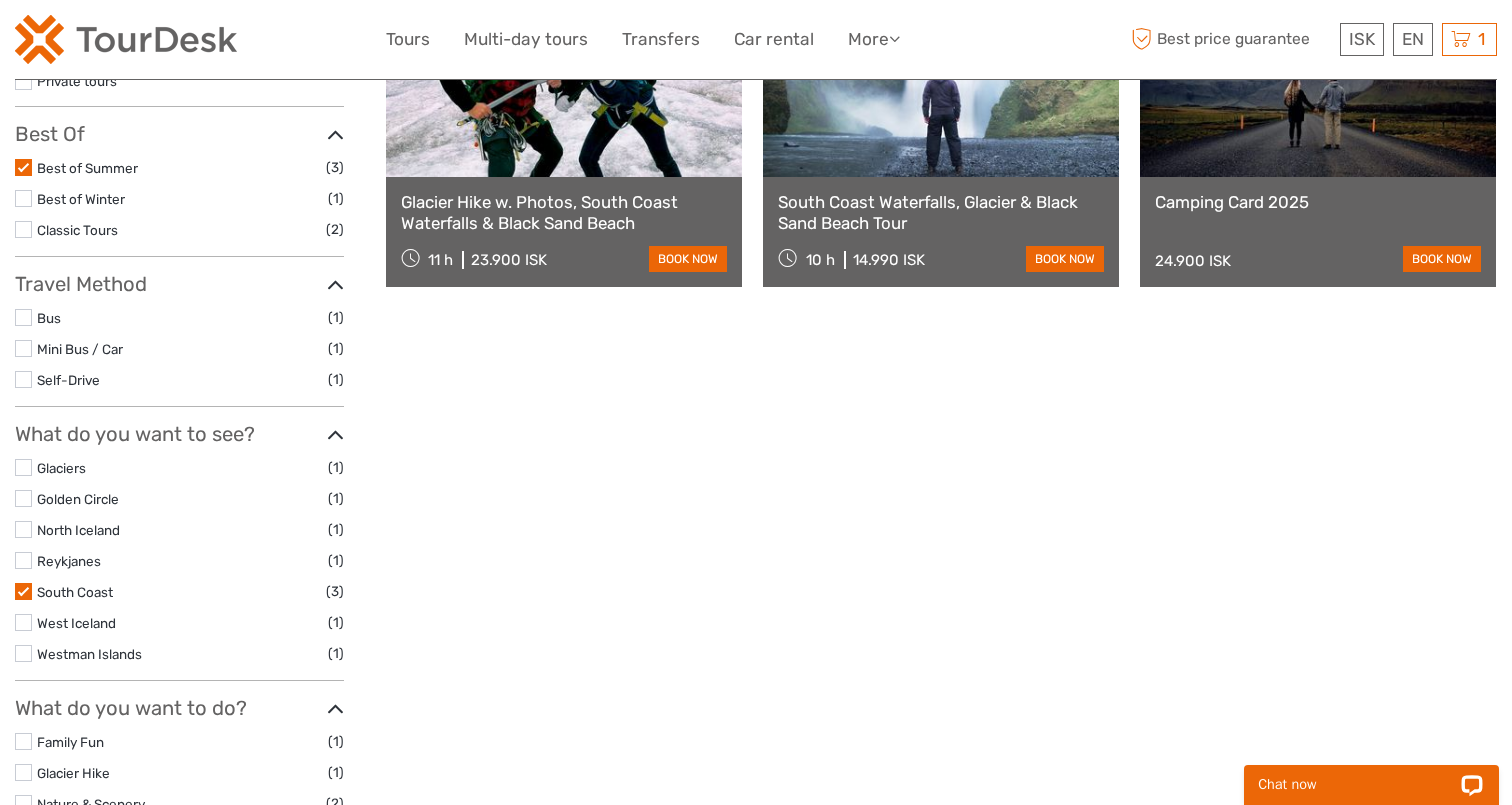 click at bounding box center [23, 591] 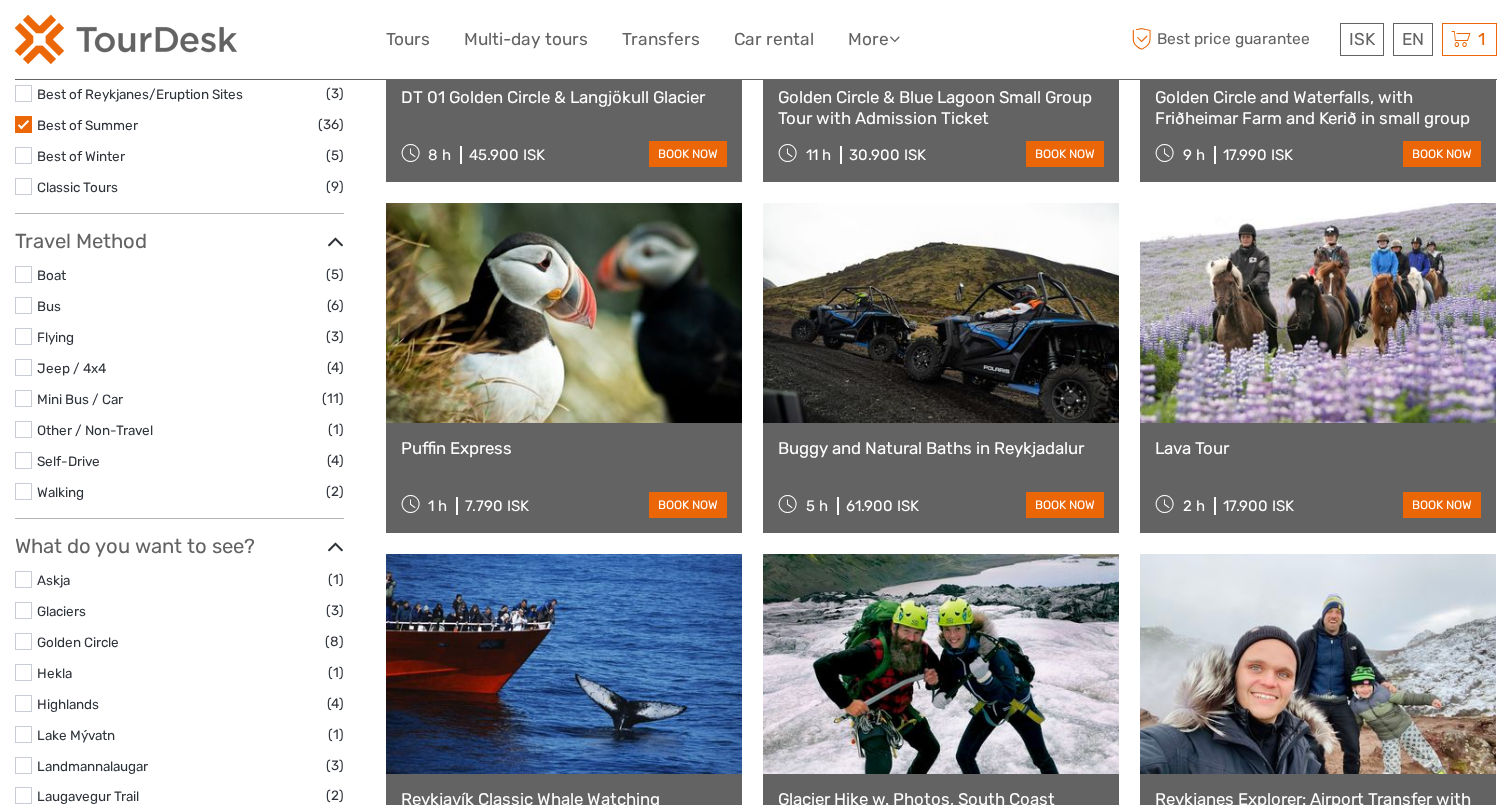 scroll, scrollTop: 0, scrollLeft: 0, axis: both 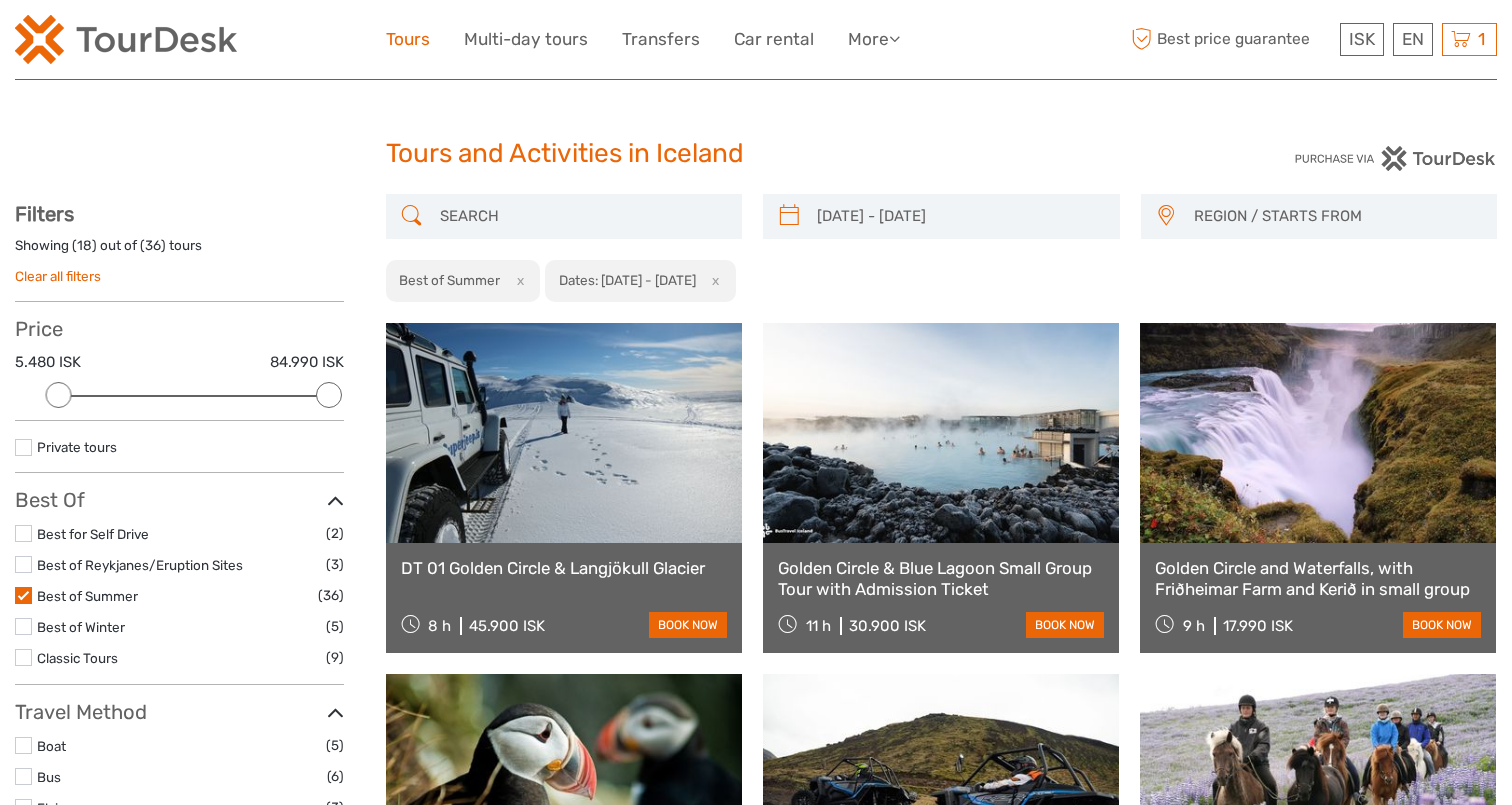 click on "Tours" at bounding box center [408, 39] 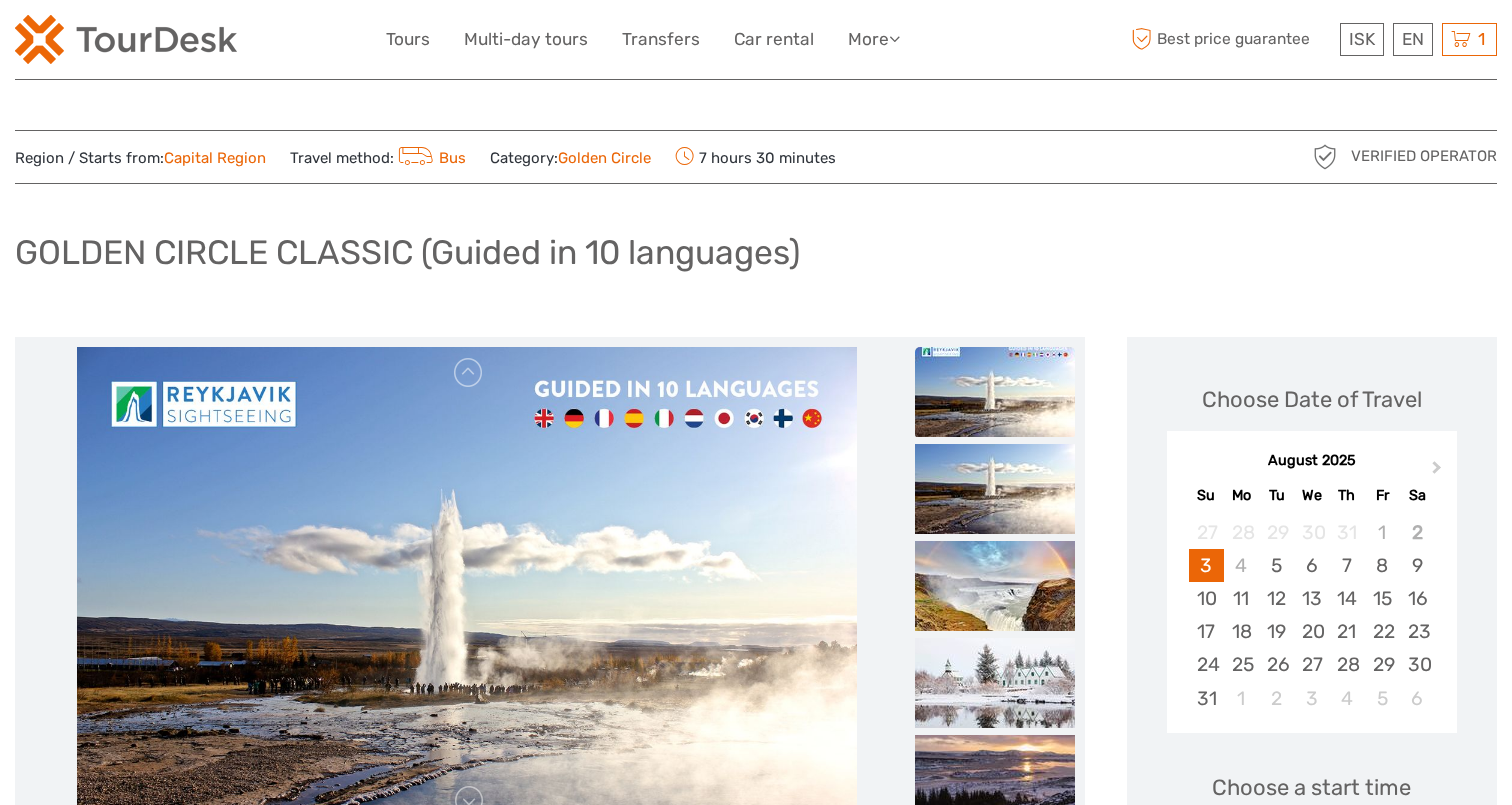 scroll, scrollTop: 0, scrollLeft: 0, axis: both 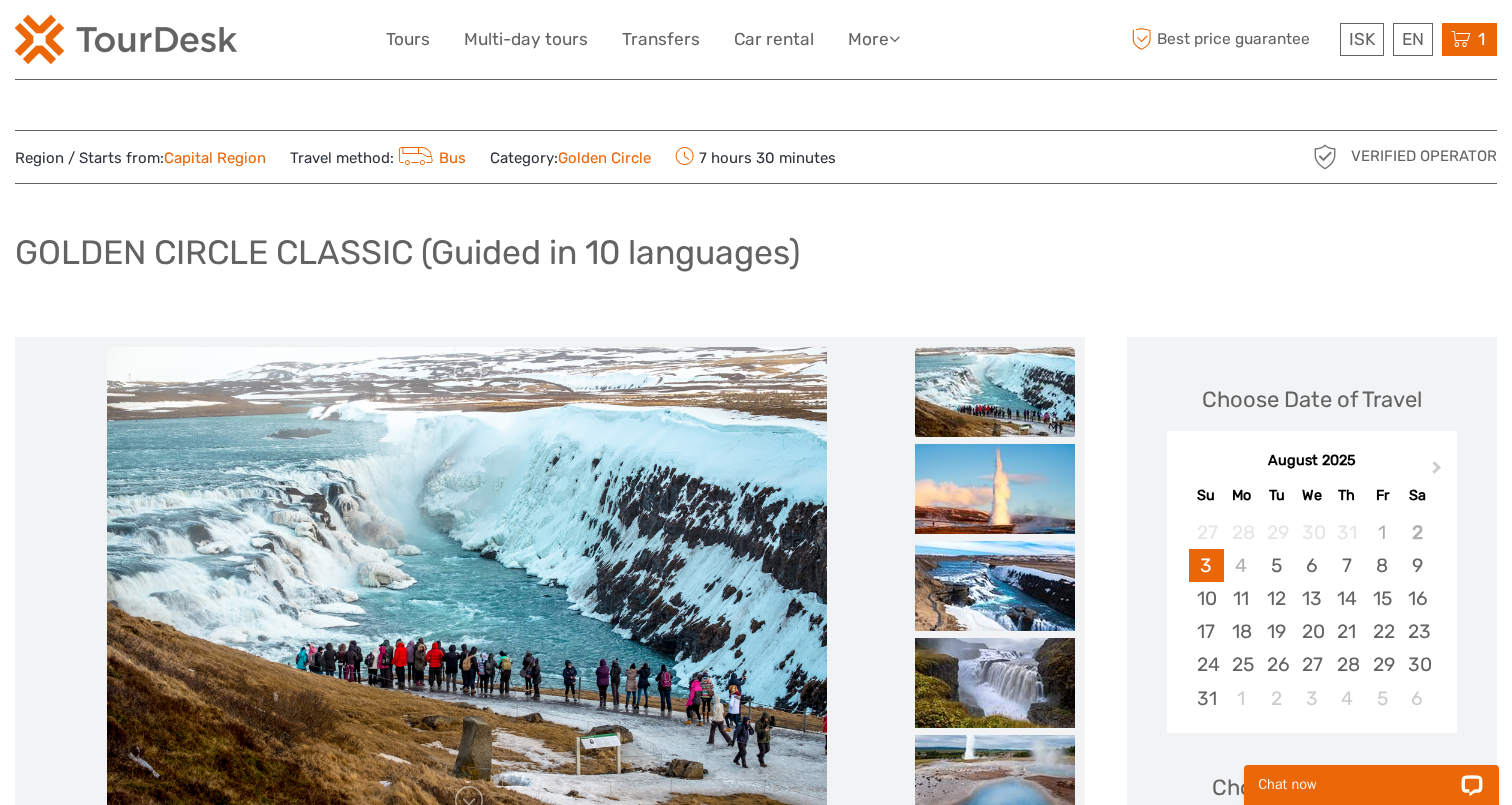 click at bounding box center [1461, 39] 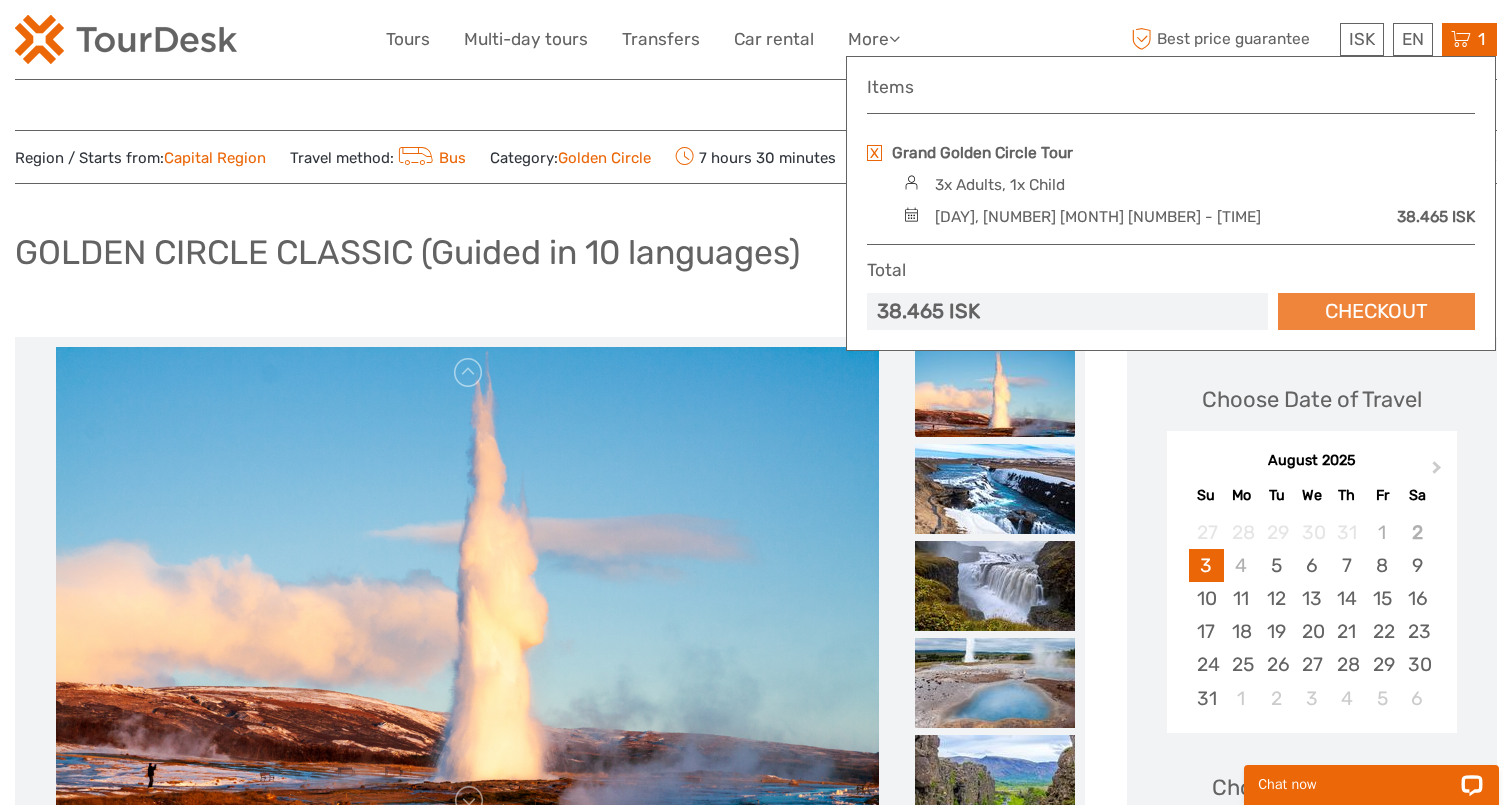click on "Checkout" at bounding box center (1376, 311) 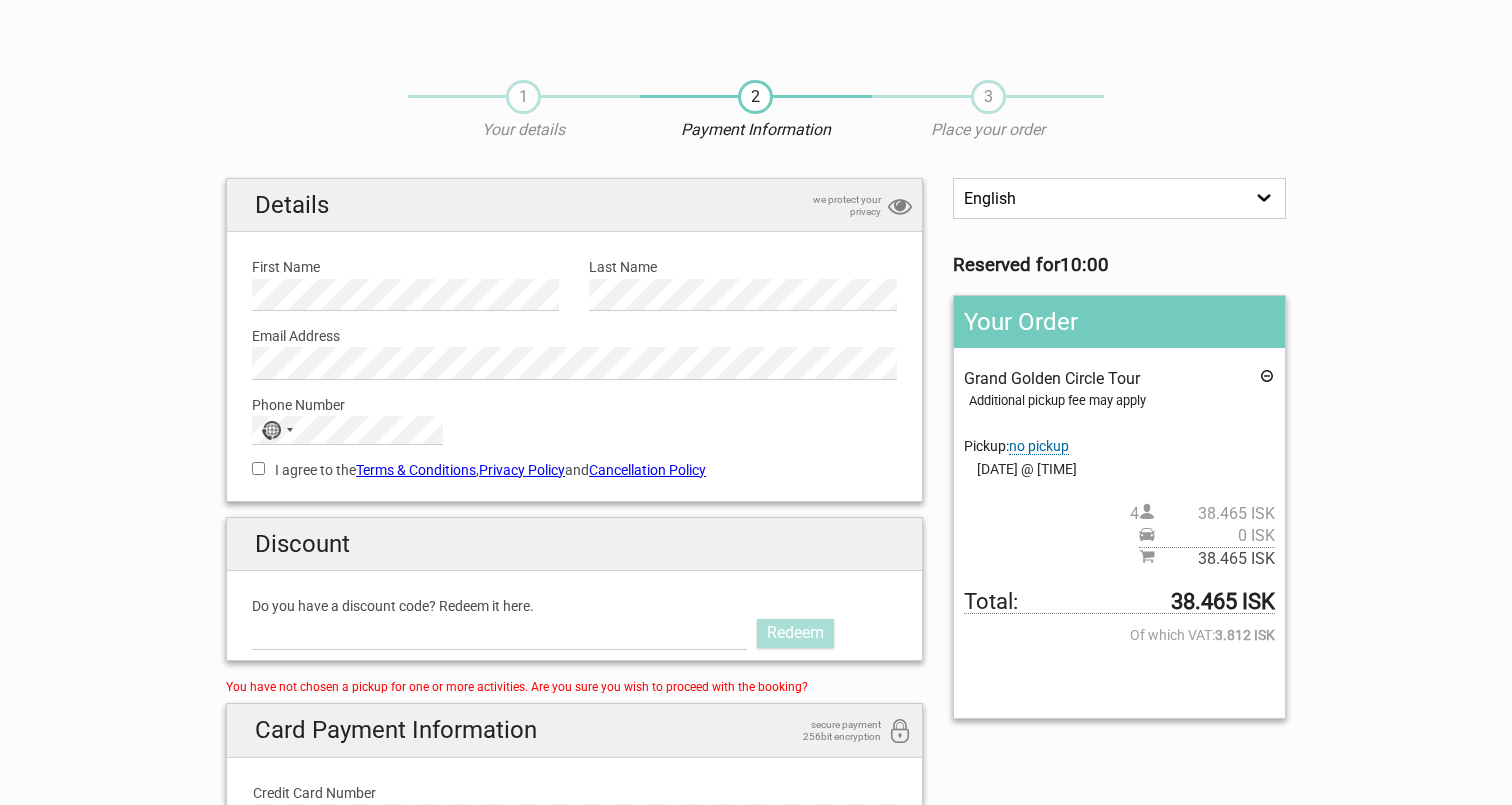 scroll, scrollTop: 0, scrollLeft: 0, axis: both 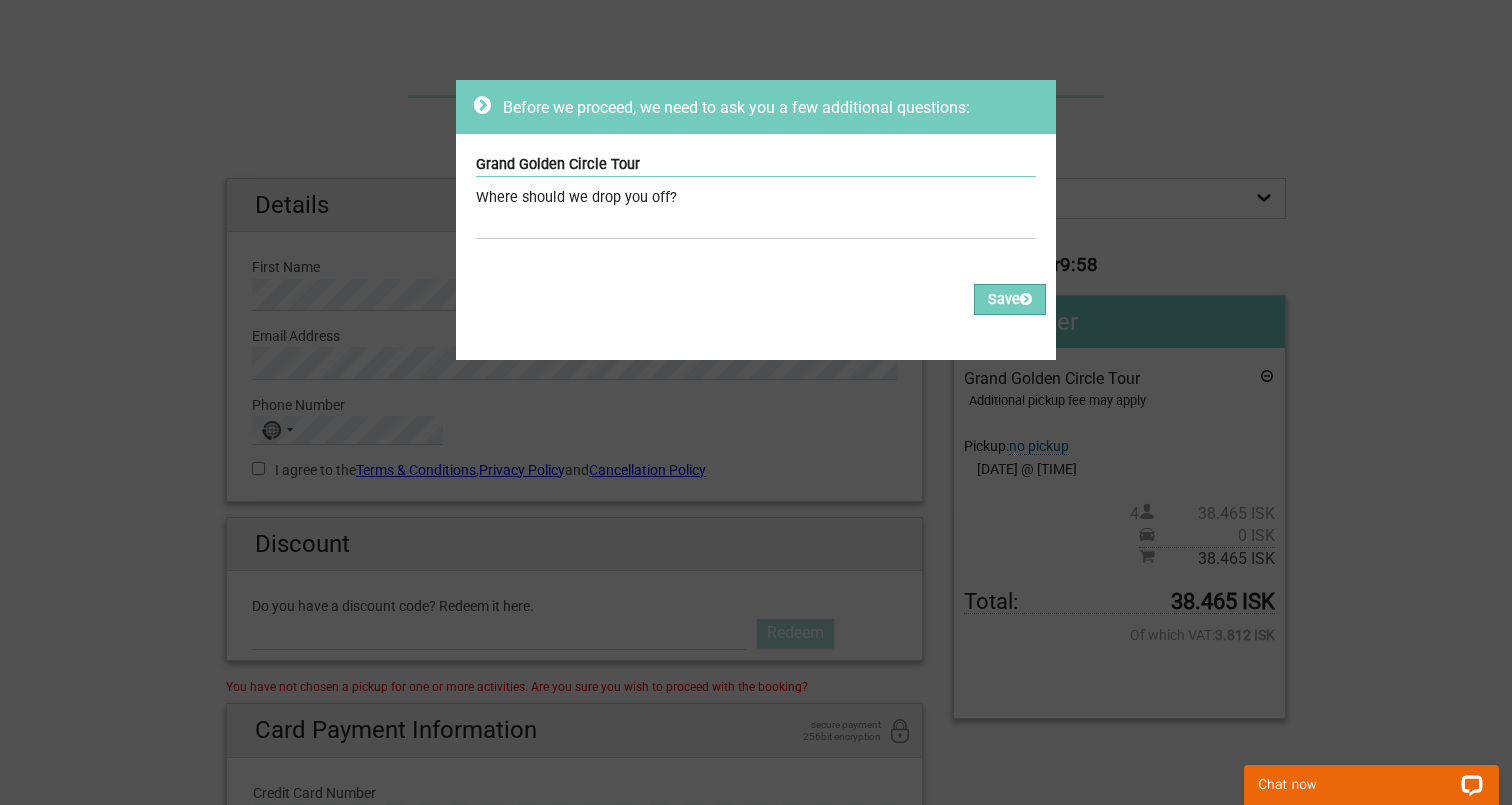 click on "Where should we drop you off?" at bounding box center [756, 198] 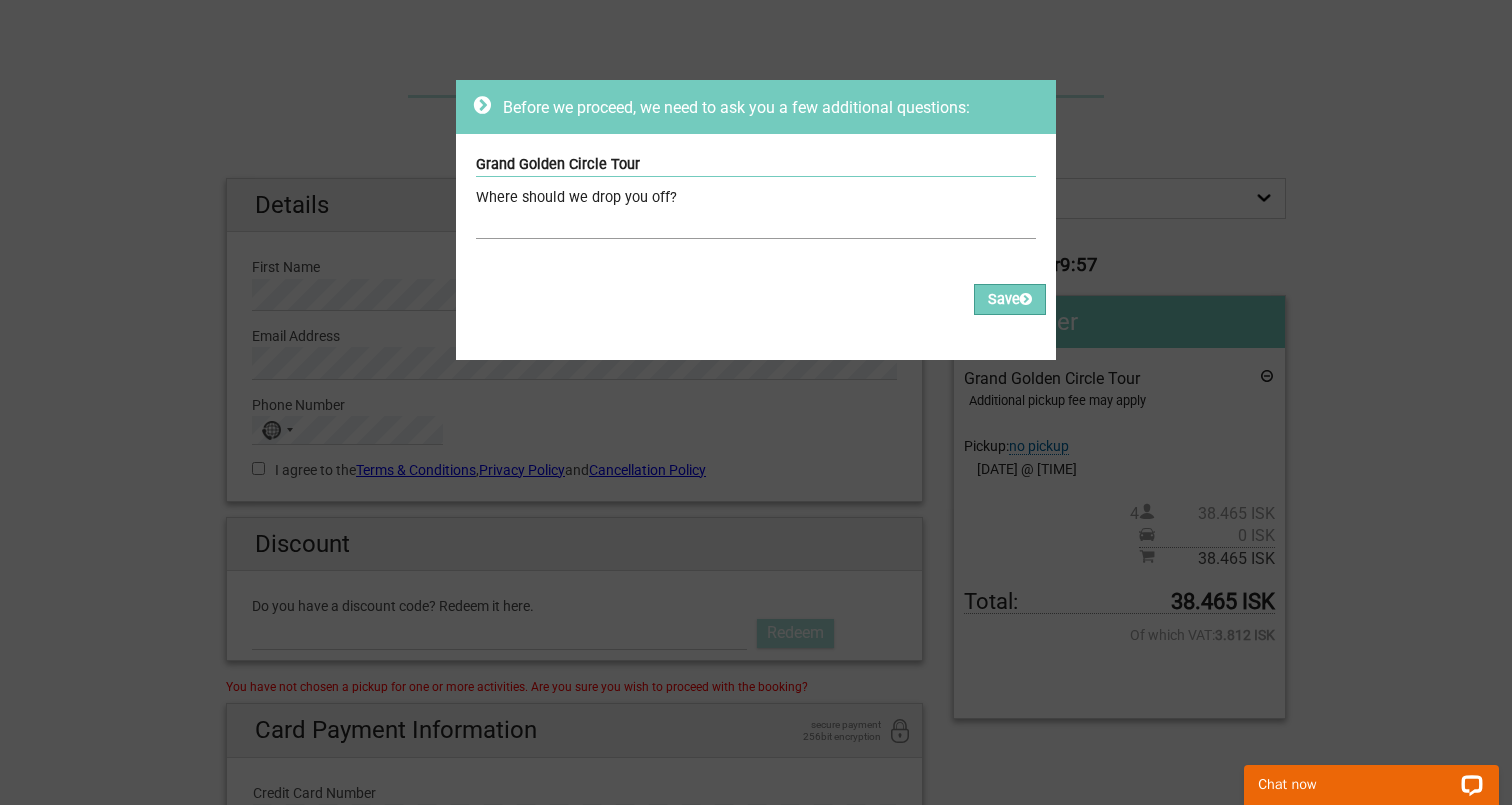 click at bounding box center [756, 224] 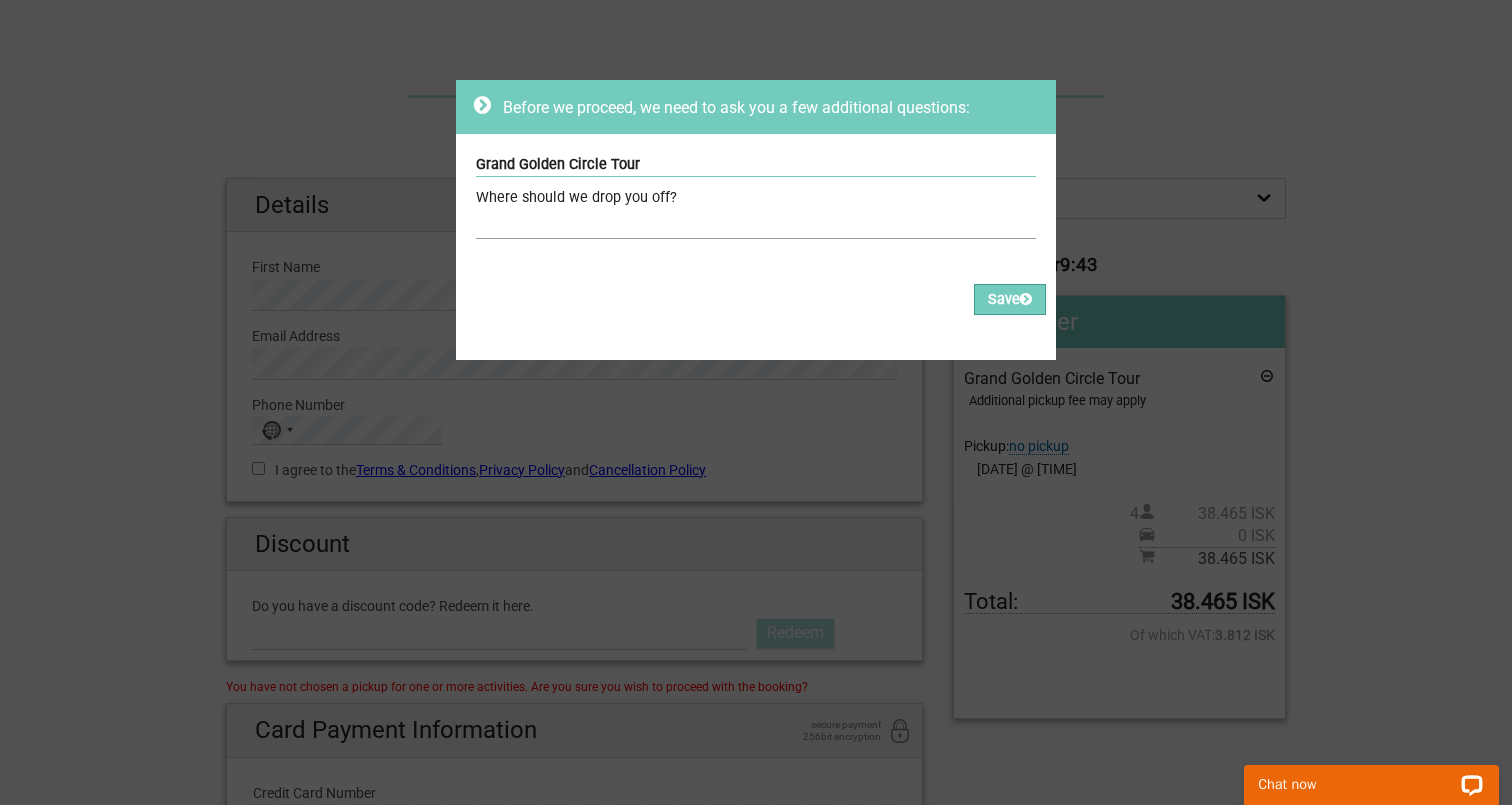 paste on "[STREET] [NUMBER]" 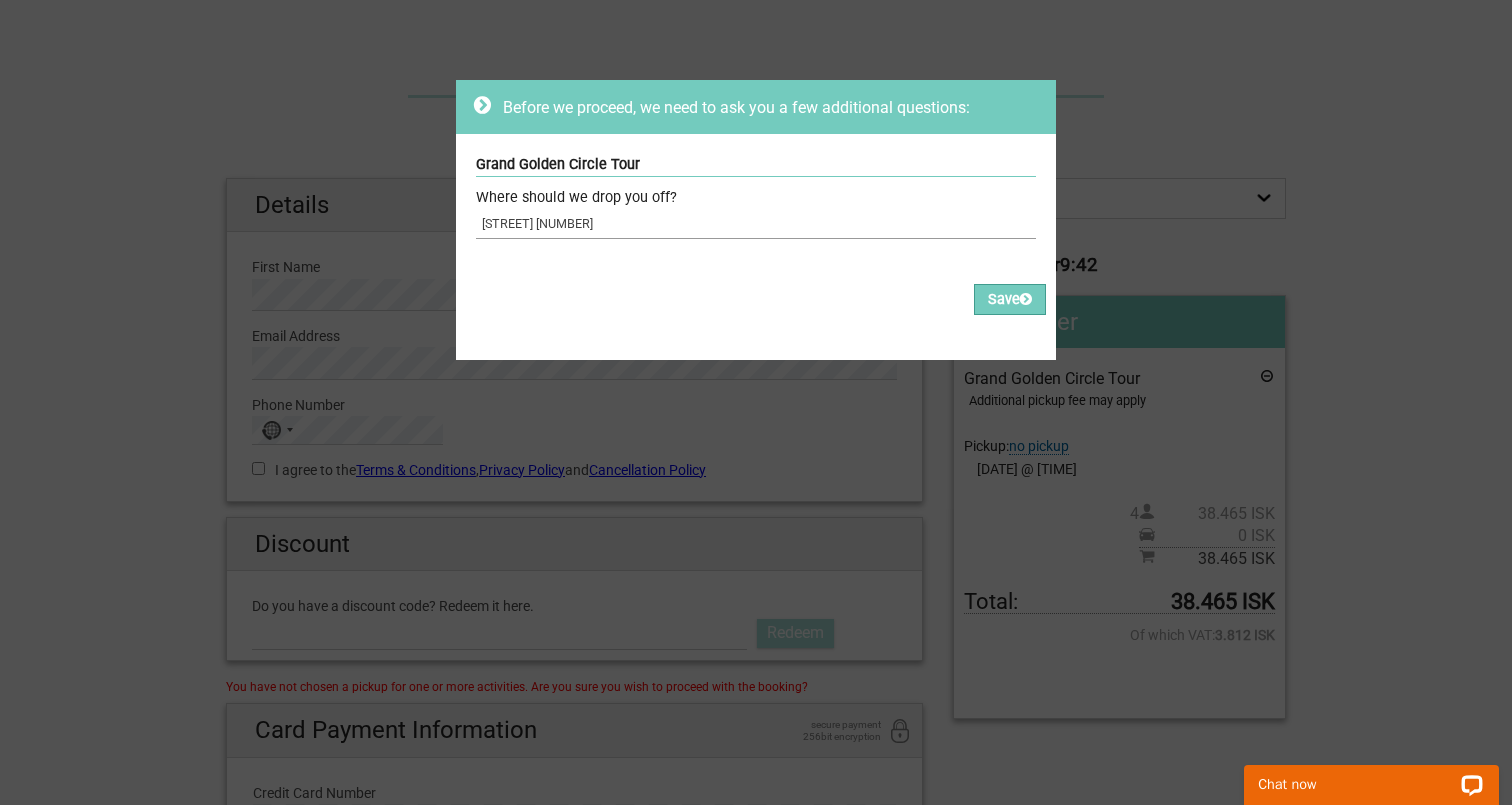 type on "[STREET] [NUMBER]" 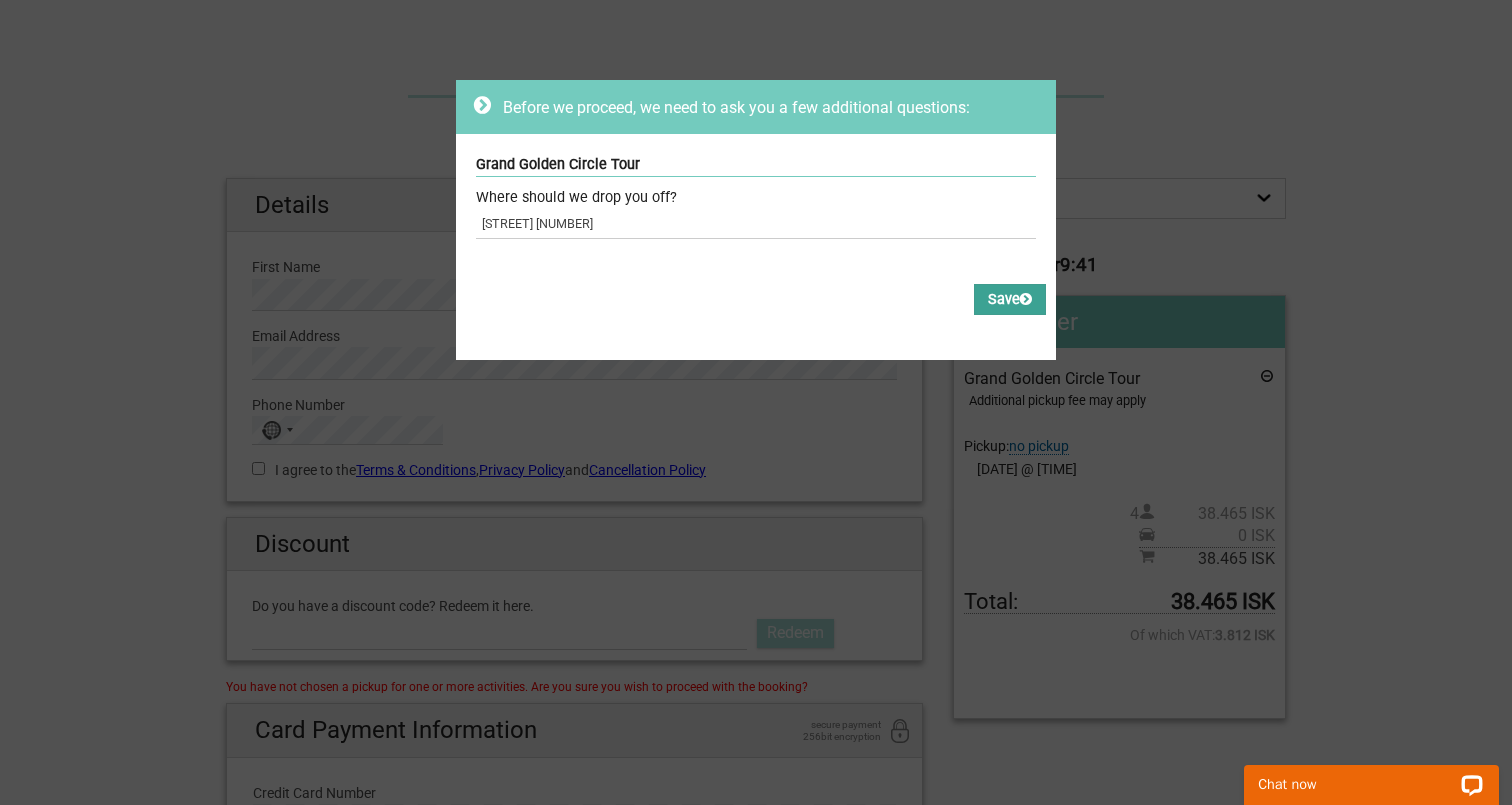 click on "Save" at bounding box center [1010, 299] 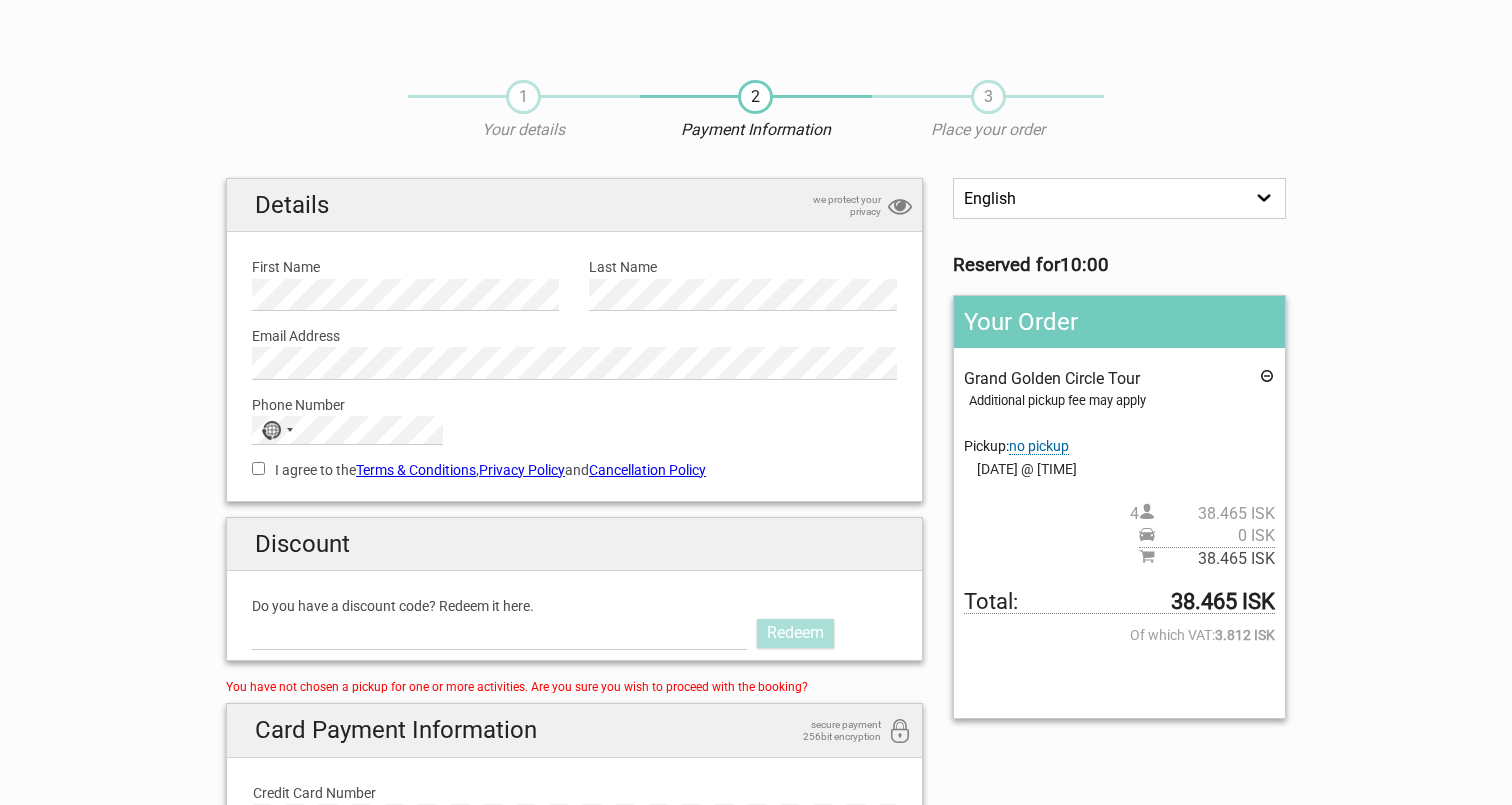 scroll, scrollTop: 0, scrollLeft: 0, axis: both 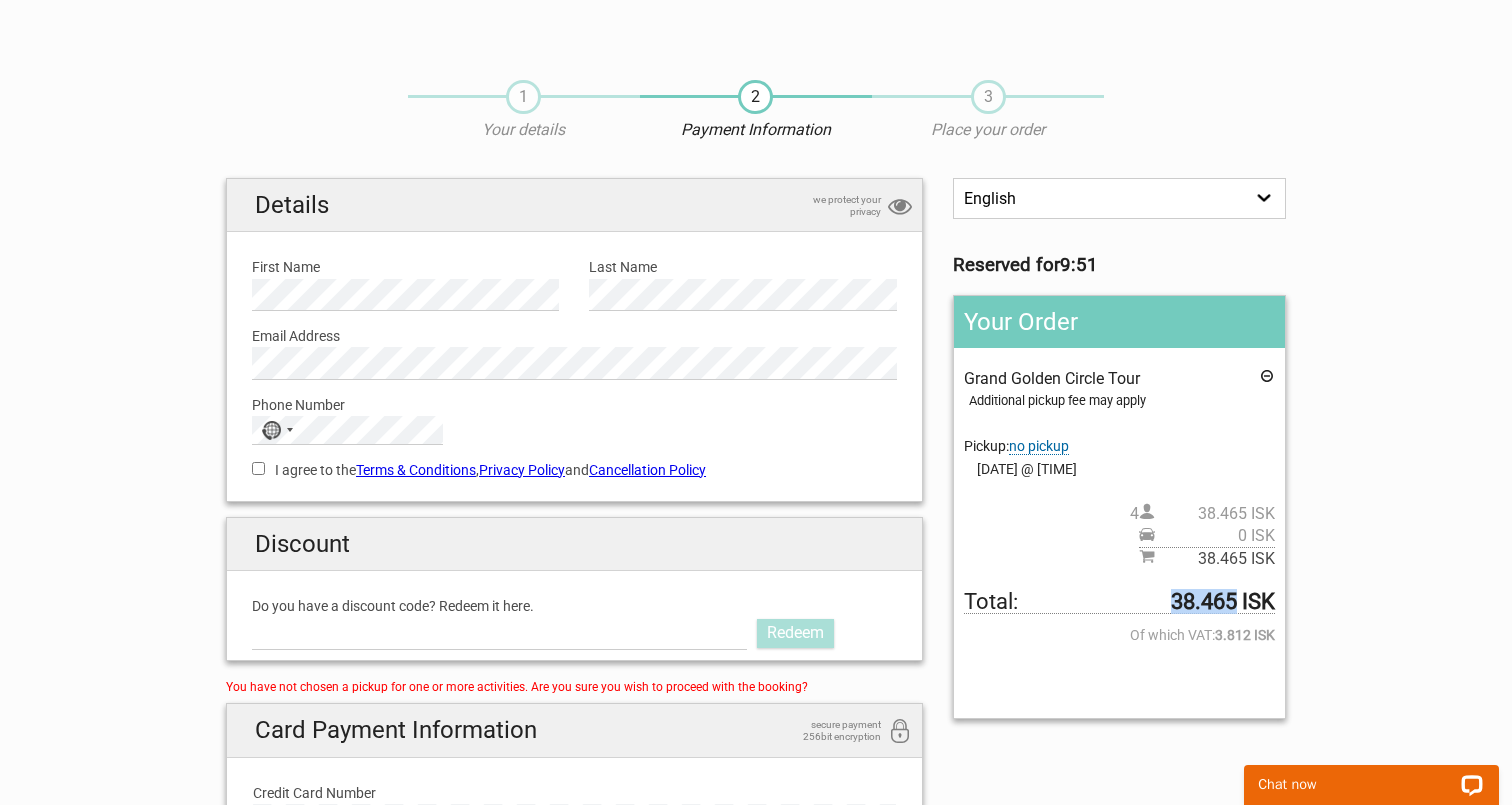 drag, startPoint x: 1172, startPoint y: 602, endPoint x: 1239, endPoint y: 592, distance: 67.74216 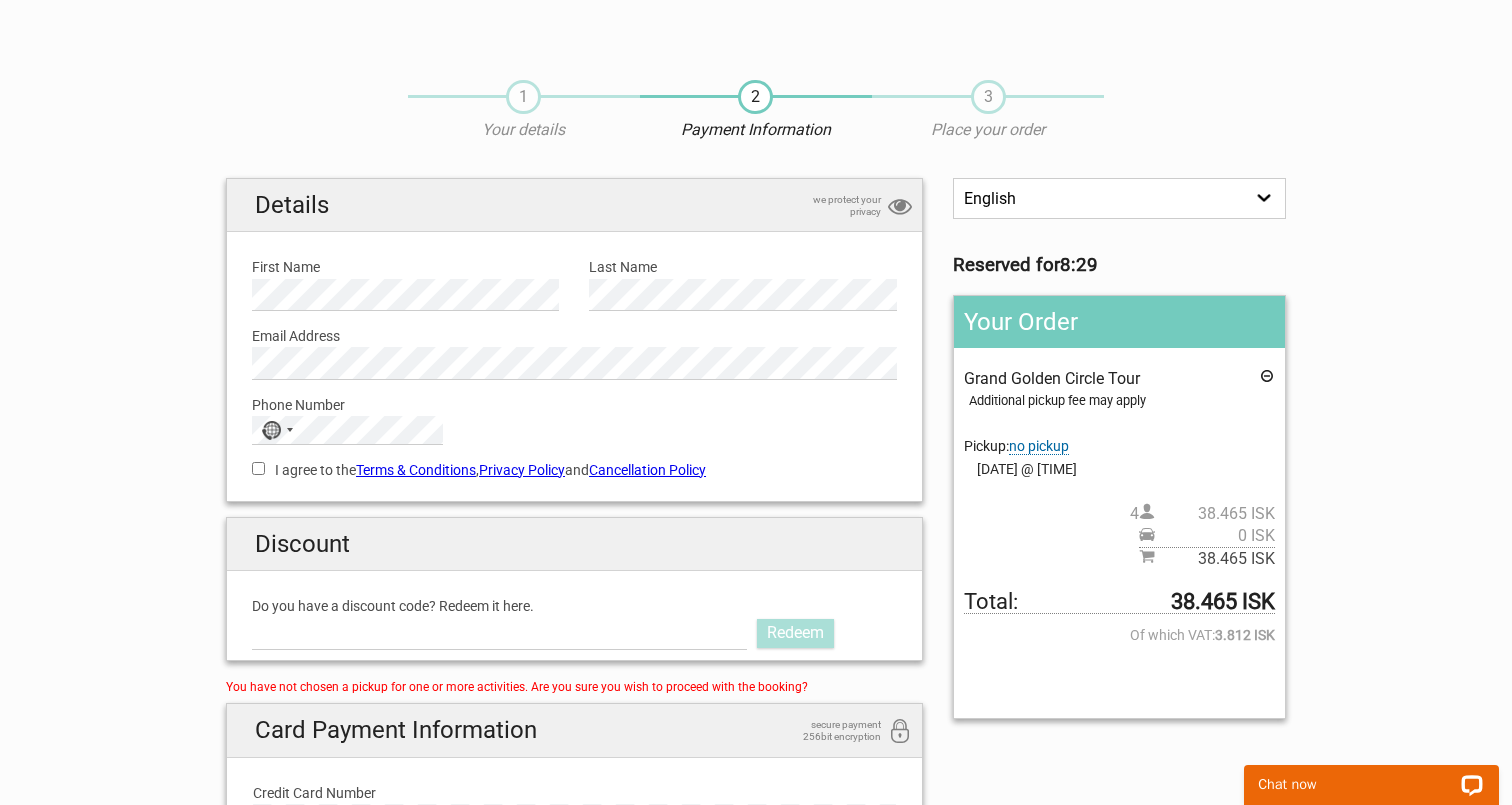 drag, startPoint x: 1168, startPoint y: 599, endPoint x: 1233, endPoint y: 608, distance: 65.62012 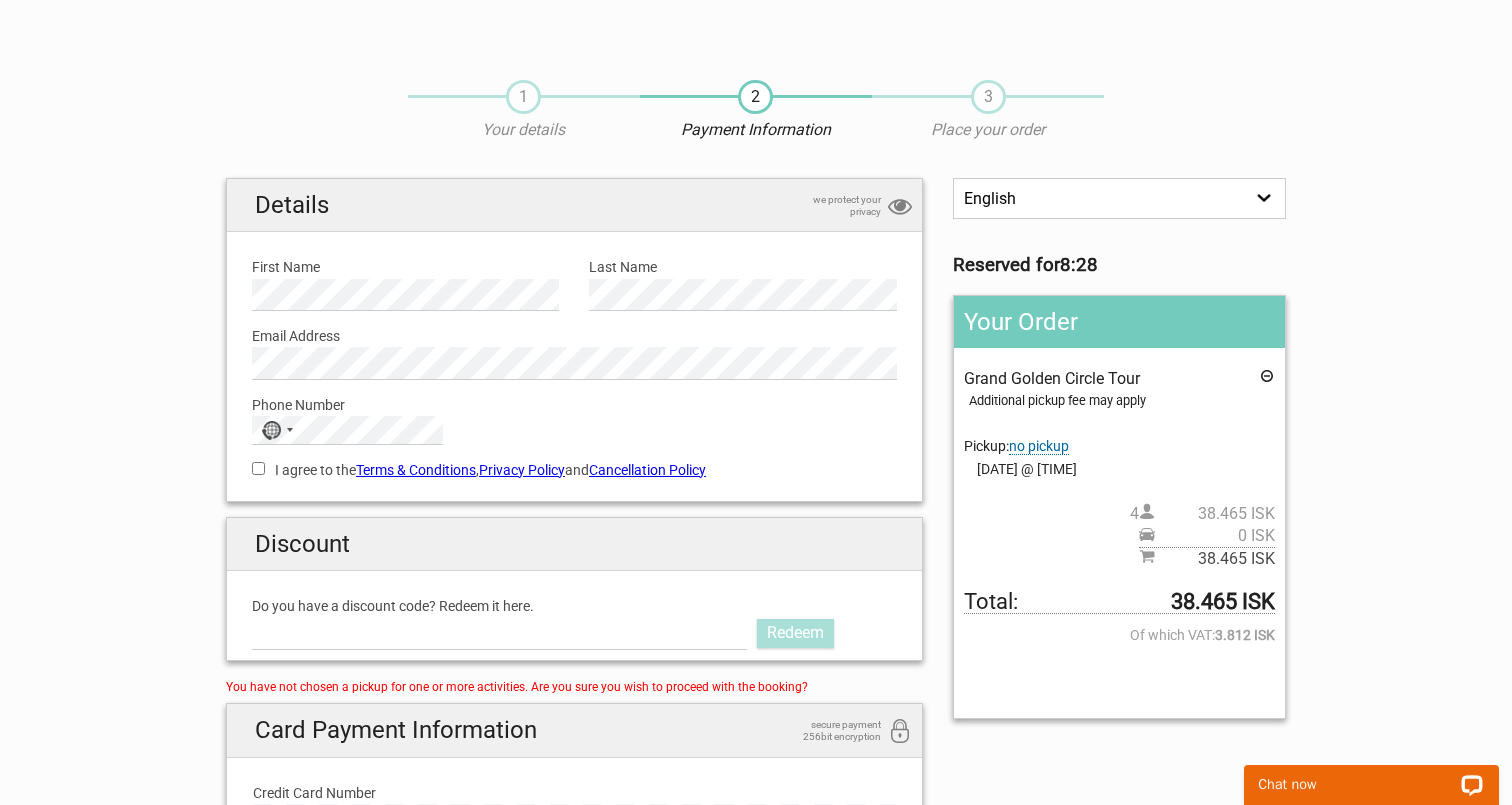 copy on "38.465" 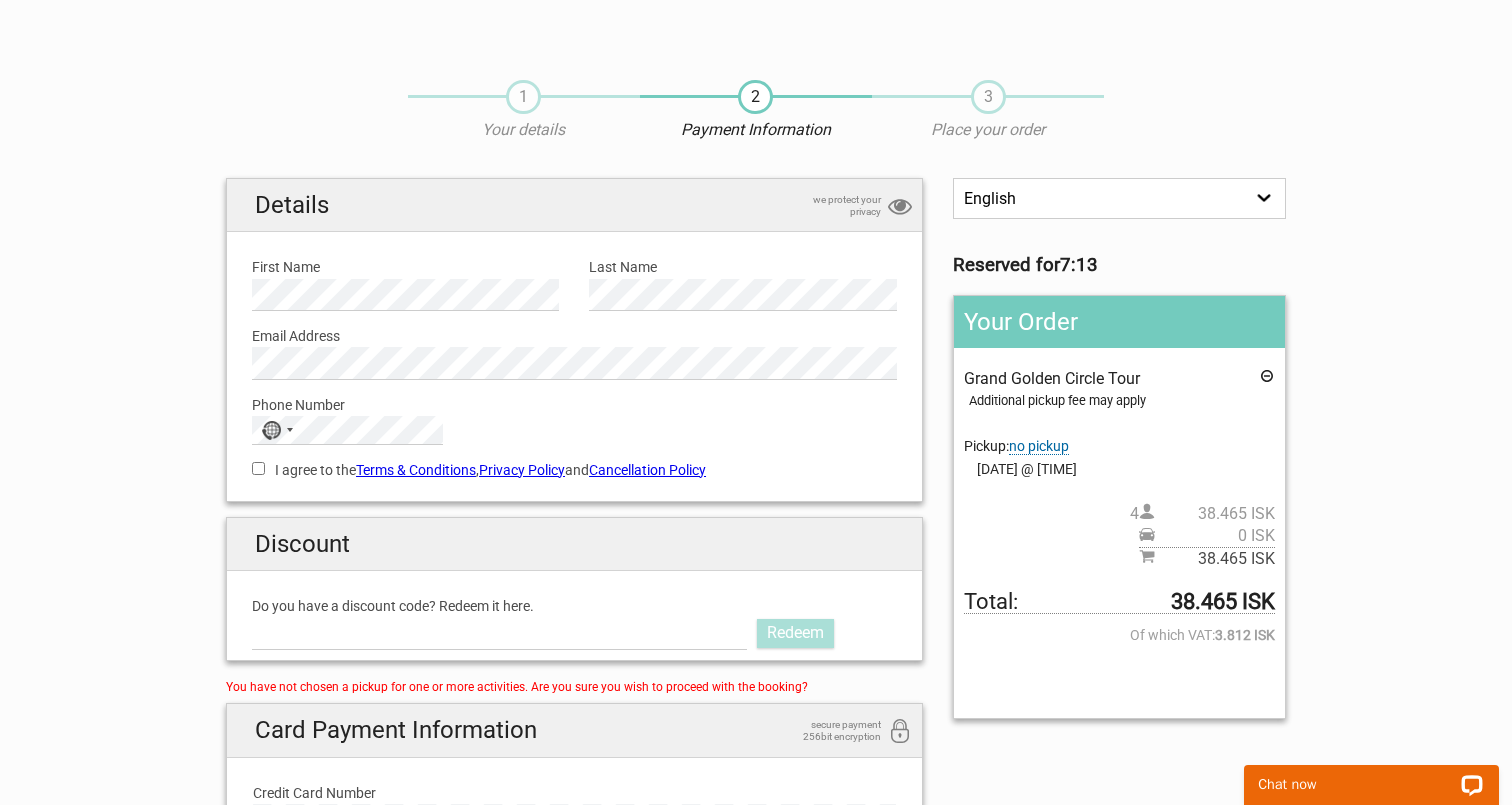 click on "I agree to the  Terms & Conditions ,  Privacy Policy  and  Cancellation Policy" at bounding box center [258, 468] 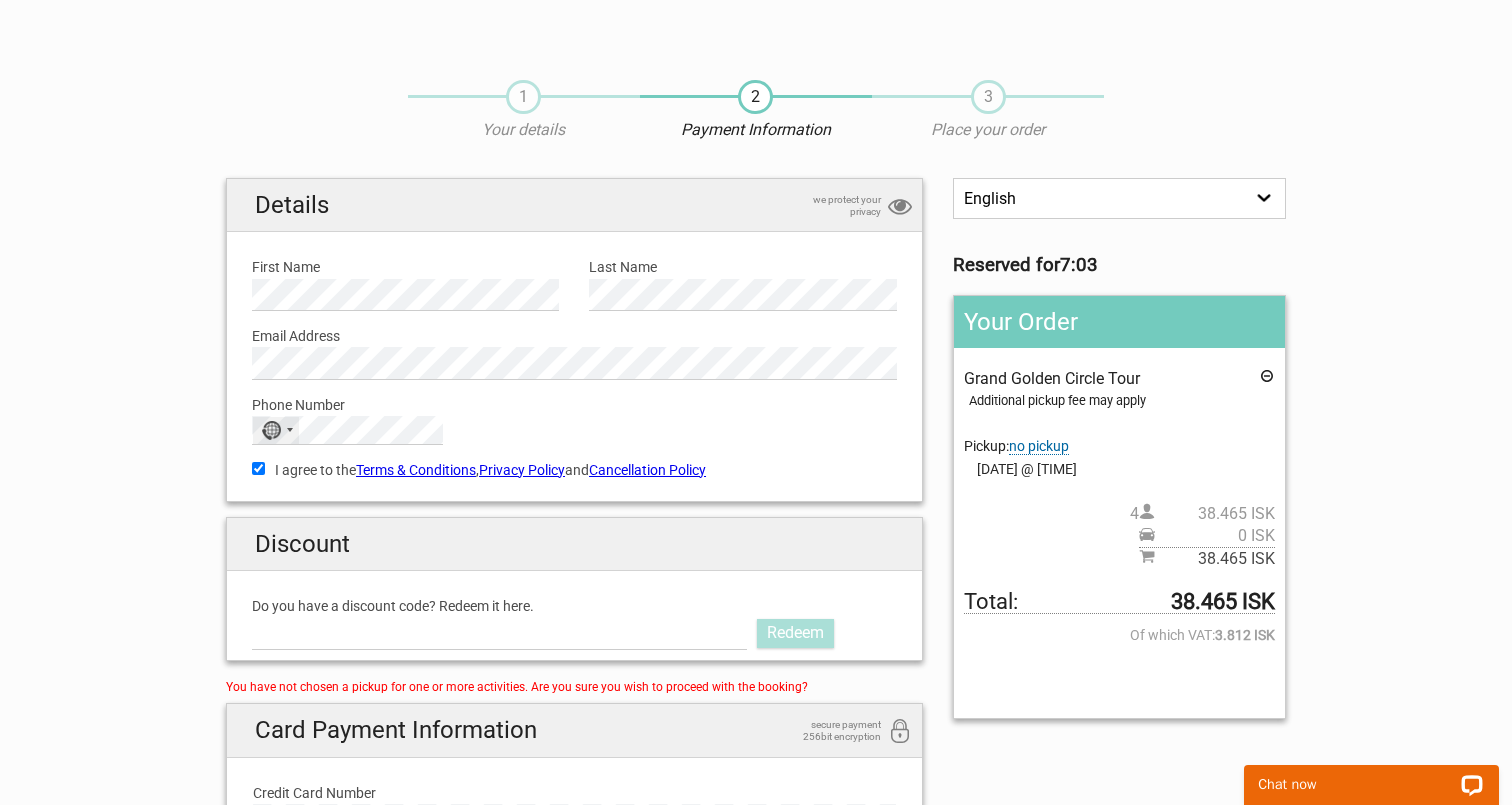 click on "No country selected" at bounding box center [271, 430] 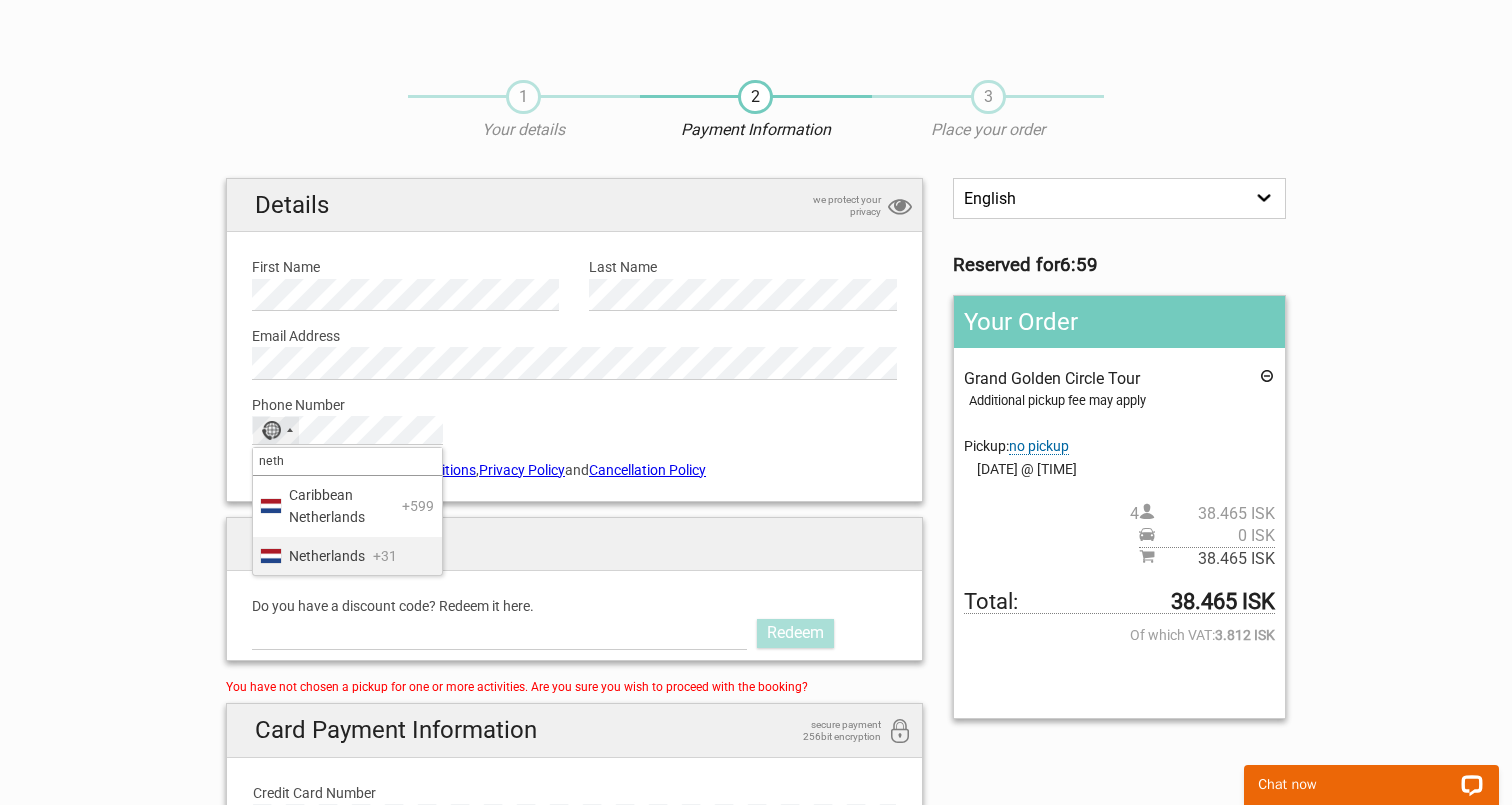 type on "neth" 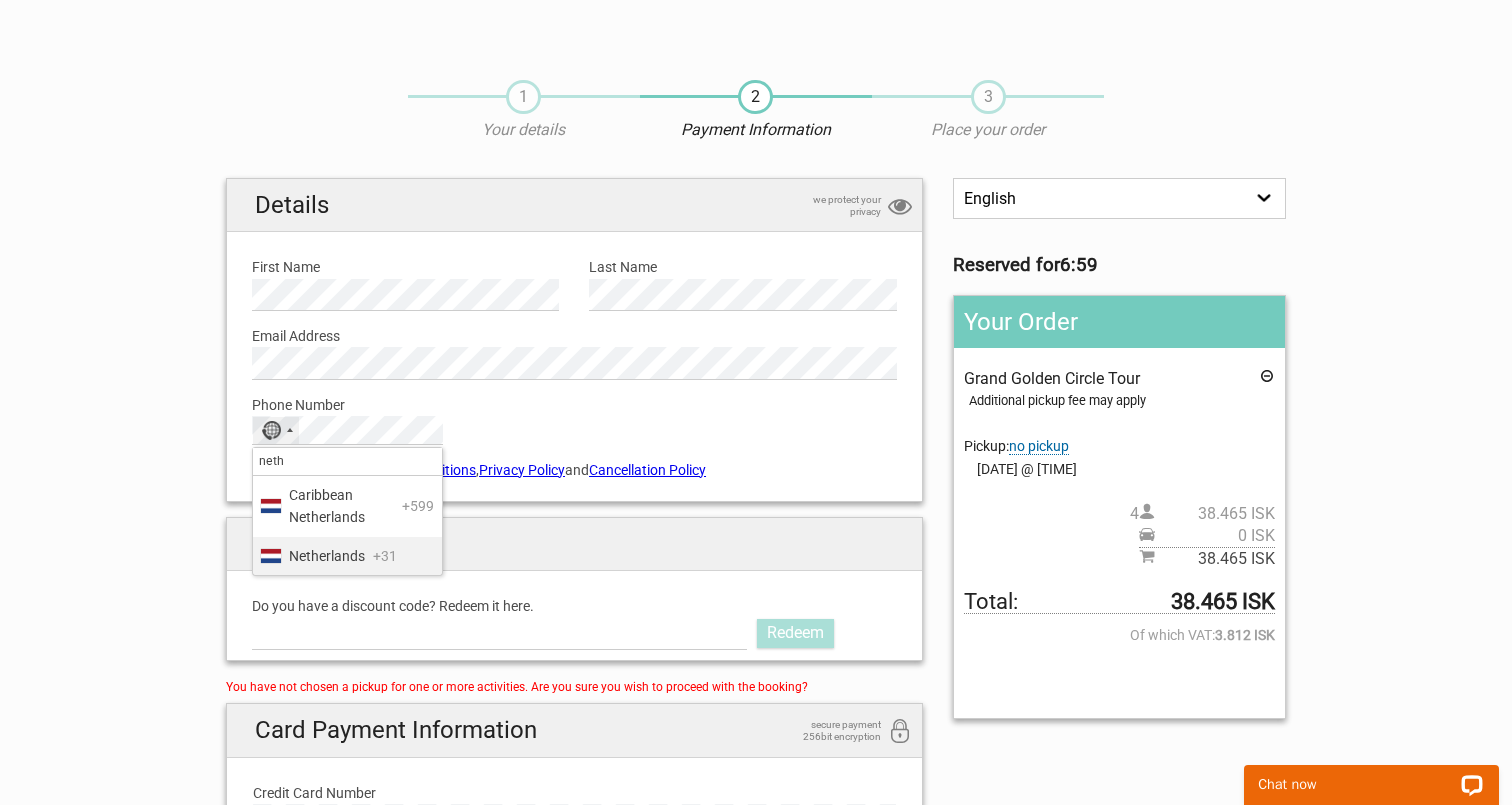 click on "Netherlands" at bounding box center [327, 556] 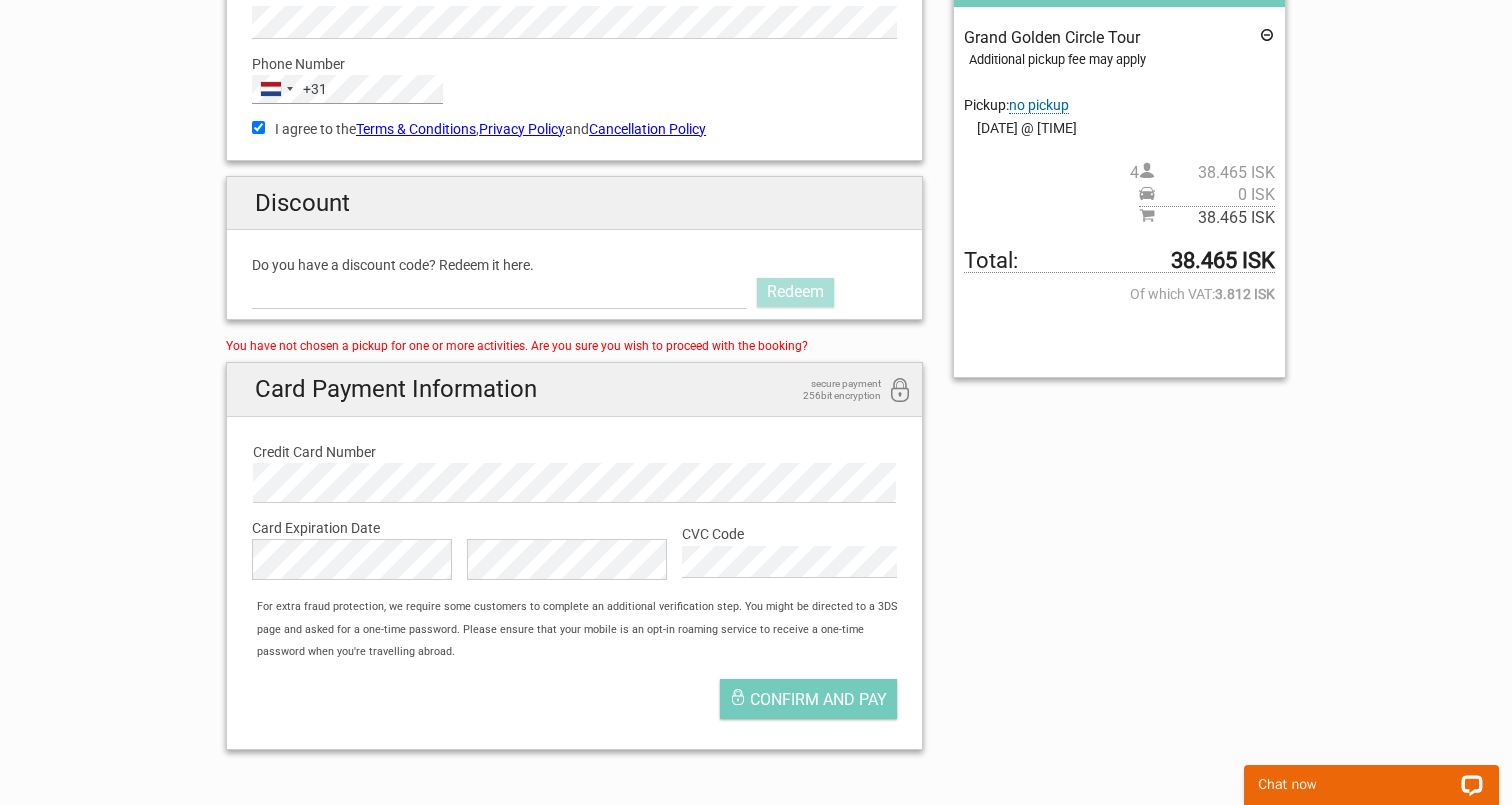 scroll, scrollTop: 326, scrollLeft: 0, axis: vertical 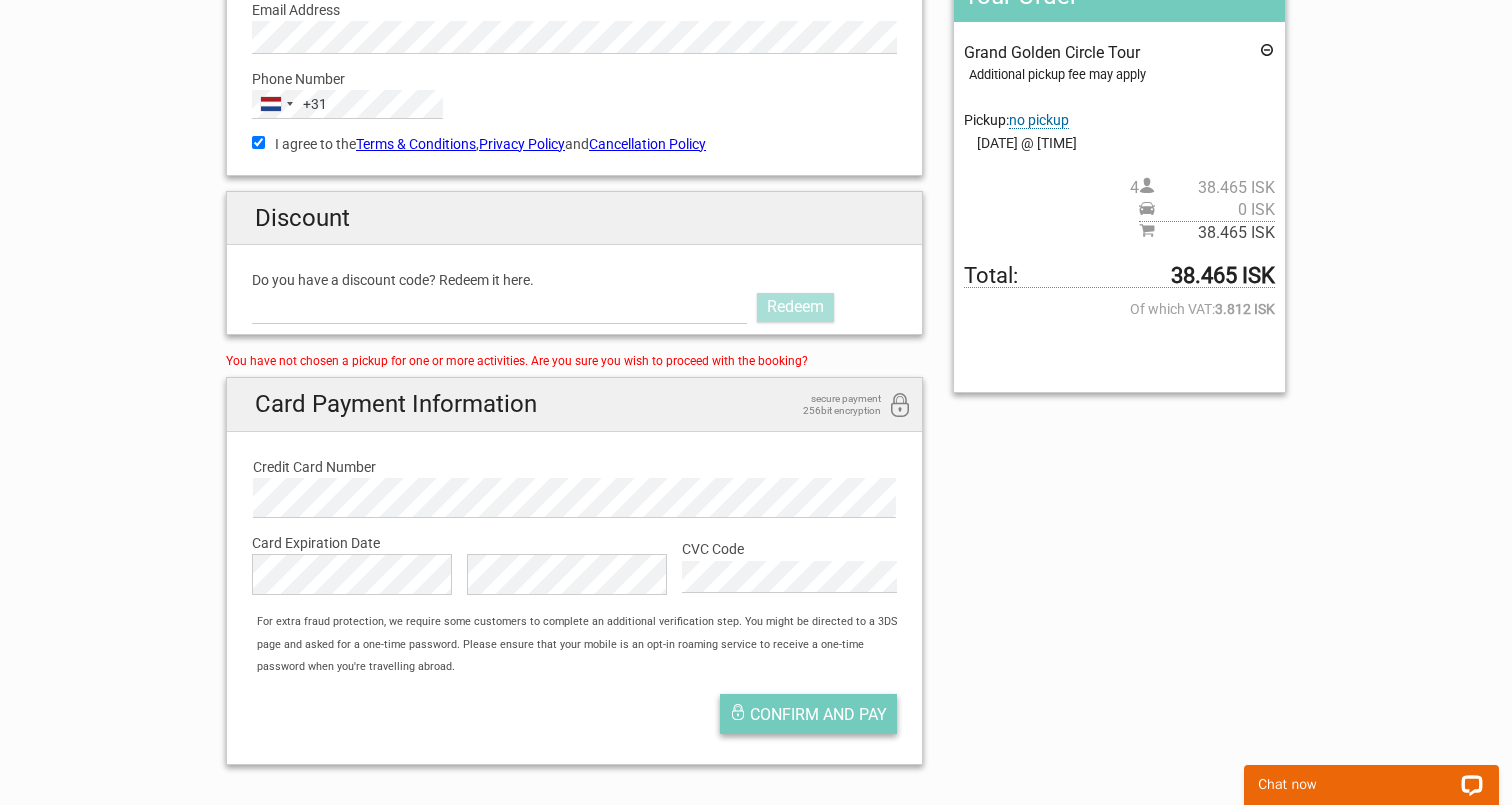 click on "Confirm and pay" at bounding box center (818, 714) 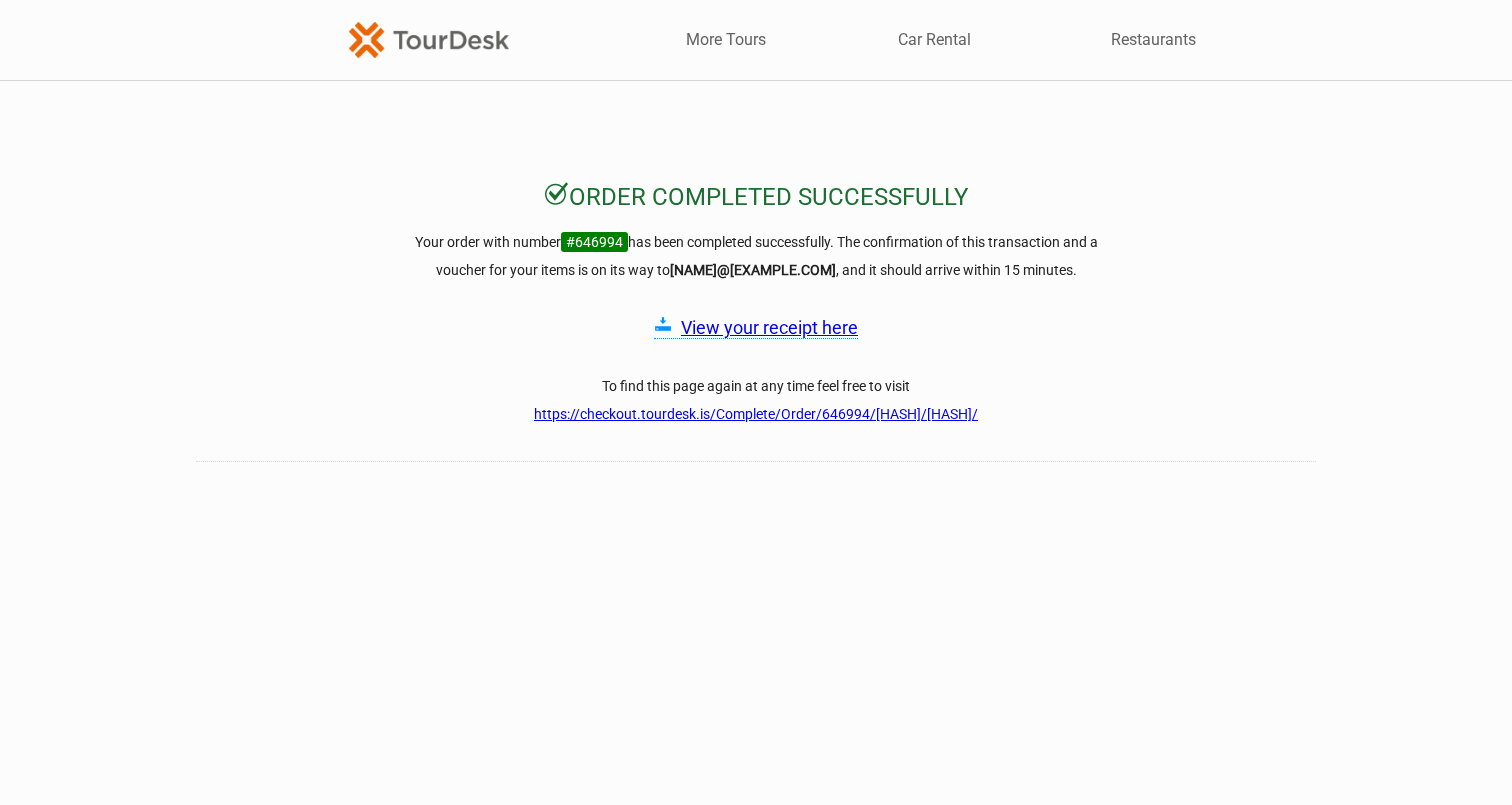 scroll, scrollTop: 0, scrollLeft: 0, axis: both 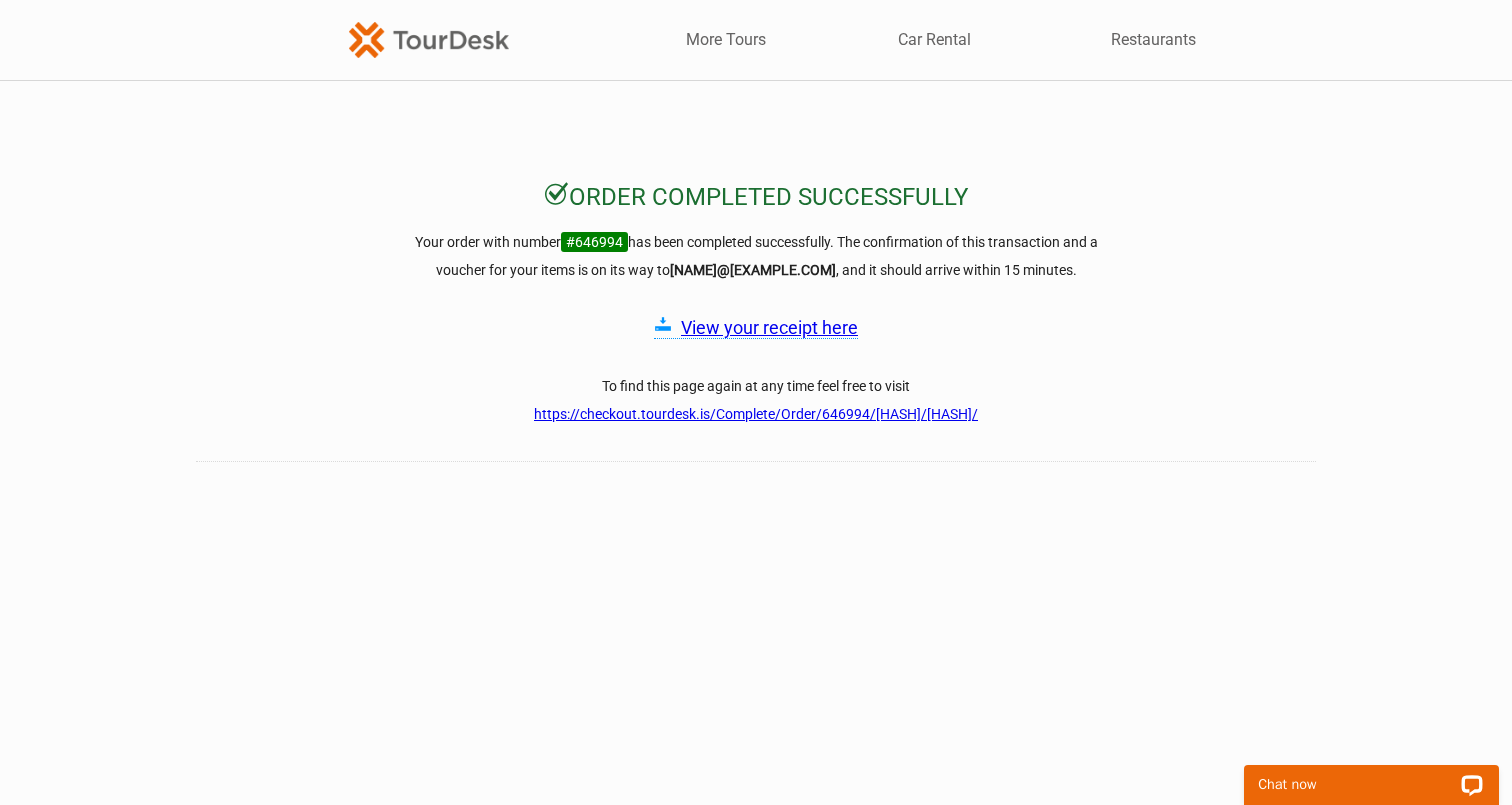 click on "View your receipt here" at bounding box center [769, 327] 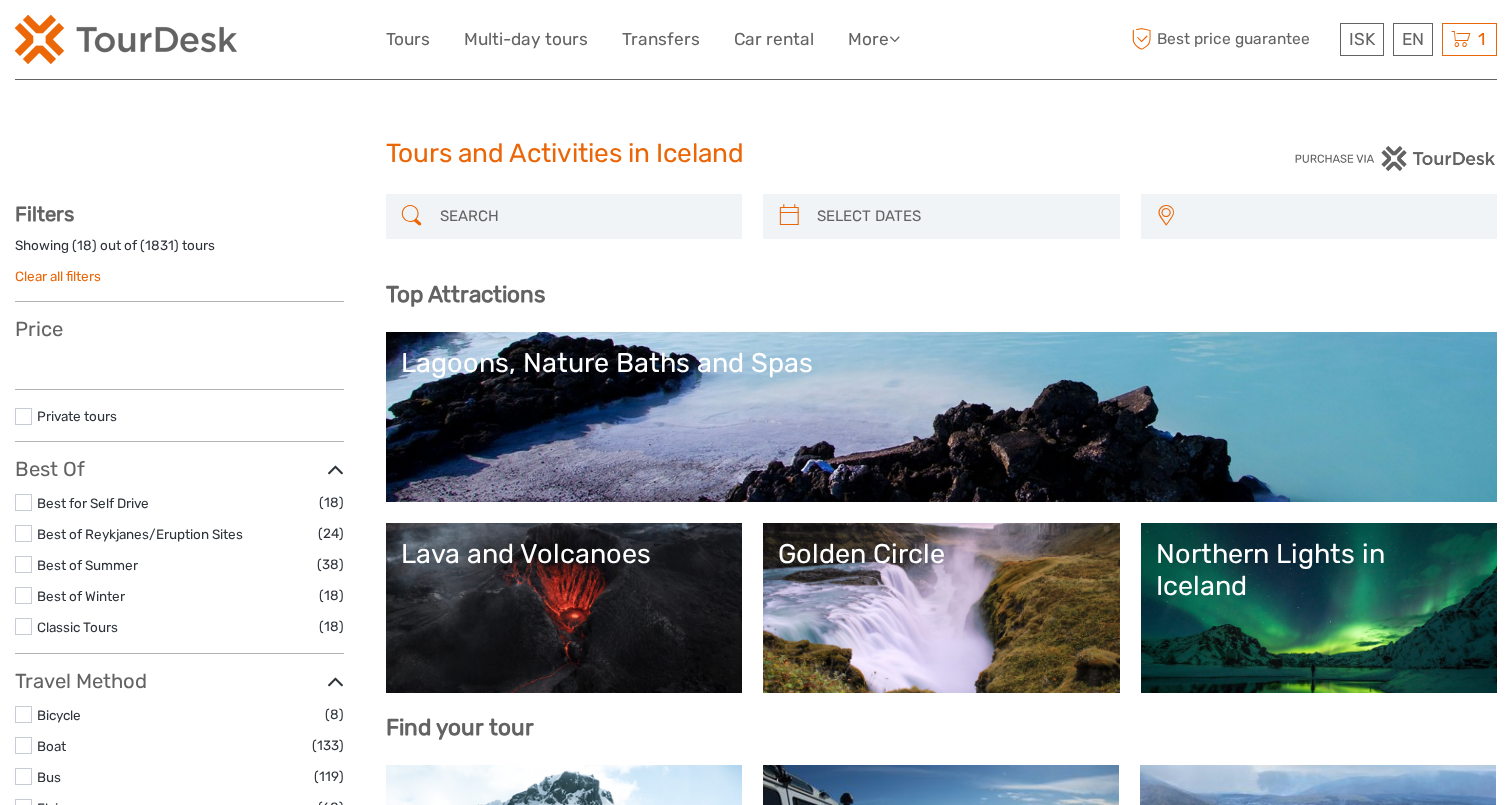 select 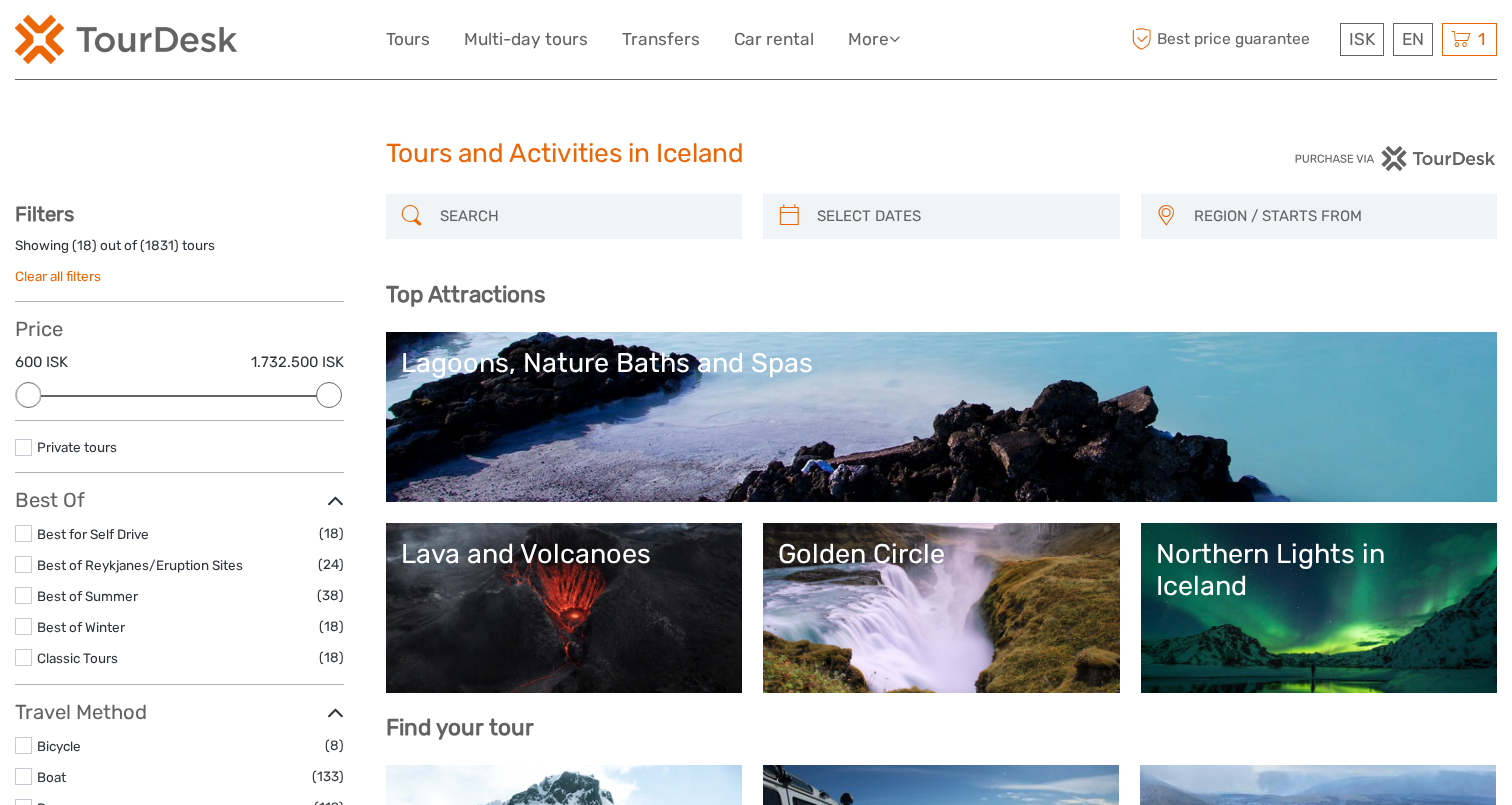 type on "02/08/2025" 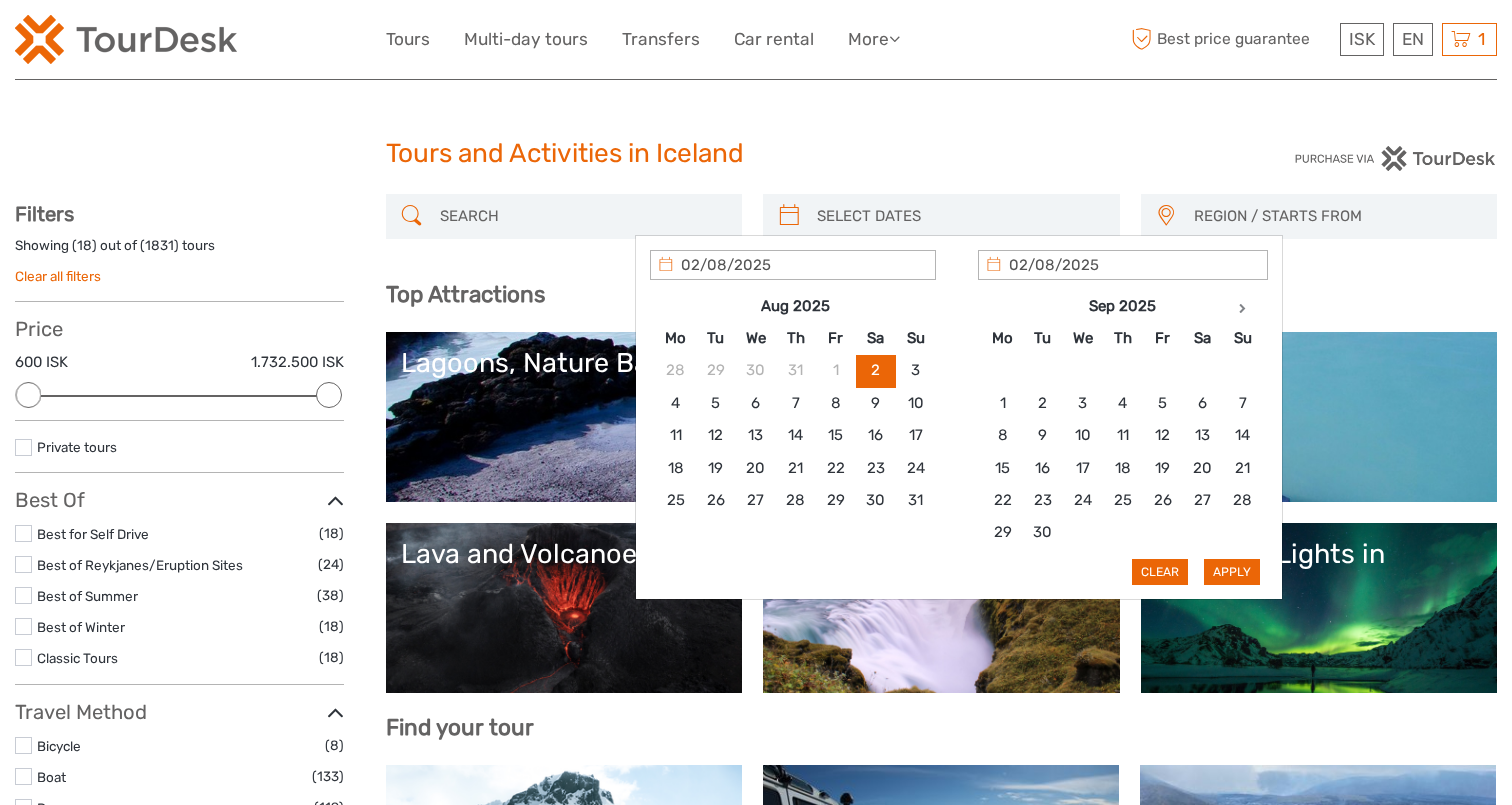 scroll, scrollTop: 0, scrollLeft: 0, axis: both 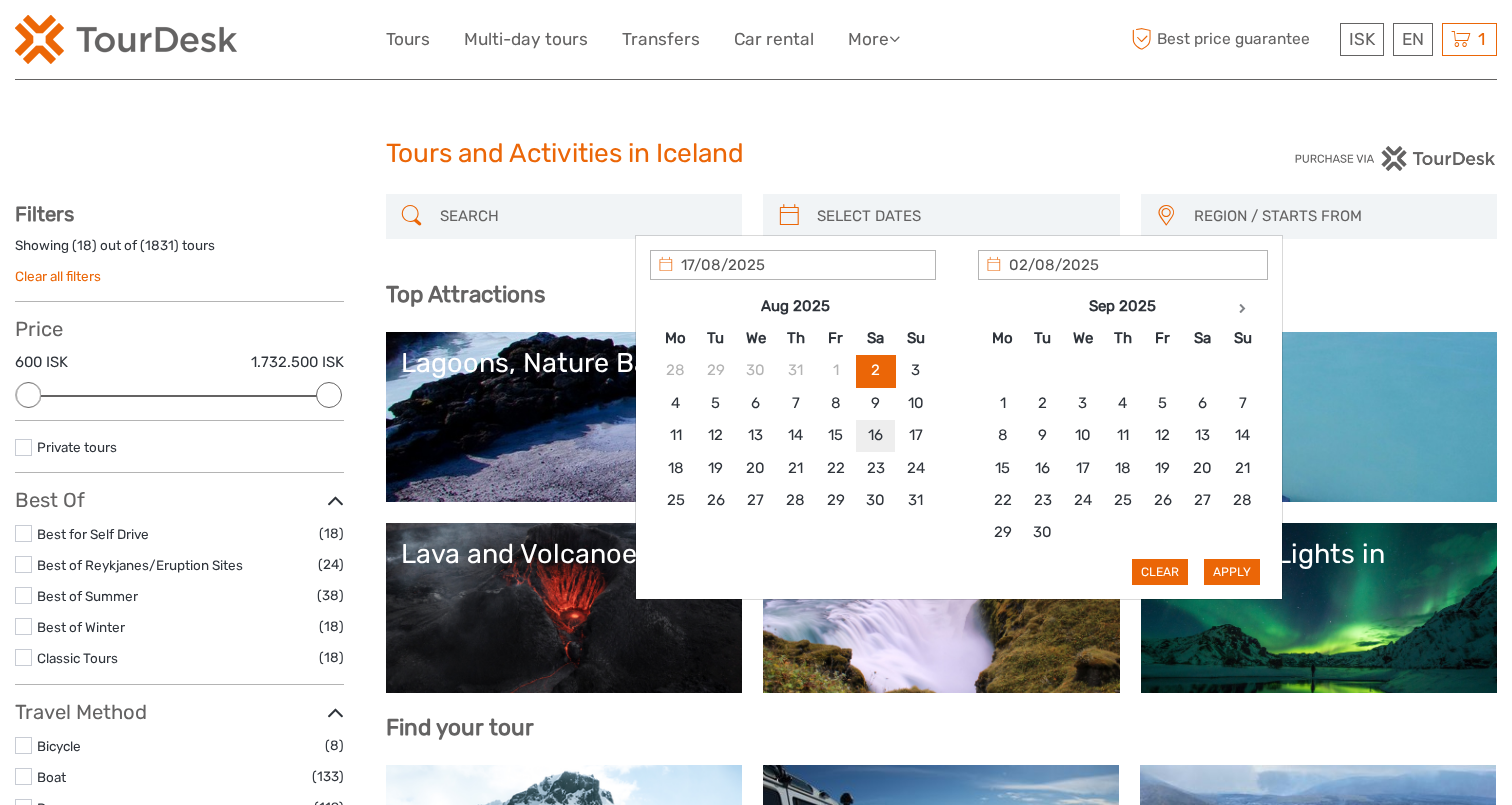 type on "[DATE]" 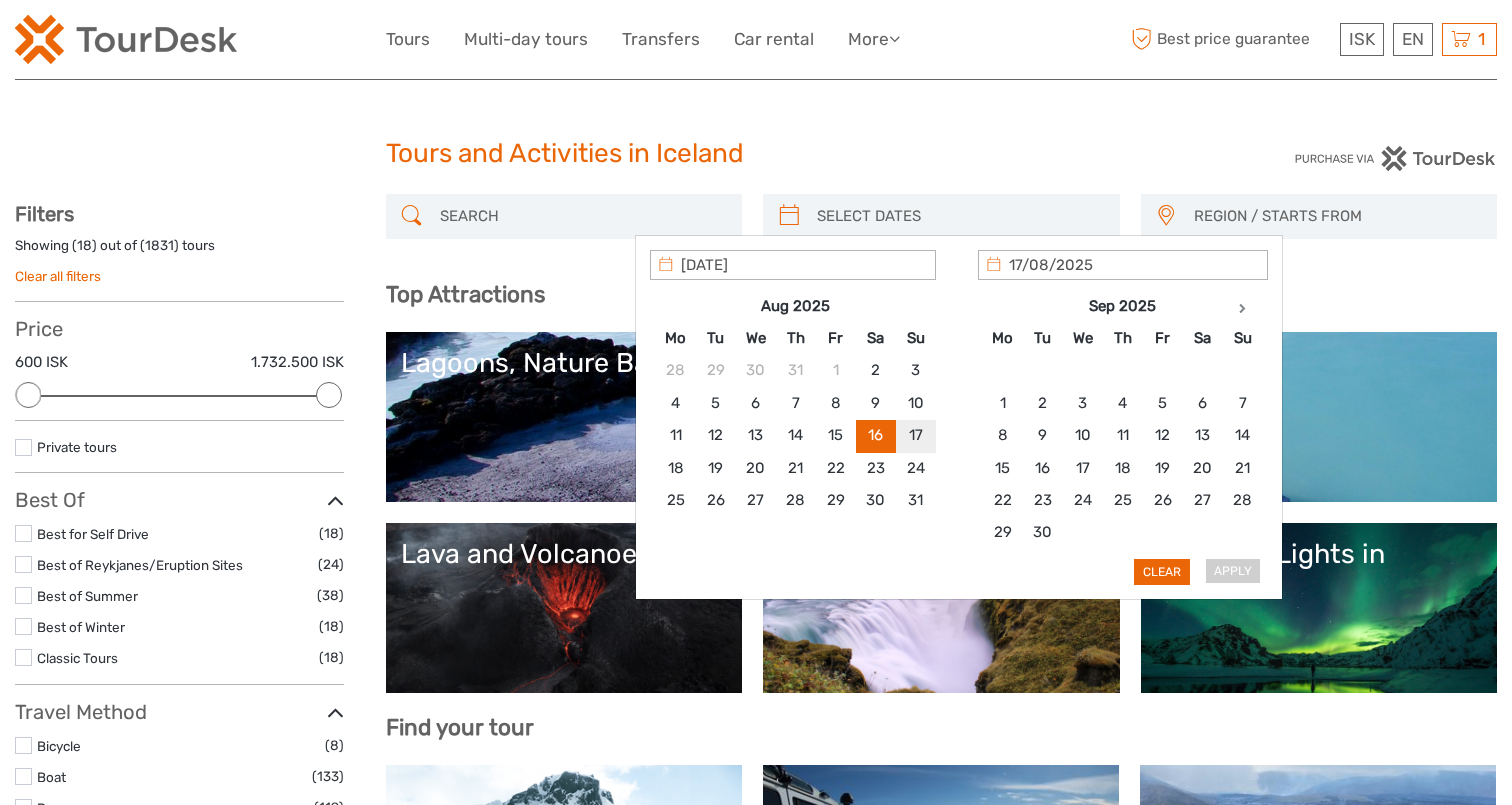 type on "[DATE]" 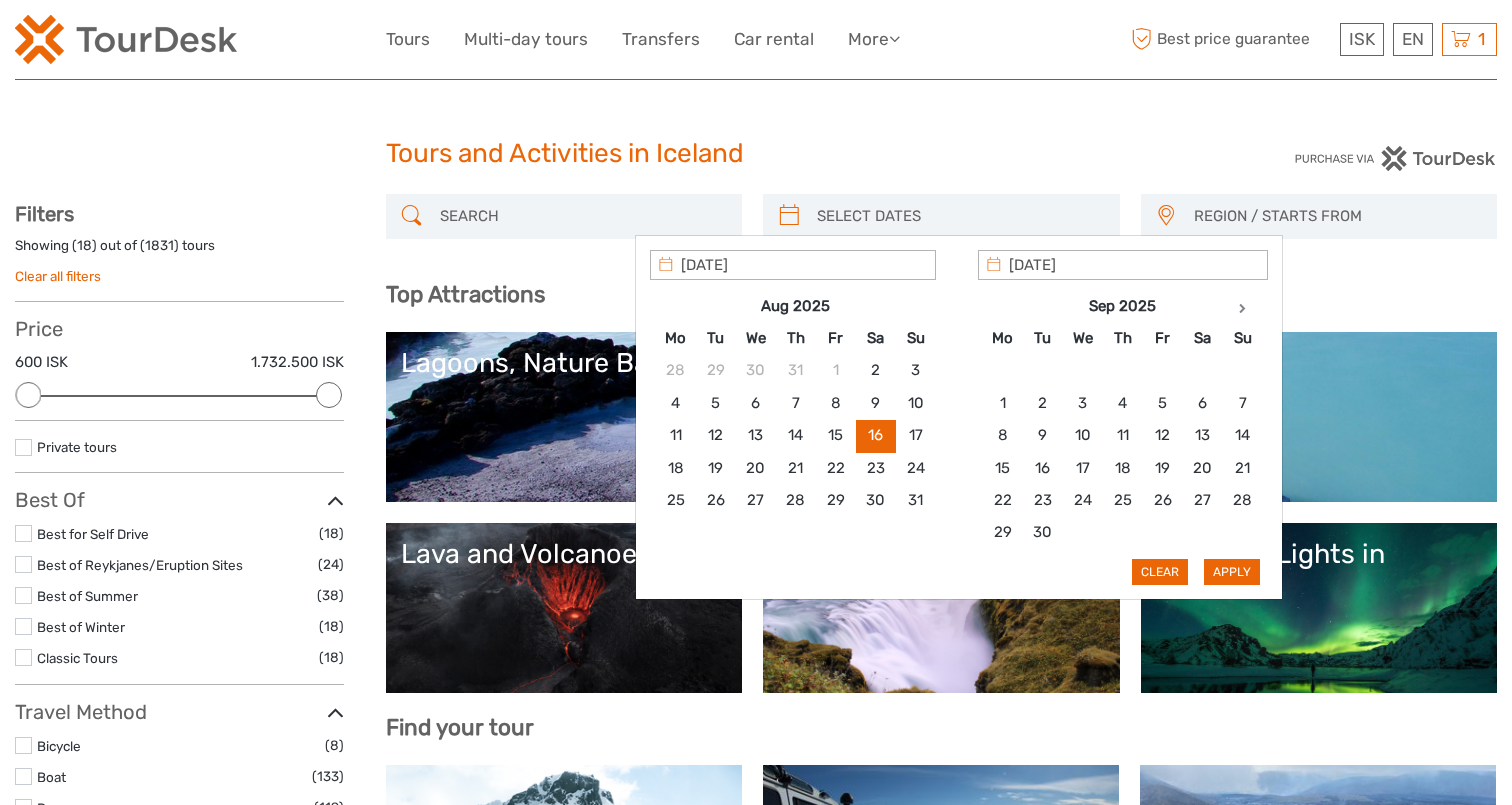 type on "[DATE]" 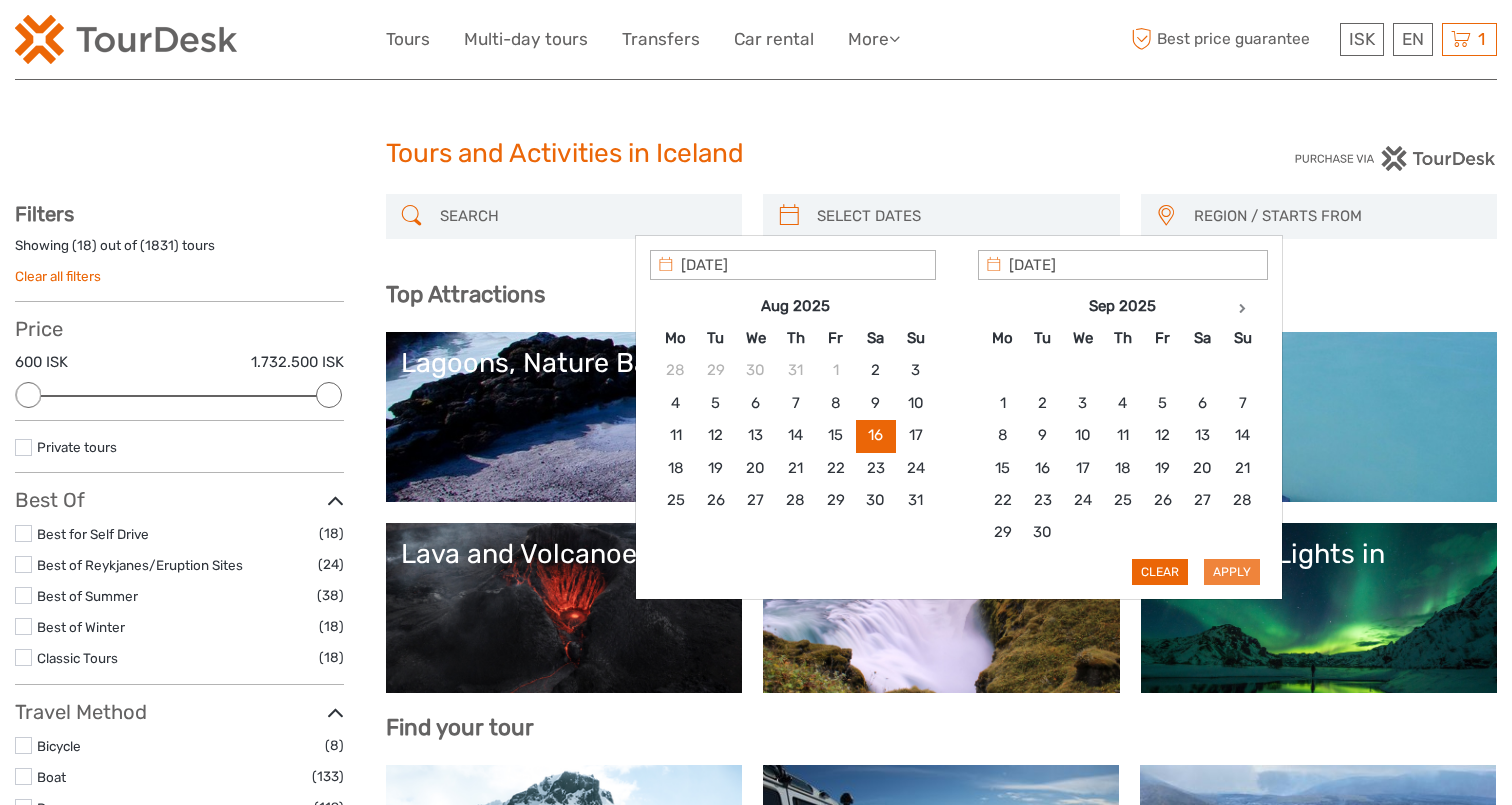 click on "Apply" at bounding box center (1232, 572) 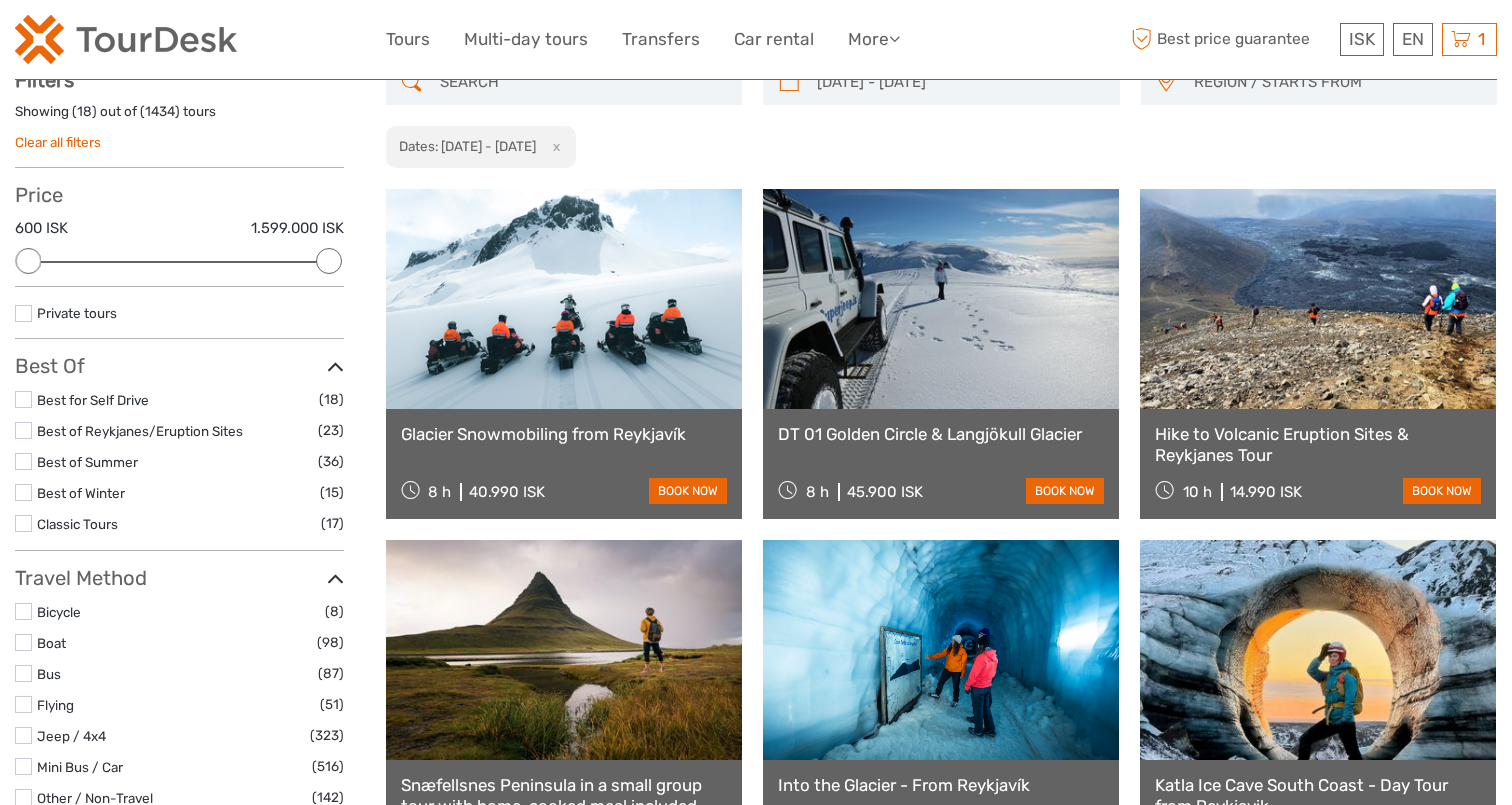 scroll, scrollTop: 0, scrollLeft: 0, axis: both 